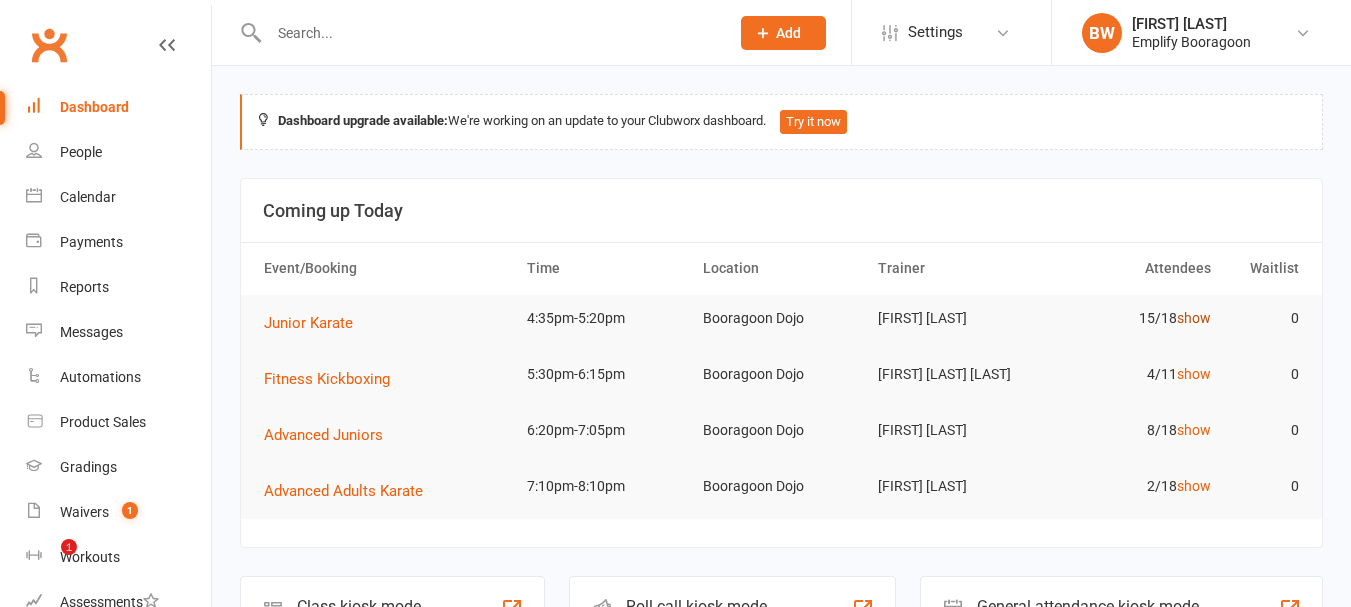 scroll, scrollTop: 0, scrollLeft: 0, axis: both 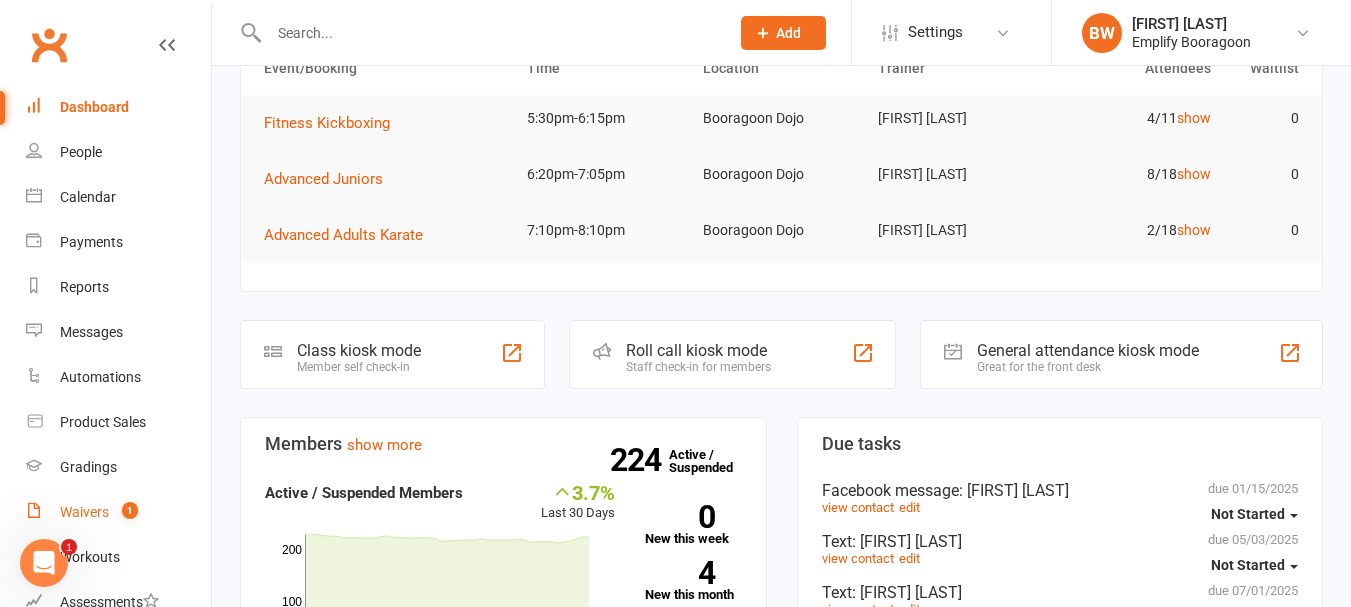 click on "Waivers" at bounding box center (84, 512) 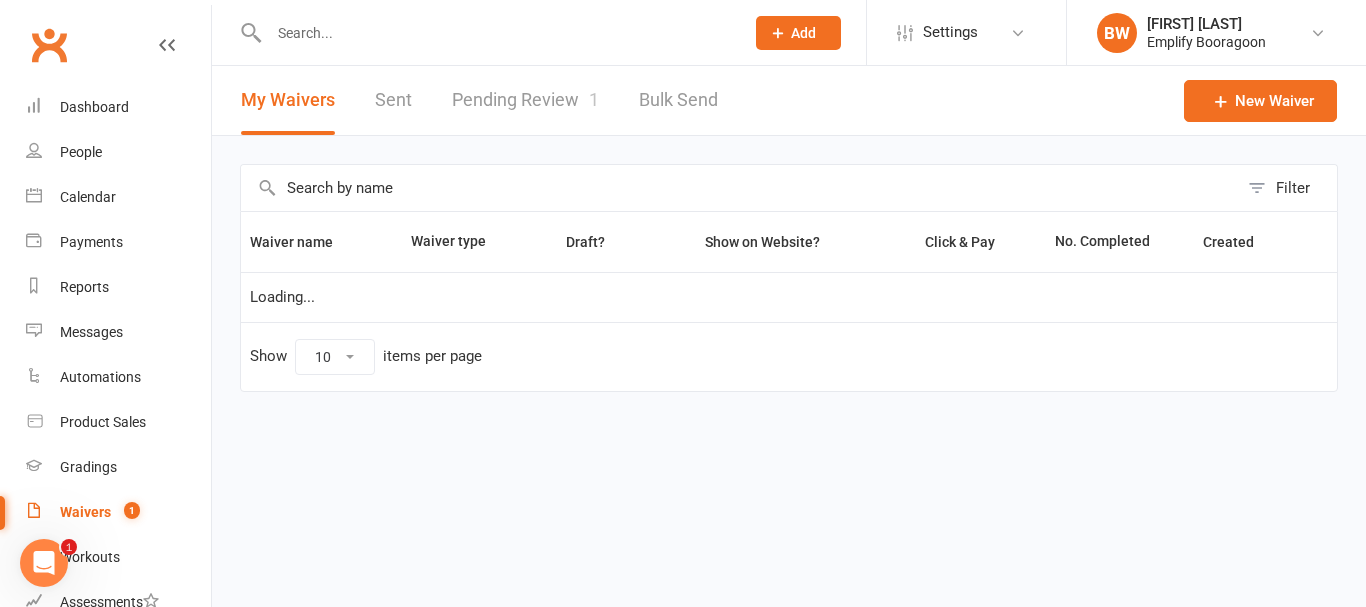 select on "100" 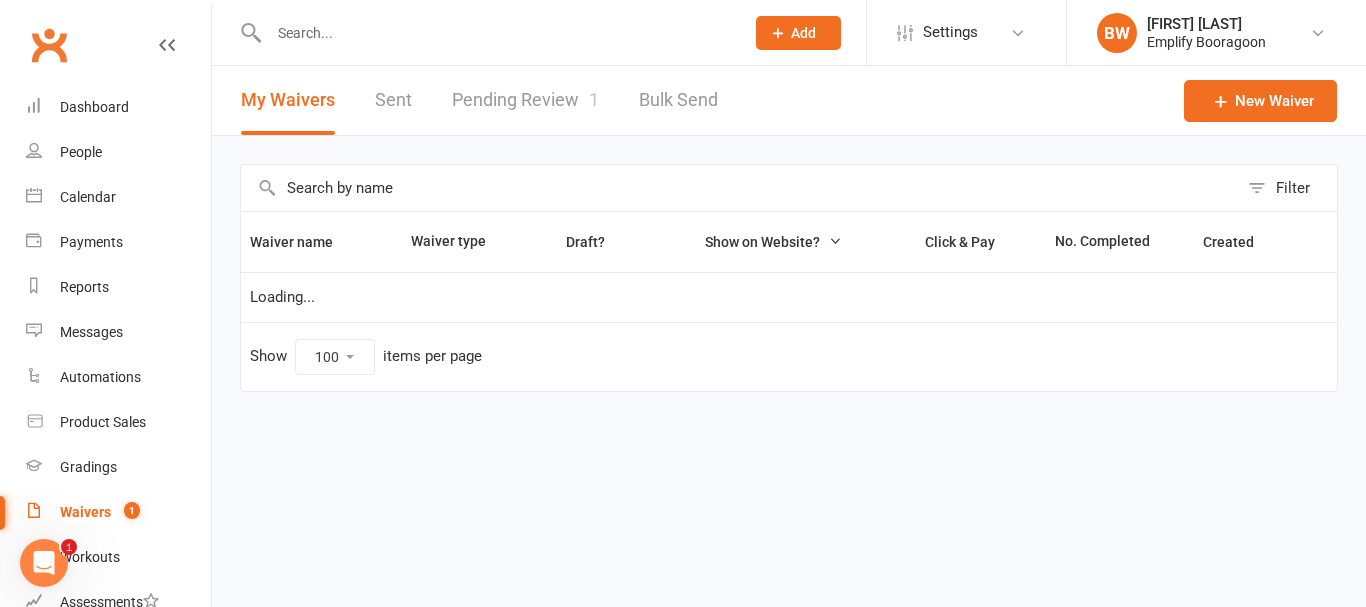 click on "Pending Review 1" at bounding box center (525, 100) 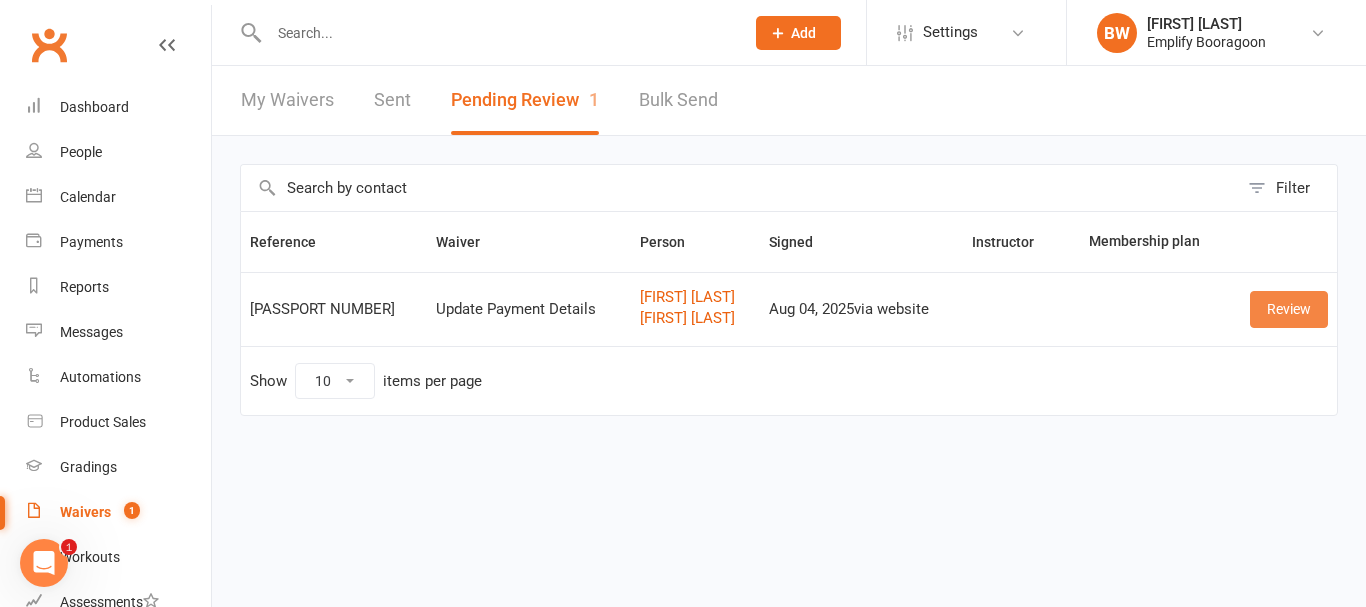 click on "Review" at bounding box center [1289, 309] 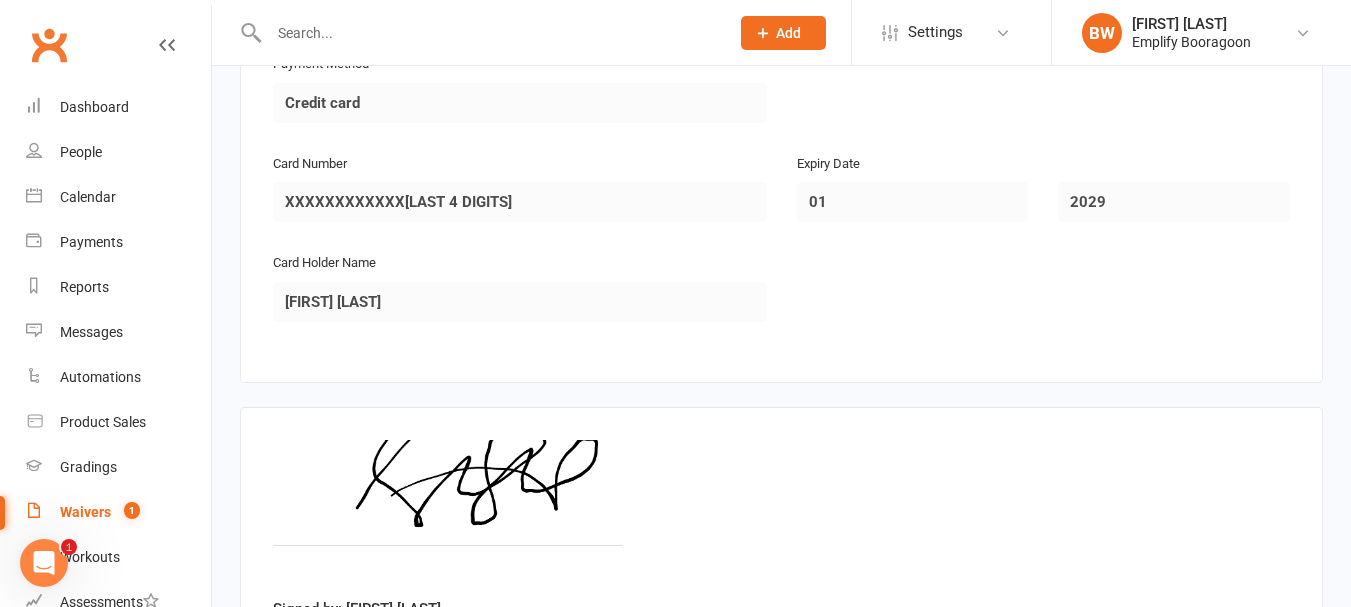 scroll, scrollTop: 1928, scrollLeft: 0, axis: vertical 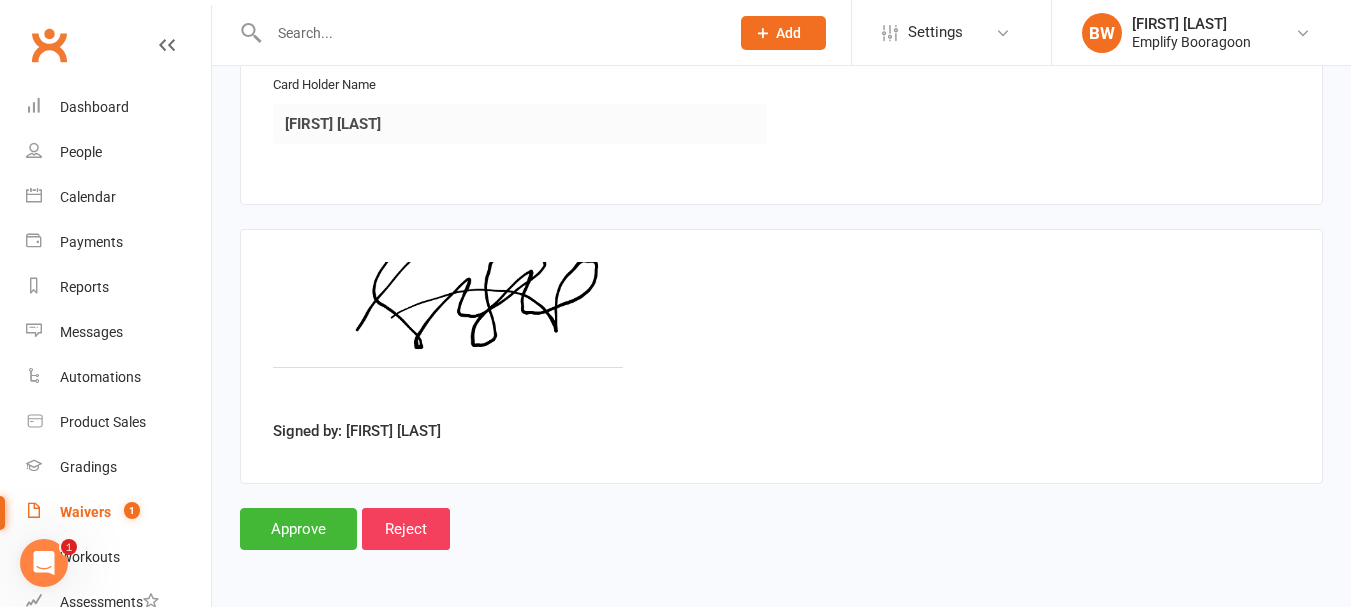 click on "Waivers" at bounding box center [85, 512] 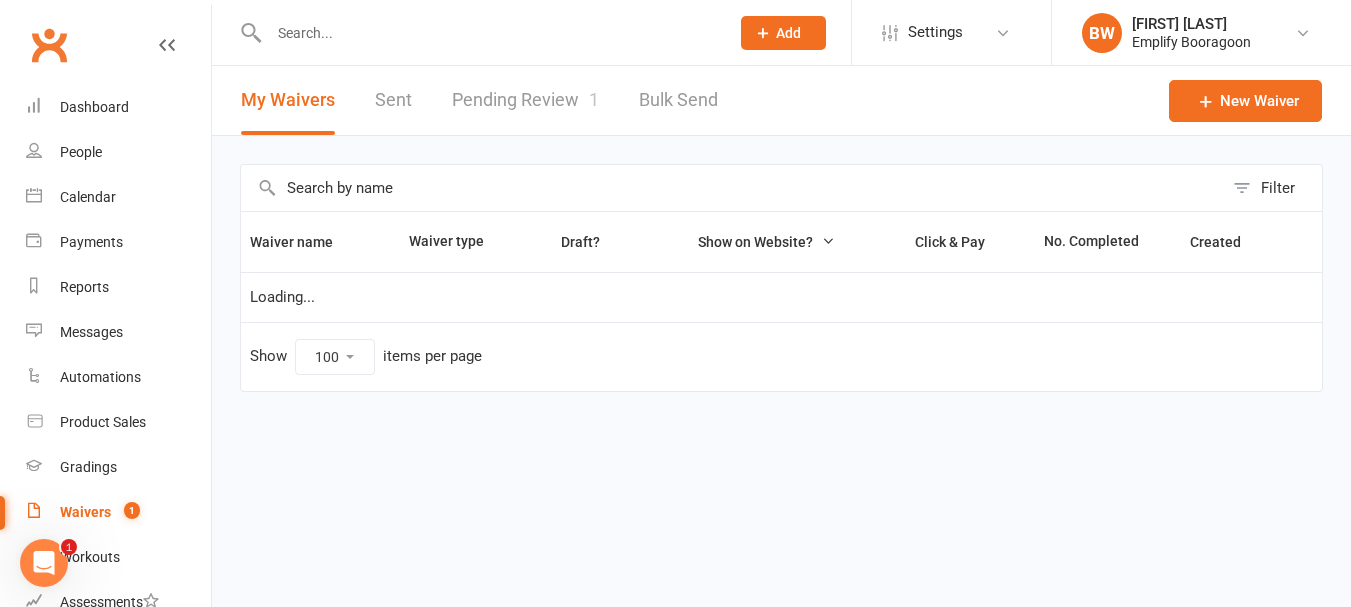 scroll, scrollTop: 0, scrollLeft: 0, axis: both 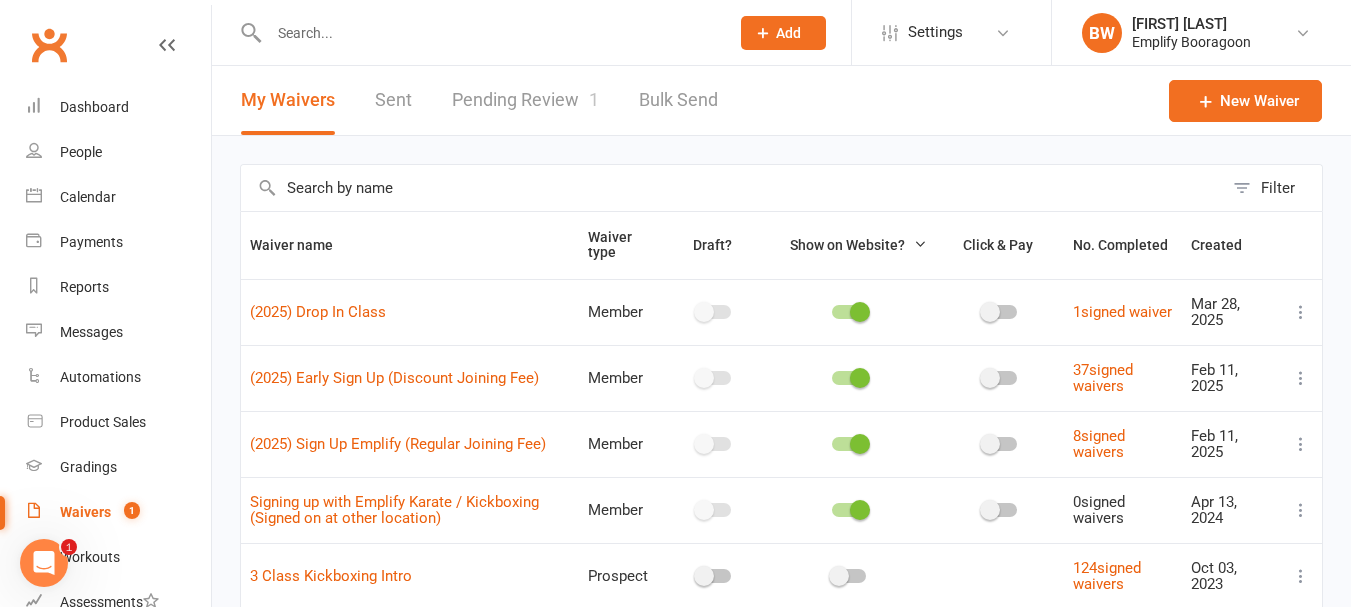 click on "Pending Review 1" at bounding box center (525, 100) 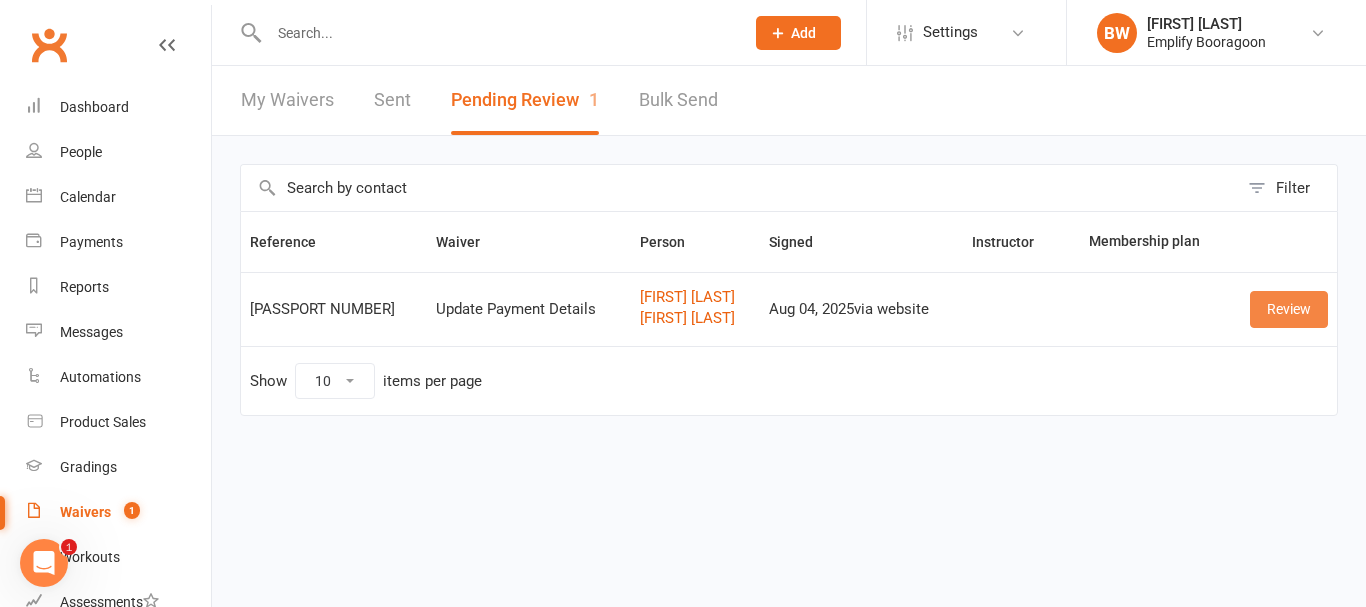 click on "Review" at bounding box center (1289, 309) 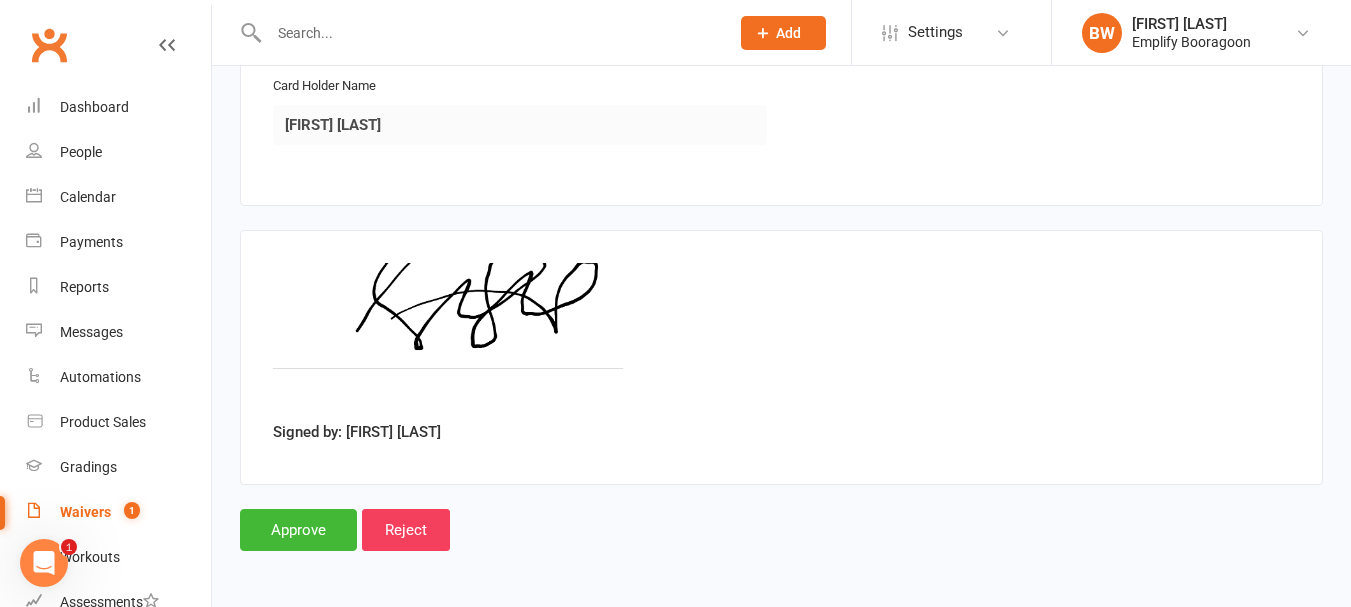 scroll, scrollTop: 1928, scrollLeft: 0, axis: vertical 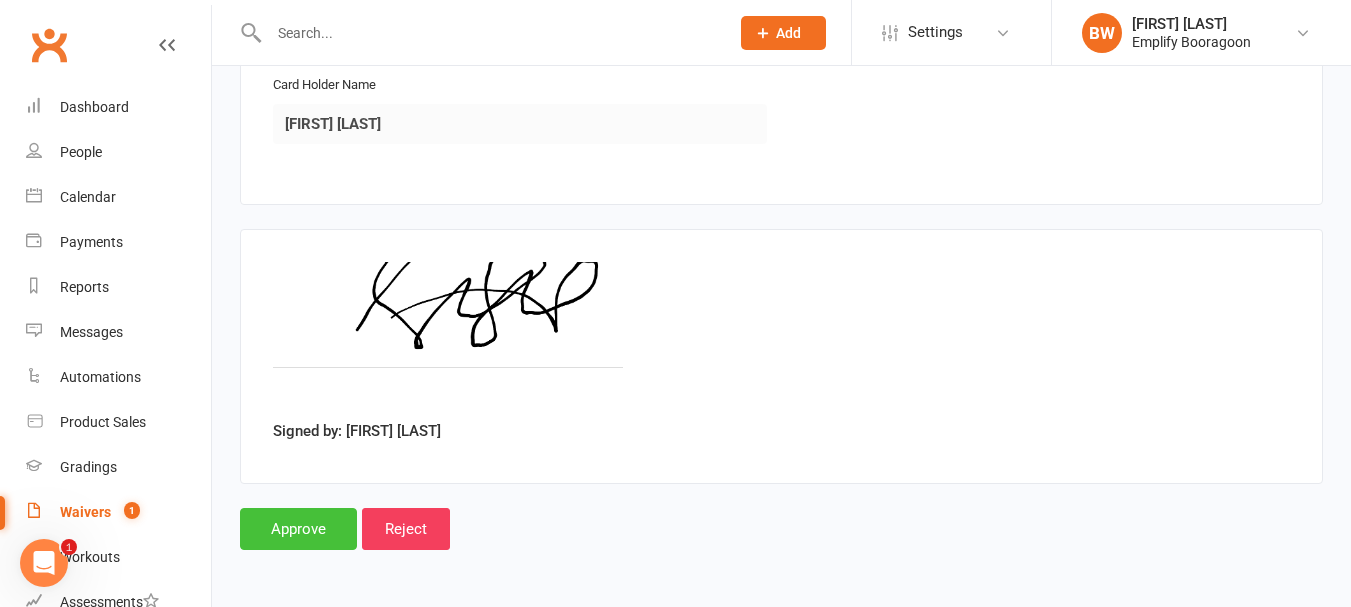 click on "Approve" at bounding box center [298, 529] 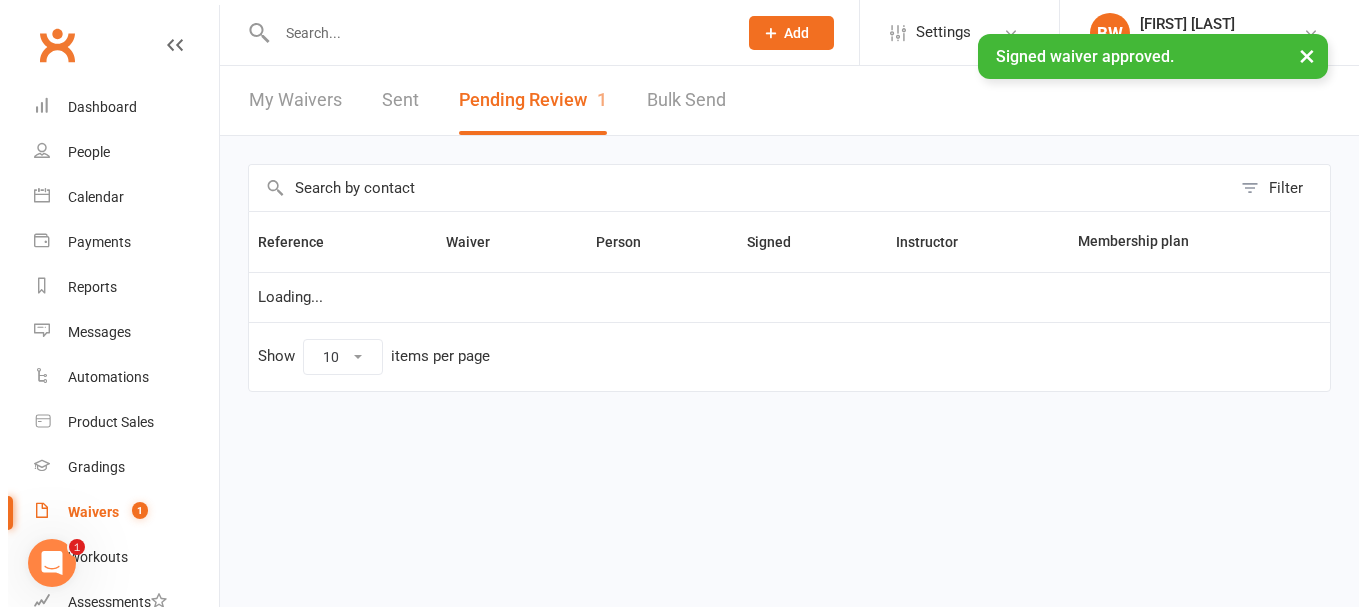scroll, scrollTop: 0, scrollLeft: 0, axis: both 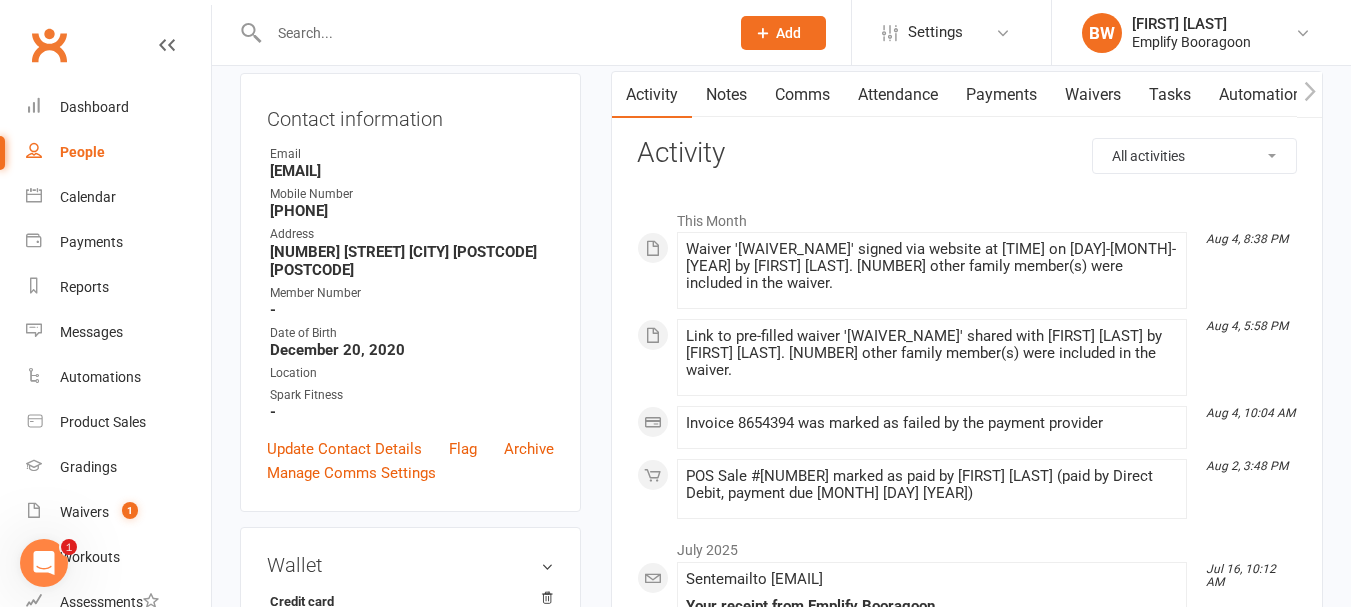 click on "Payments" at bounding box center (1001, 95) 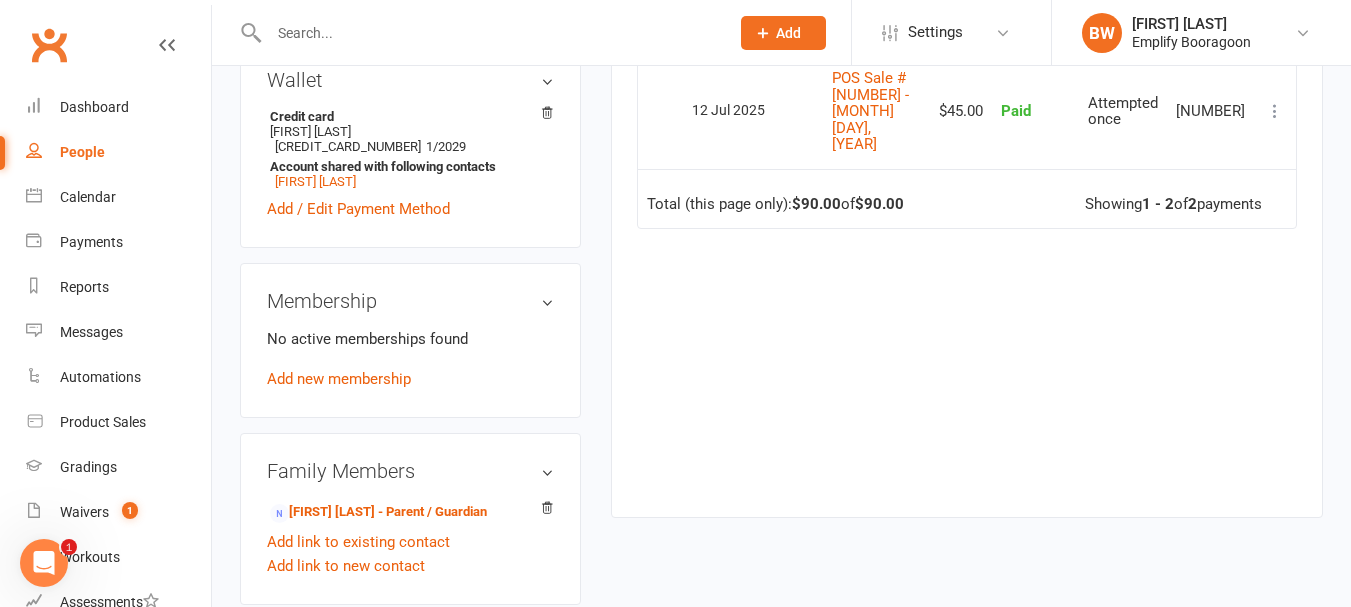 scroll, scrollTop: 400, scrollLeft: 0, axis: vertical 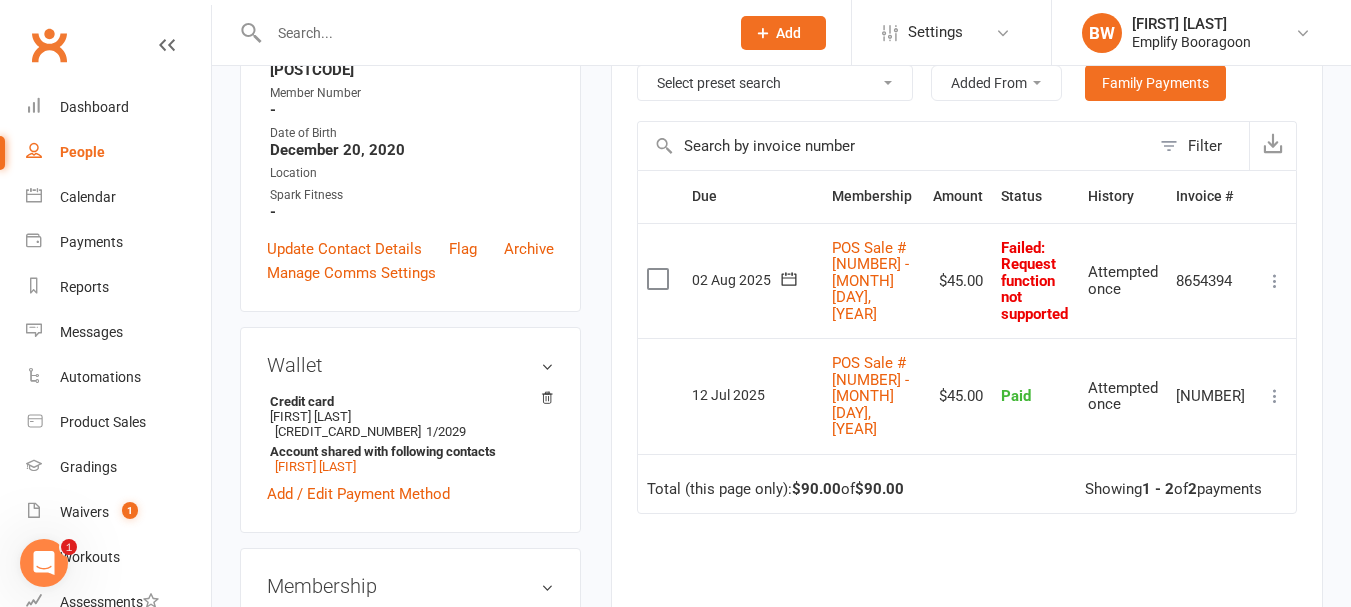 click at bounding box center (789, 279) 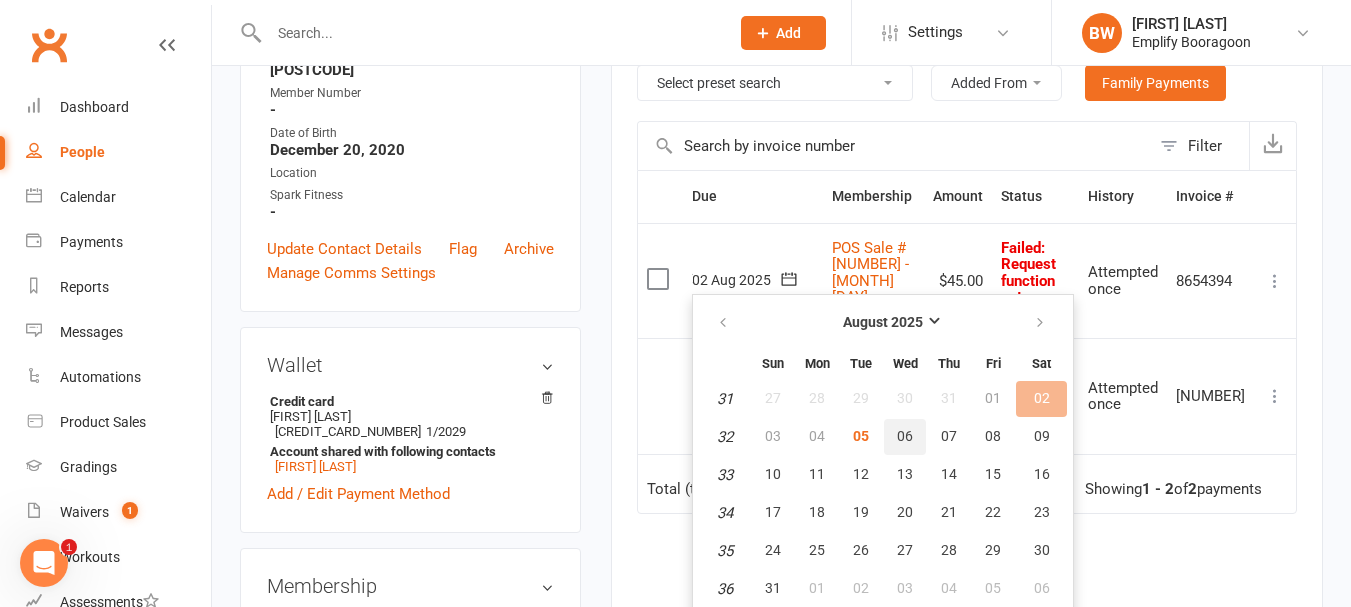 click on "06" at bounding box center [905, 436] 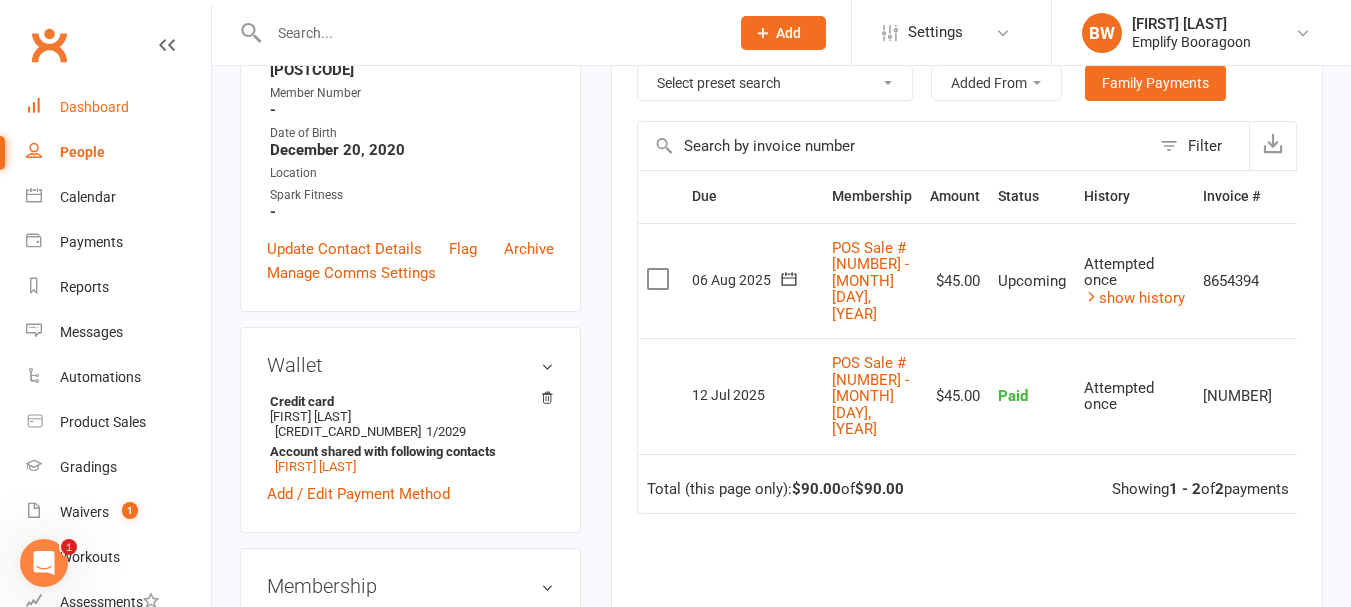 click on "Dashboard" at bounding box center [118, 107] 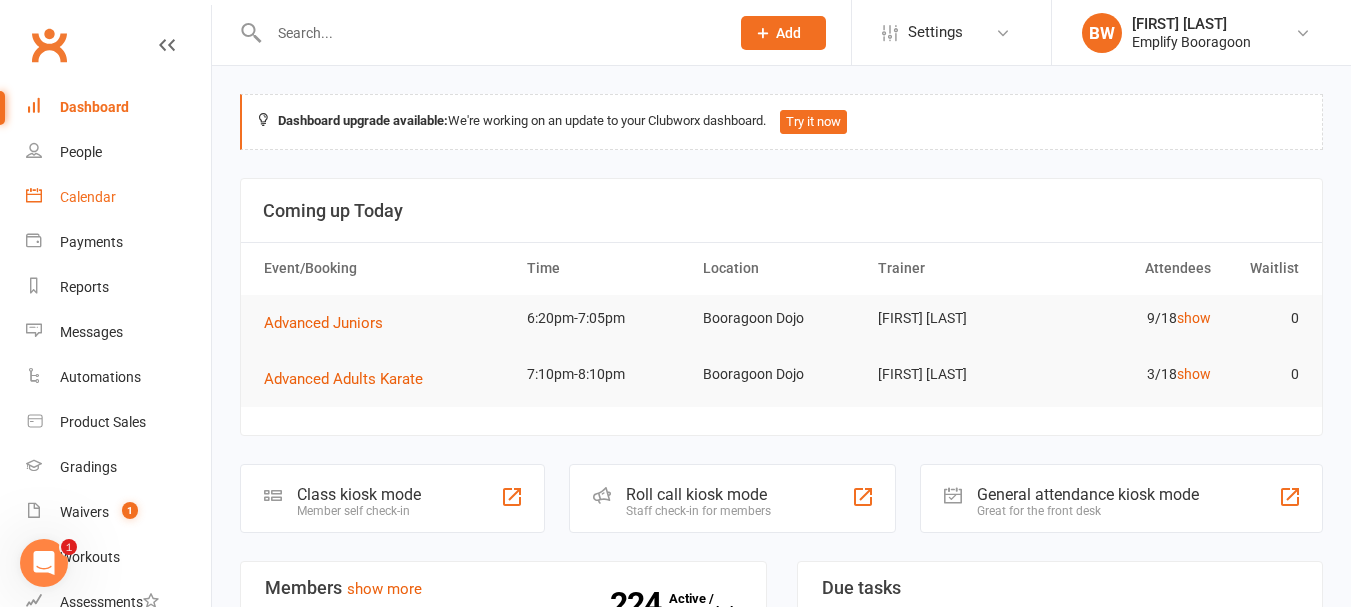 click on "Calendar" at bounding box center [88, 197] 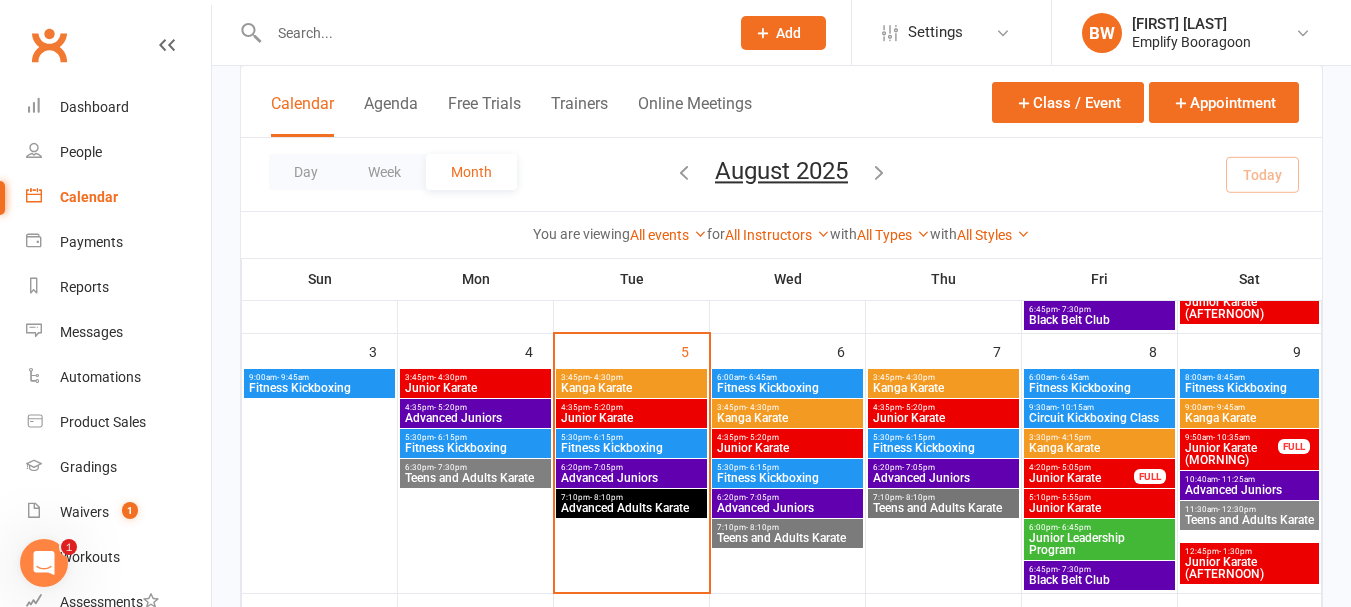 scroll, scrollTop: 400, scrollLeft: 0, axis: vertical 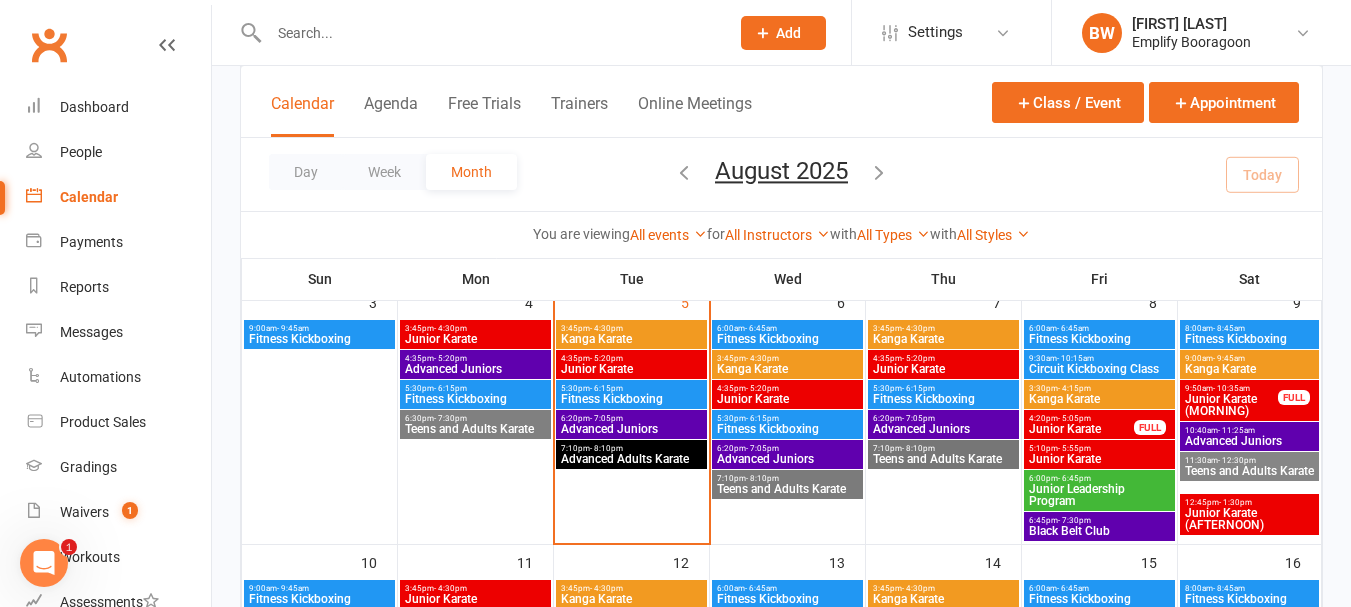 click on "5:30pm  - 6:15pm" at bounding box center [631, 388] 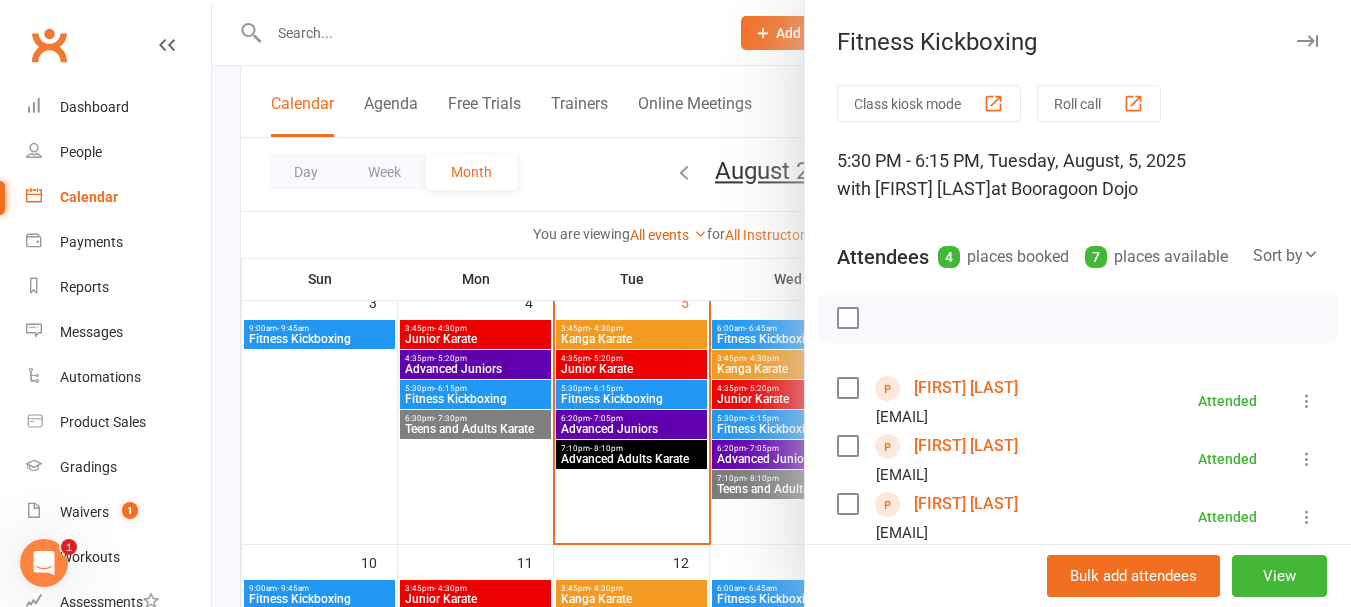 drag, startPoint x: 993, startPoint y: 414, endPoint x: 988, endPoint y: 426, distance: 13 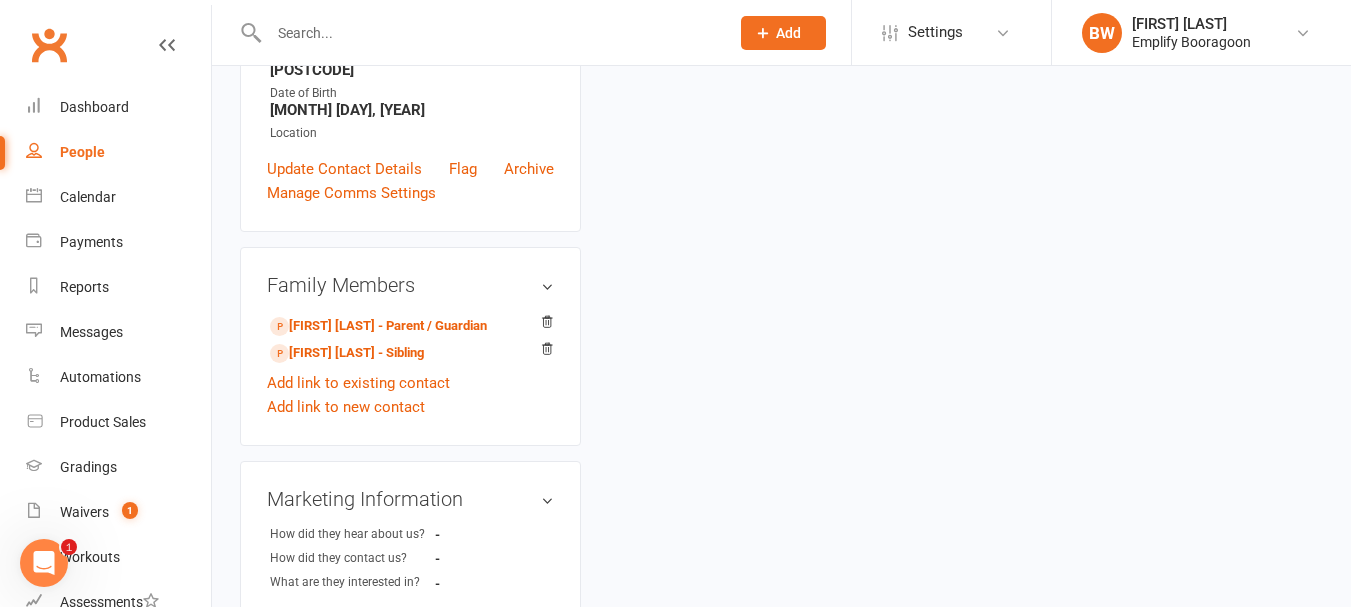 scroll, scrollTop: 0, scrollLeft: 0, axis: both 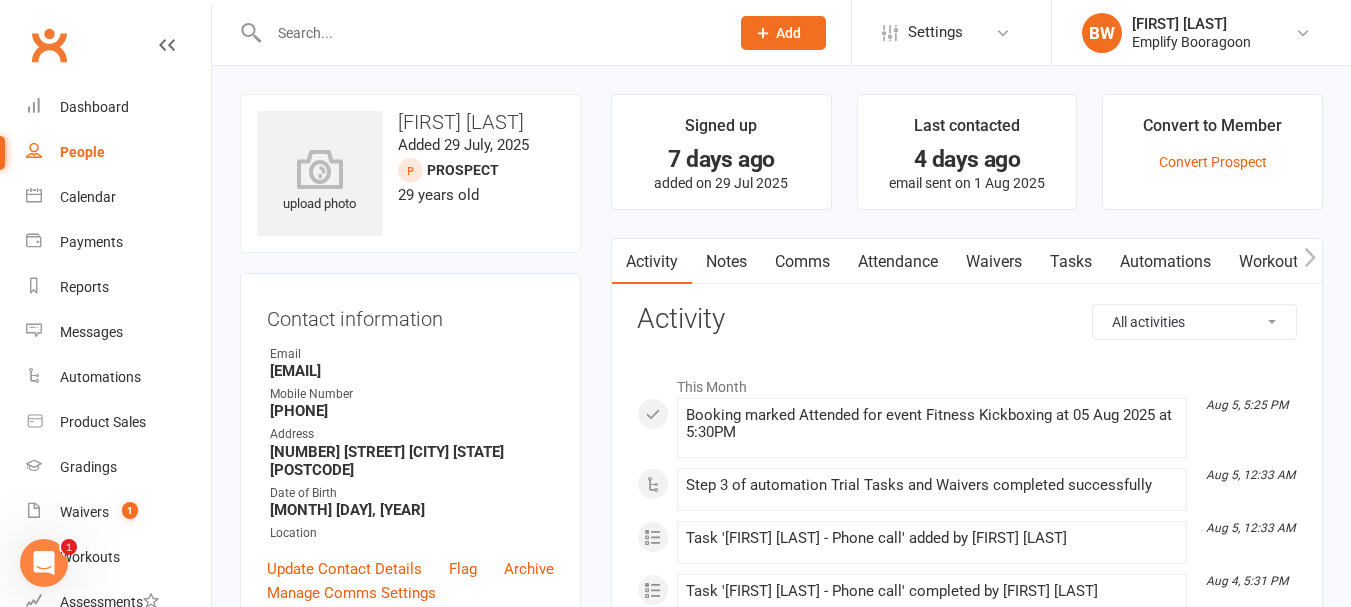 click on "Waivers" at bounding box center (994, 262) 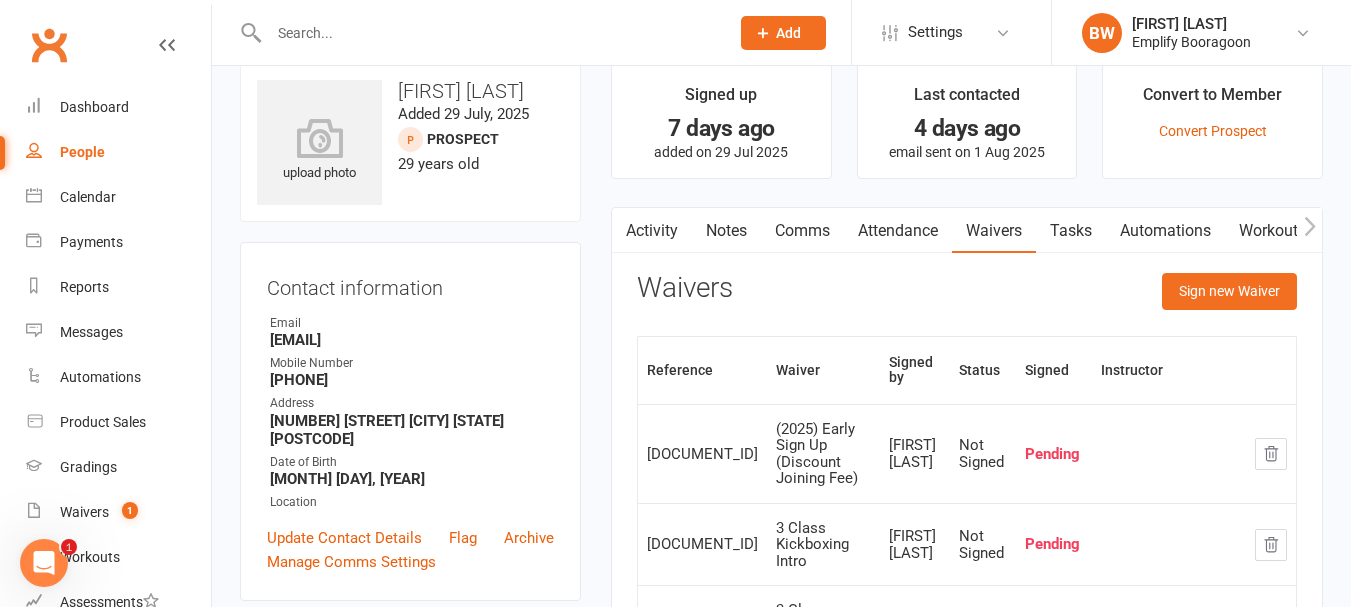 scroll, scrollTop: 0, scrollLeft: 0, axis: both 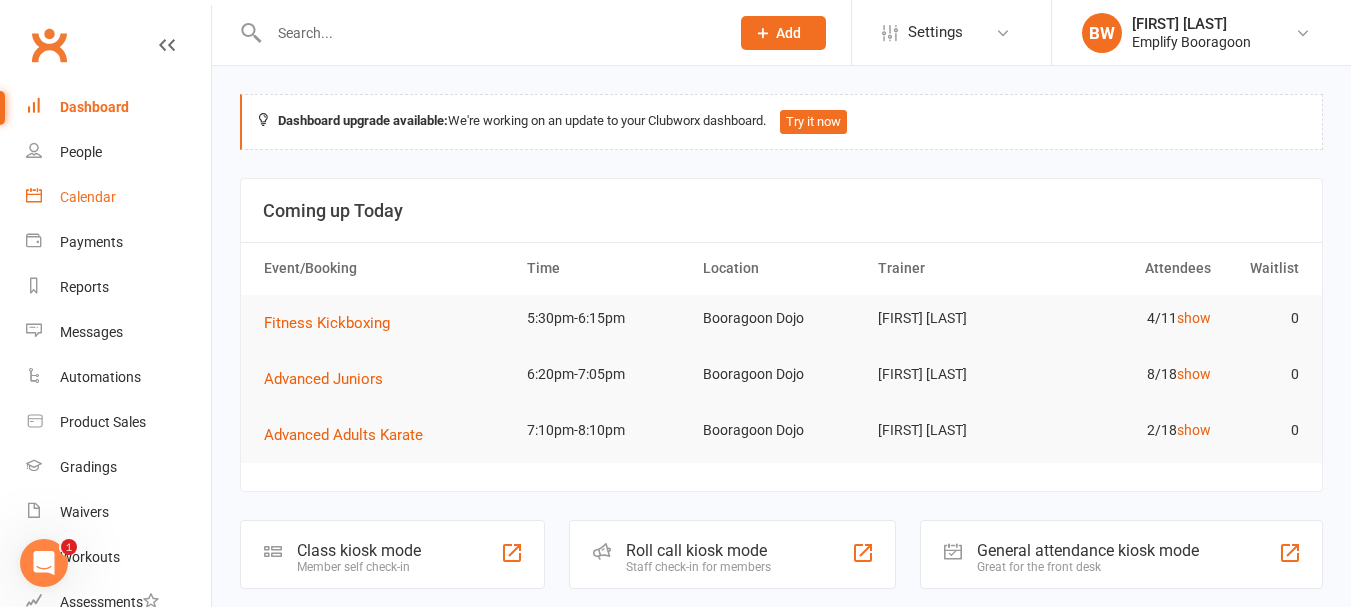 click on "Calendar" at bounding box center [88, 197] 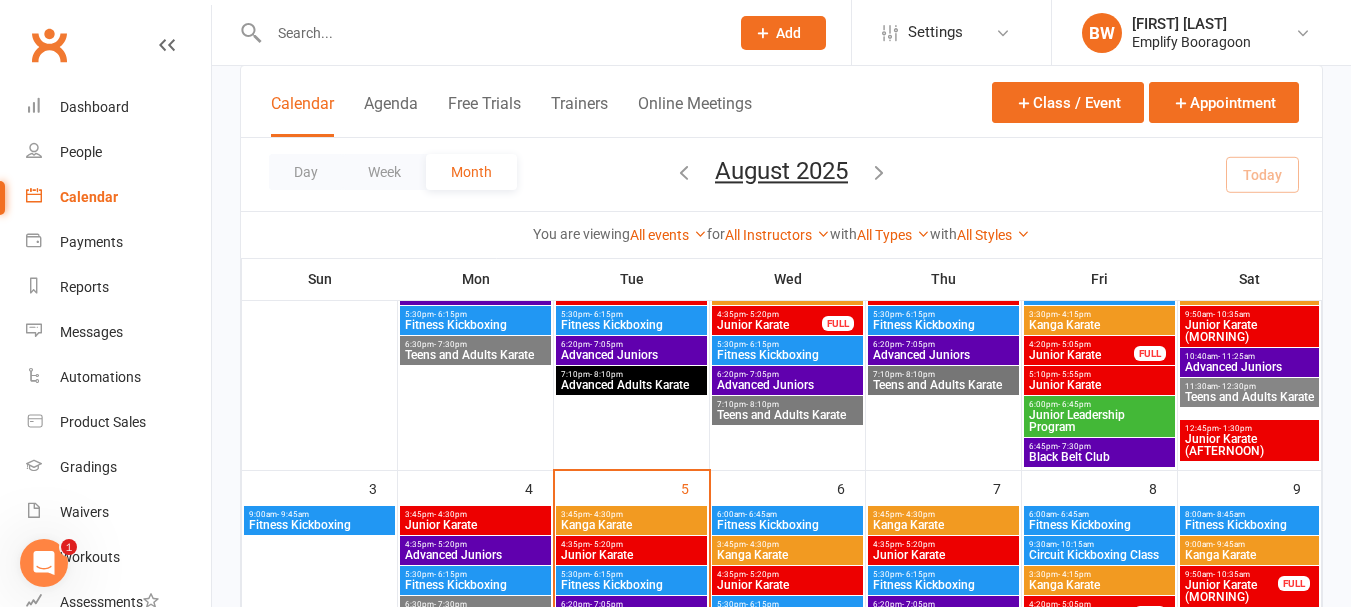 scroll, scrollTop: 100, scrollLeft: 0, axis: vertical 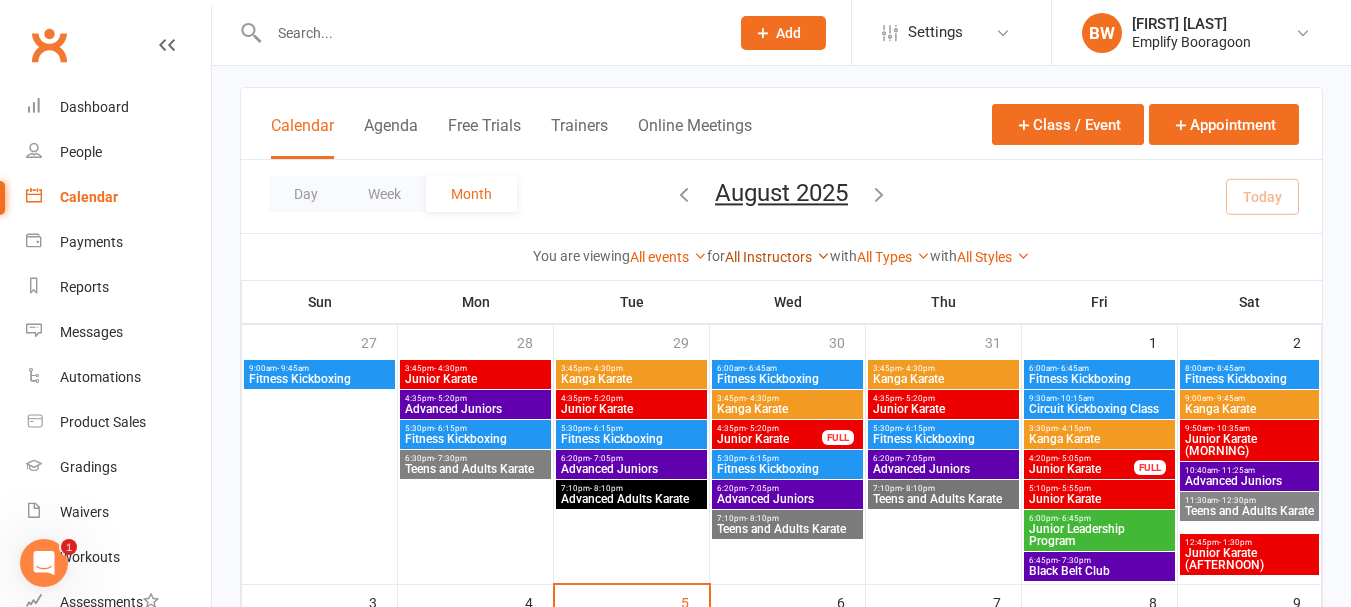 click on "All Instructors" at bounding box center (777, 257) 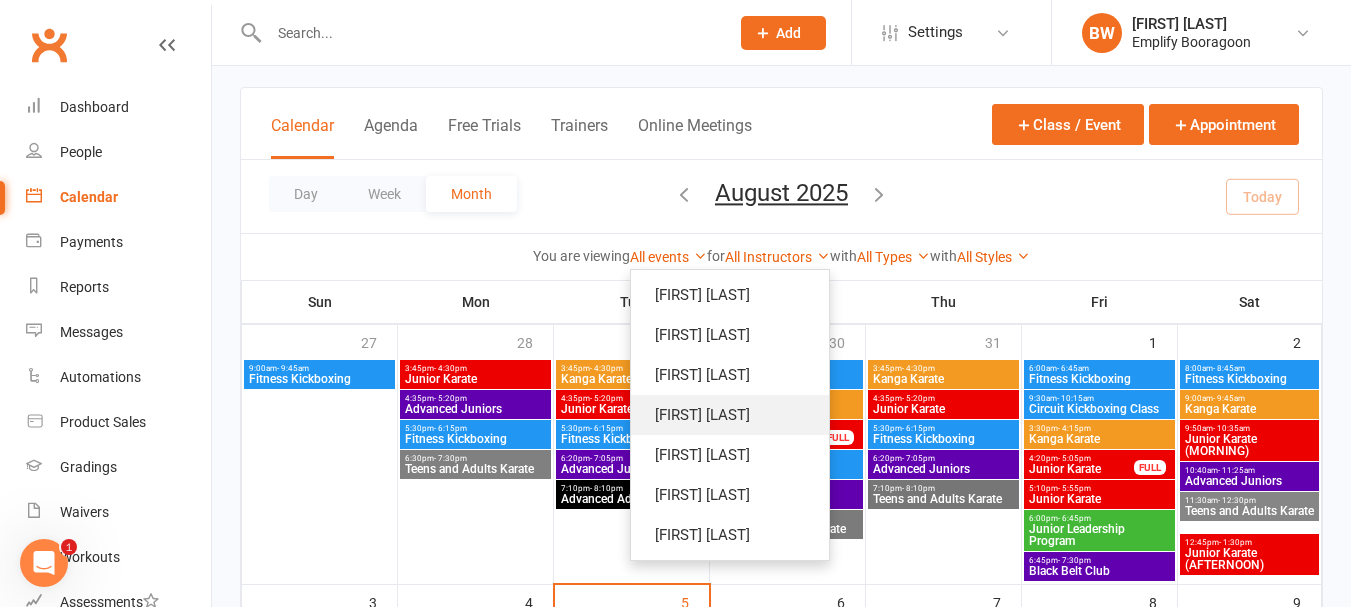 click on "[FIRST] [LAST]" at bounding box center [730, 415] 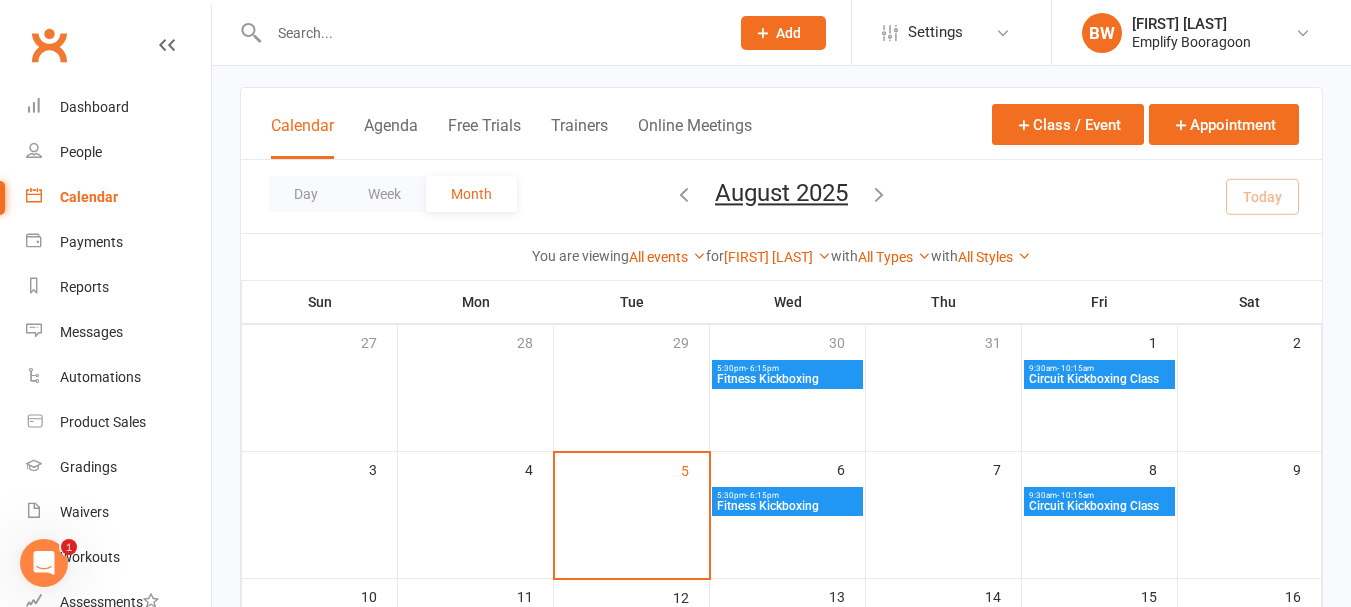 click at bounding box center [489, 33] 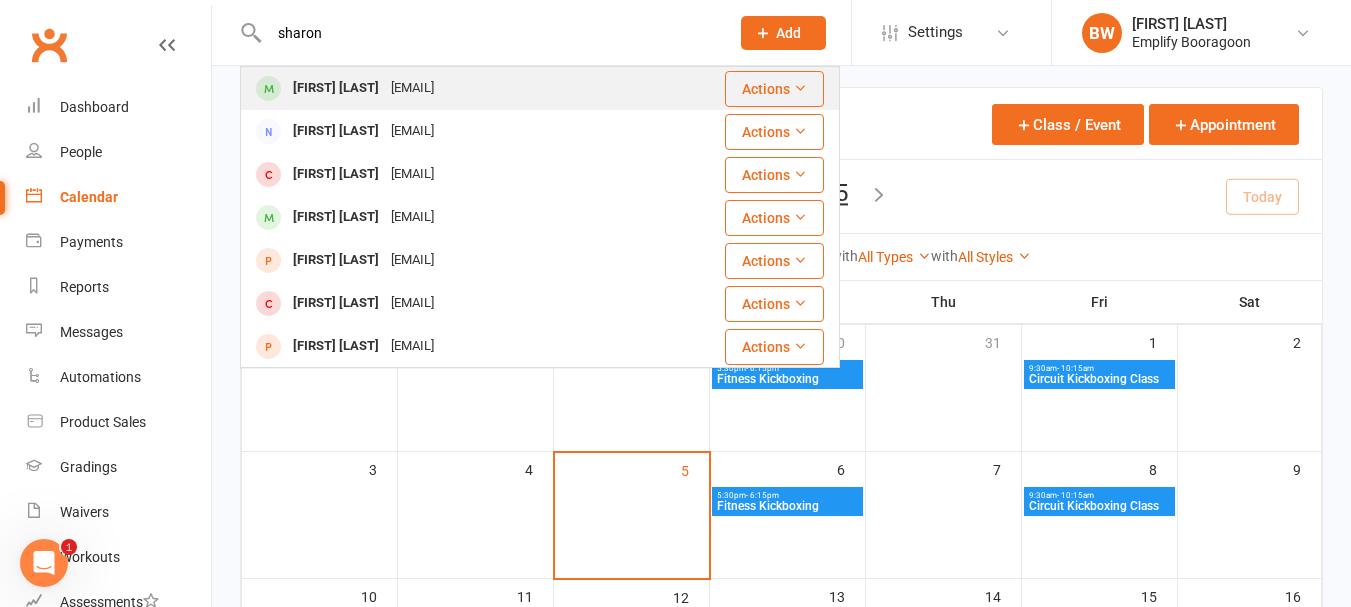type on "sharon" 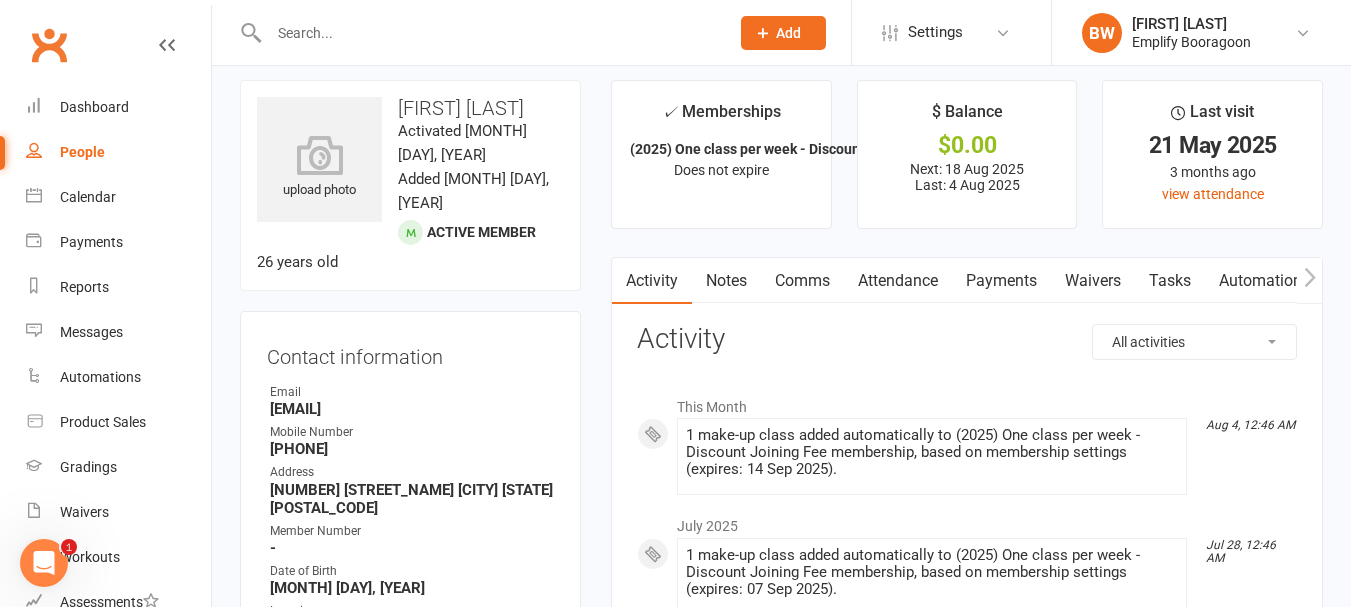 scroll, scrollTop: 0, scrollLeft: 0, axis: both 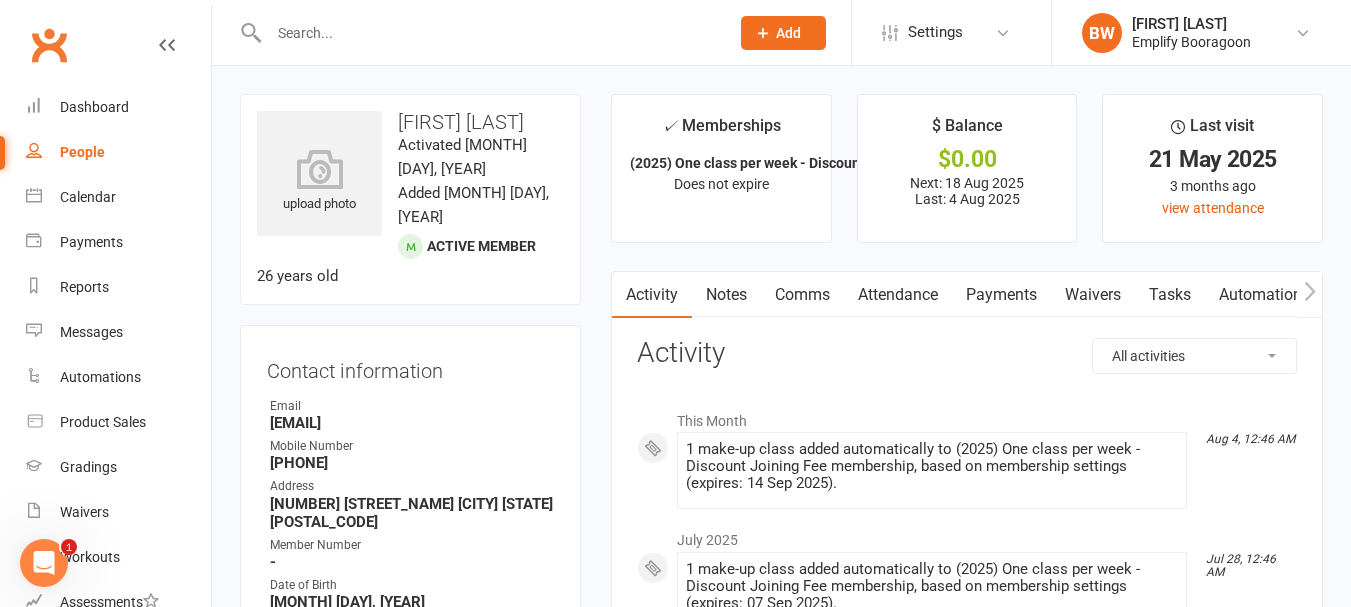 click on "Attendance" at bounding box center (898, 295) 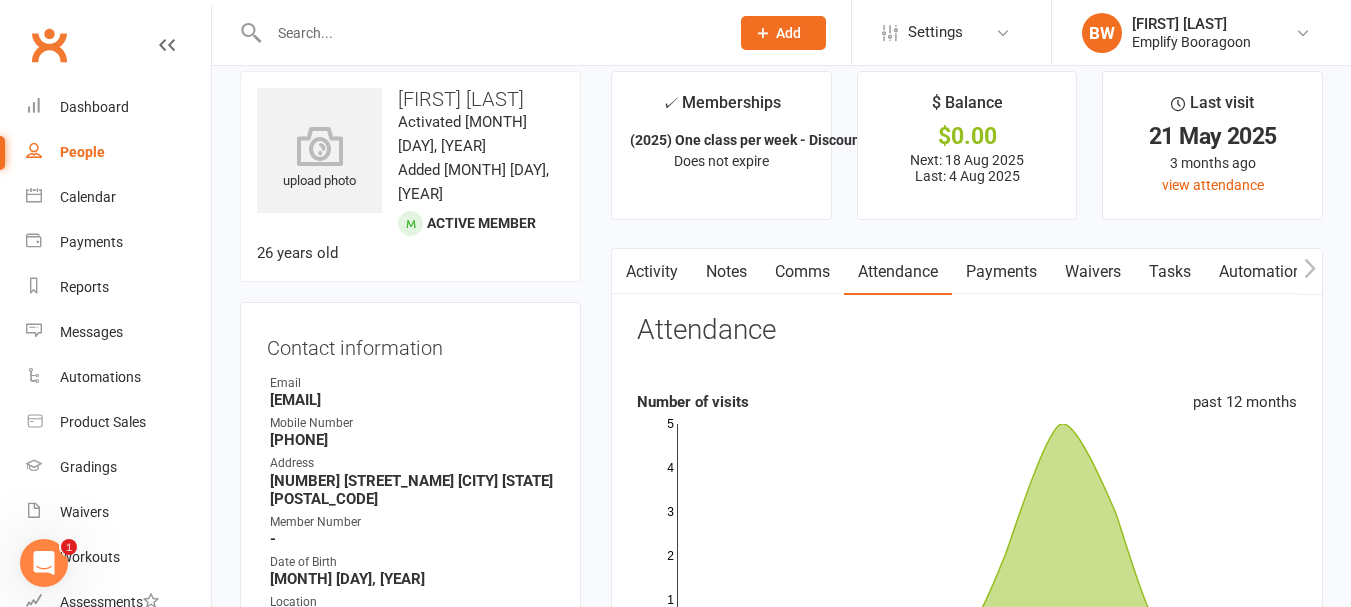 scroll, scrollTop: 0, scrollLeft: 0, axis: both 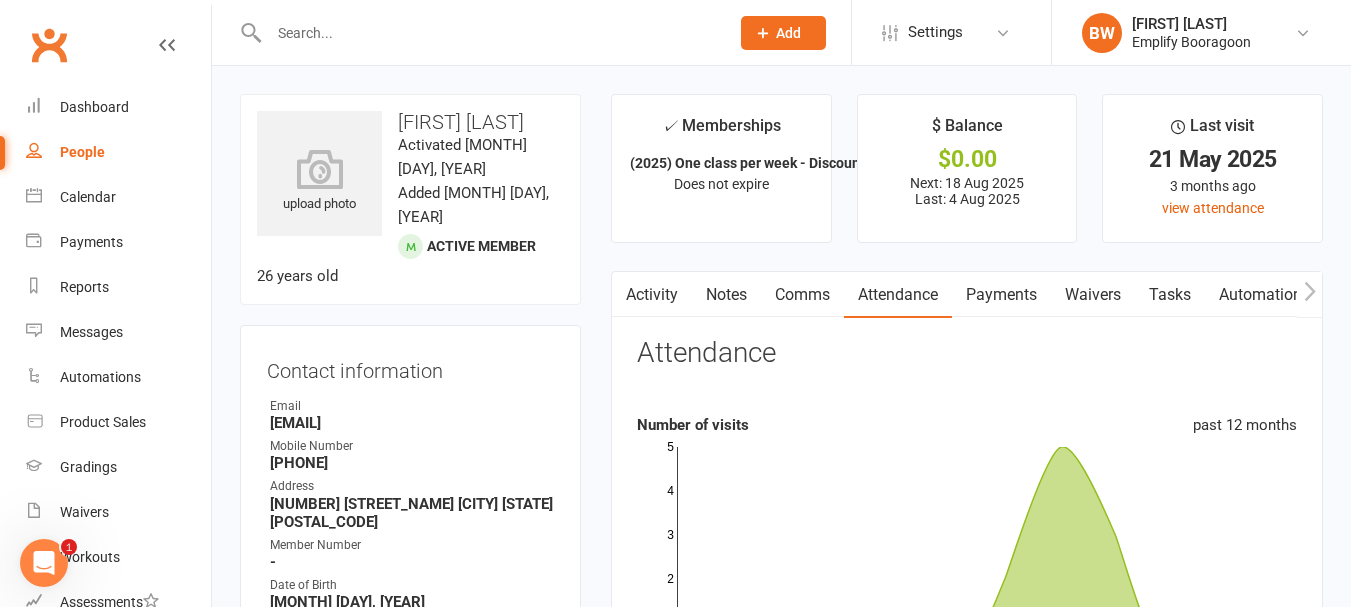 click on "Payments" at bounding box center (1001, 295) 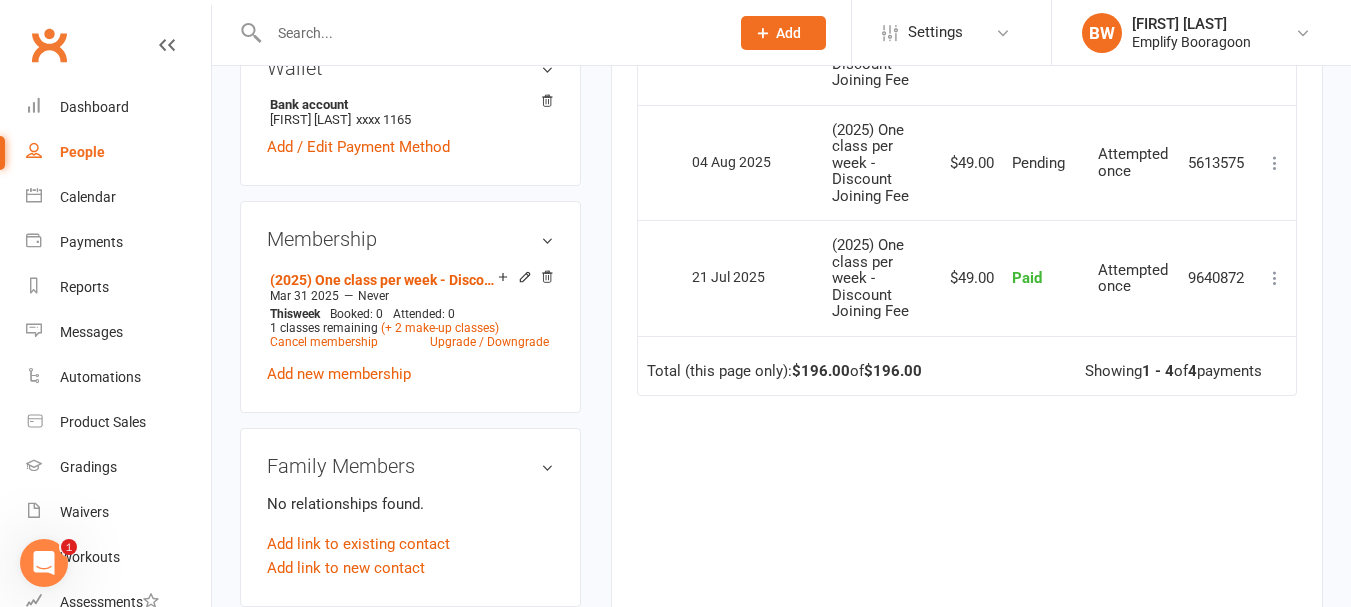 scroll, scrollTop: 700, scrollLeft: 0, axis: vertical 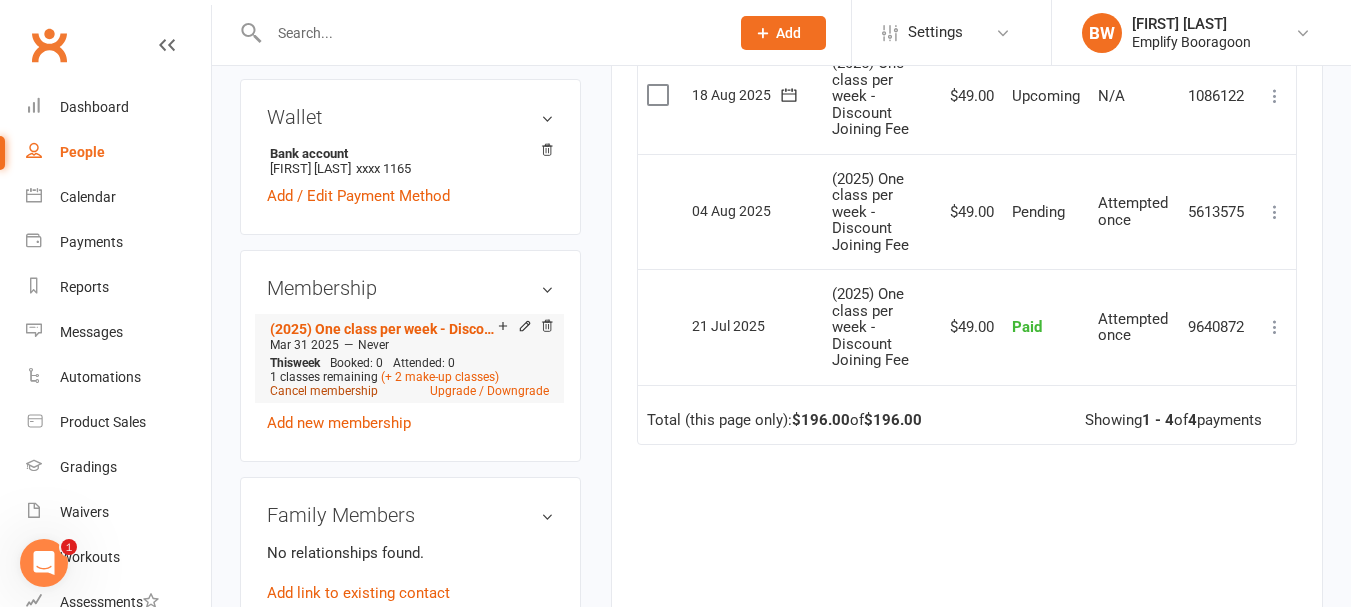 click on "Cancel membership" at bounding box center [324, 391] 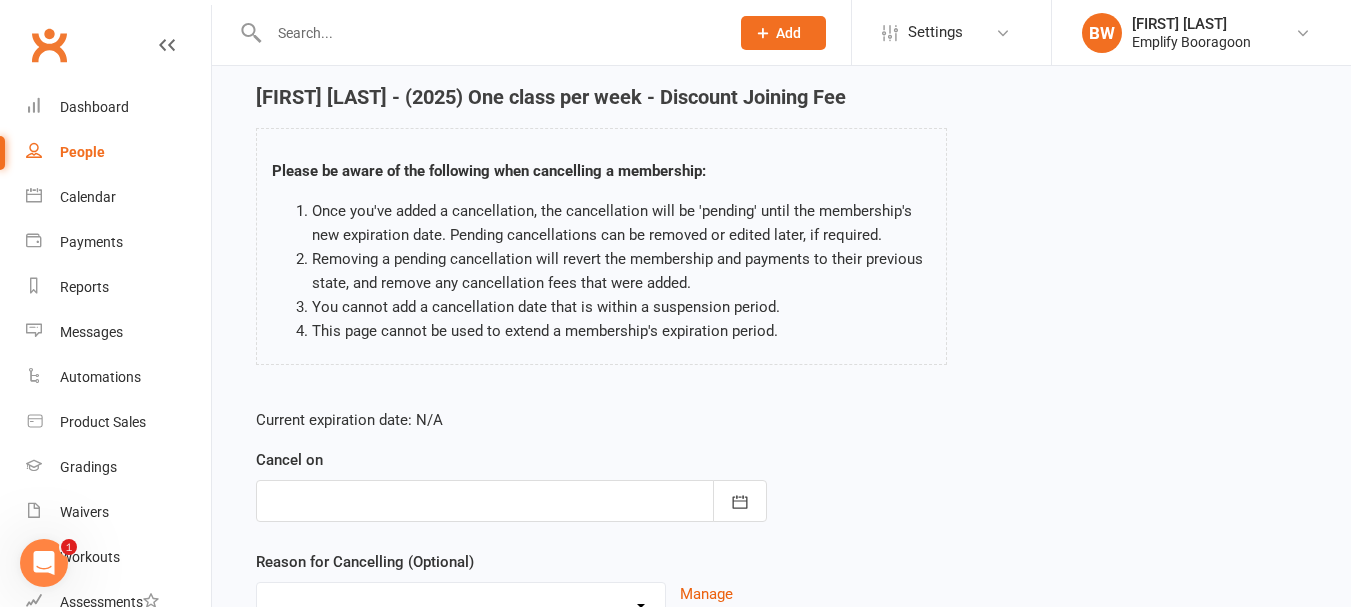 scroll, scrollTop: 200, scrollLeft: 0, axis: vertical 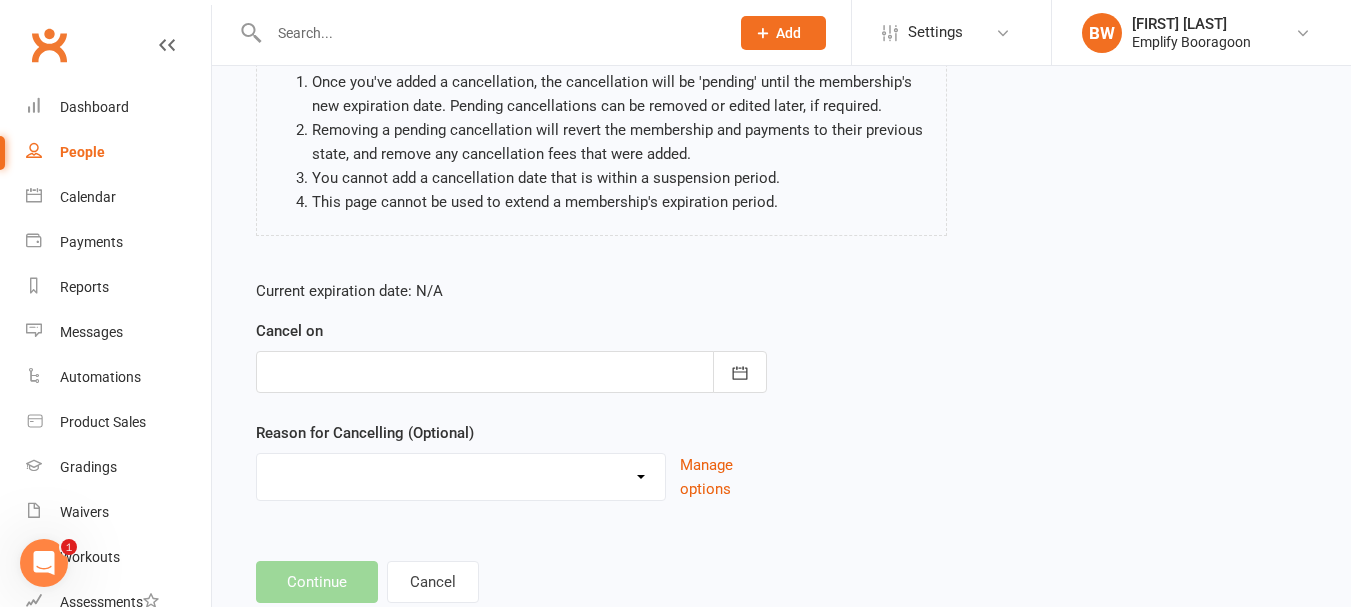 click on "Current expiration date: N/A Cancel on
August 2025
Sun Mon Tue Wed Thu Fri Sat
31
27
28
29
30
31
01
02
32
03
04
05
06
07
08
09
33
10
11
12
13
14
15
16
34
17
18
19
20
21
22
23
35
24
25
26
27
28
29
30
36" at bounding box center [511, 390] 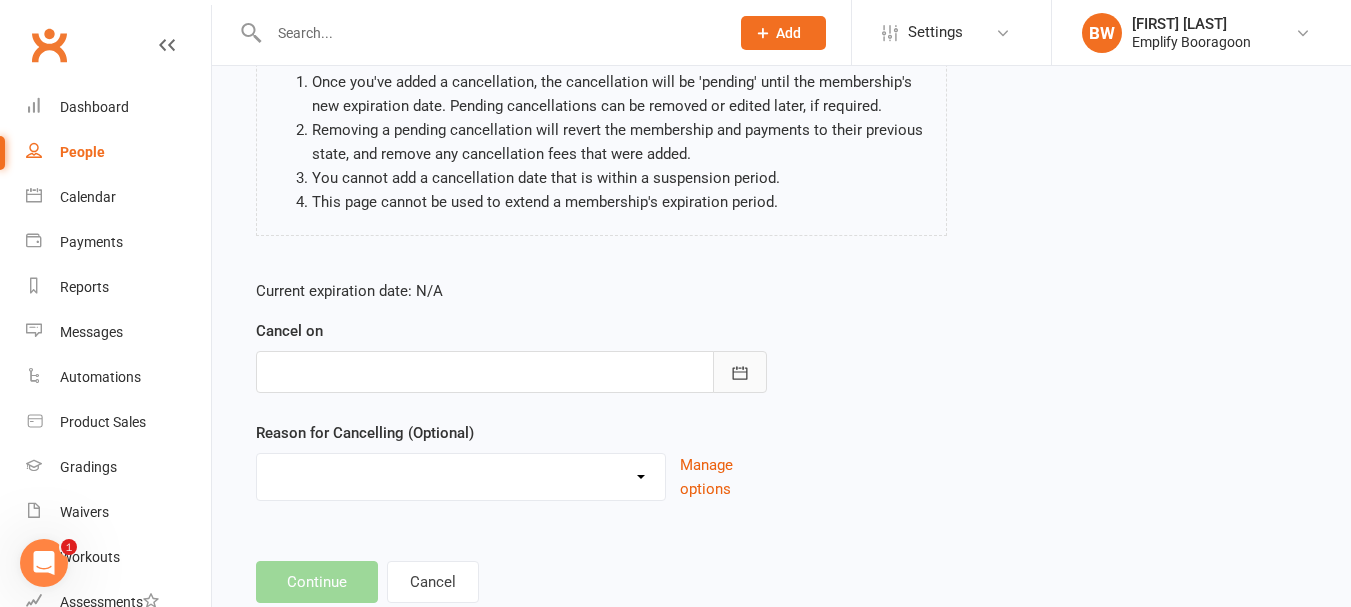 click 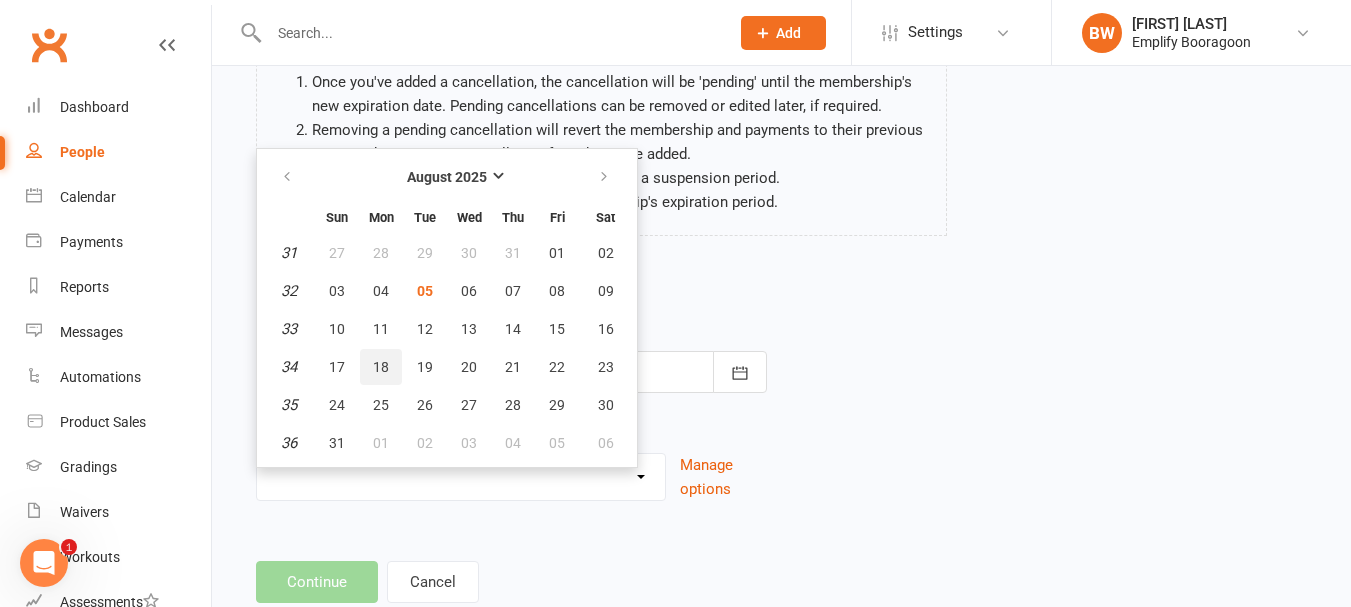 click on "18" at bounding box center (381, 367) 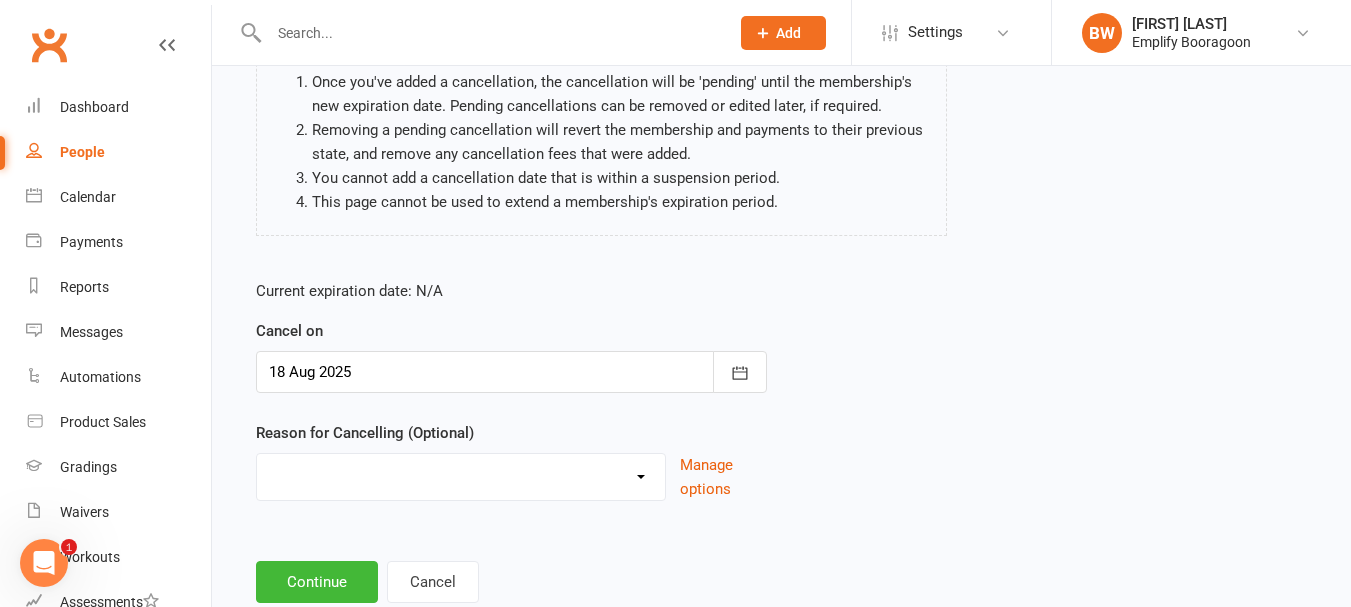 drag, startPoint x: 393, startPoint y: 470, endPoint x: 404, endPoint y: 454, distance: 19.416489 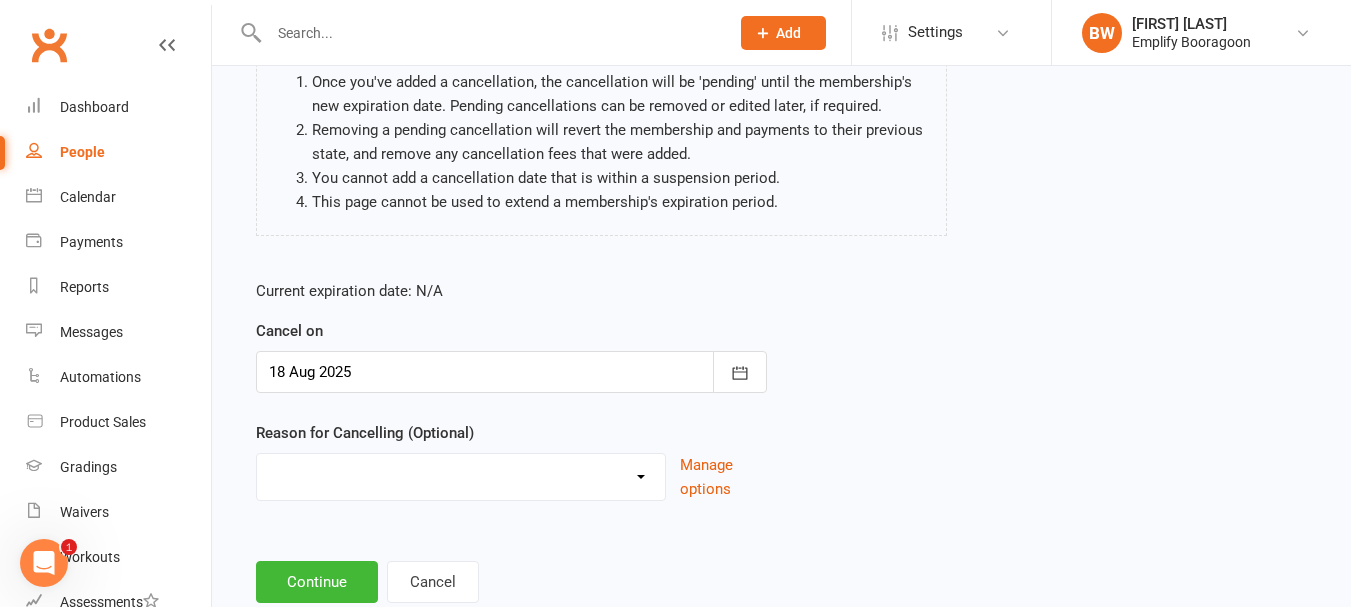 select on "3" 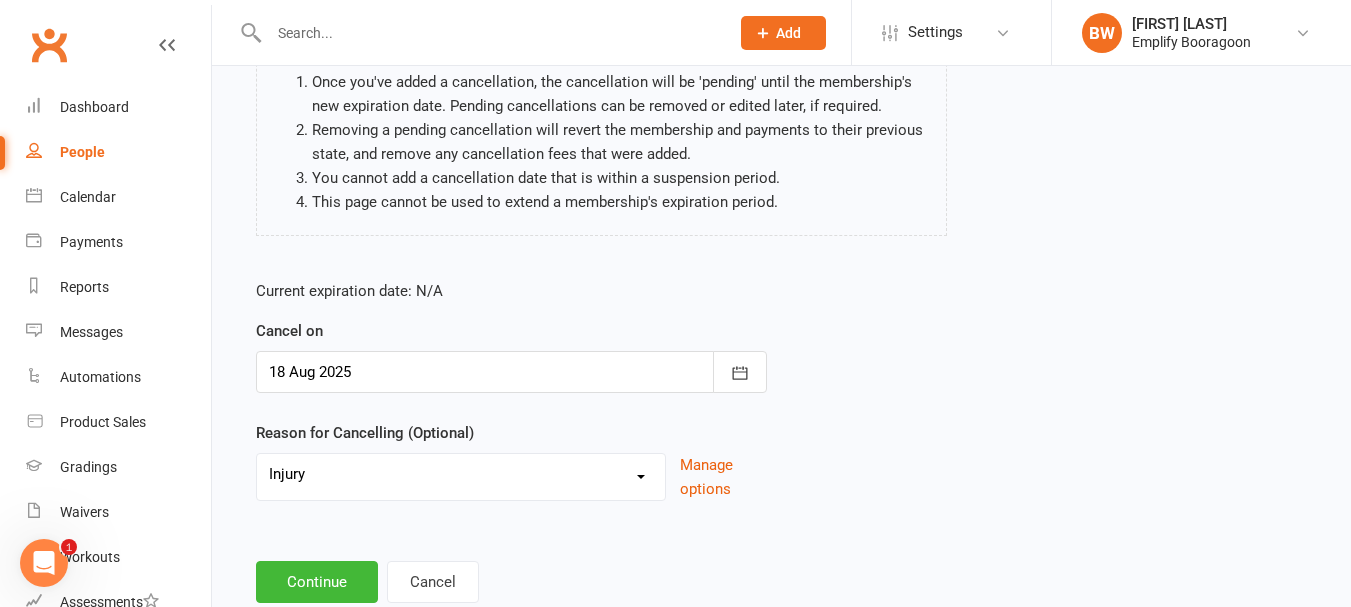 click on "Downgrade Financial Full Classes Injury Loss of Interest Moving Other Sports Parents Time Poor Study Related Time Poor Upgrade Other reason" at bounding box center [461, 474] 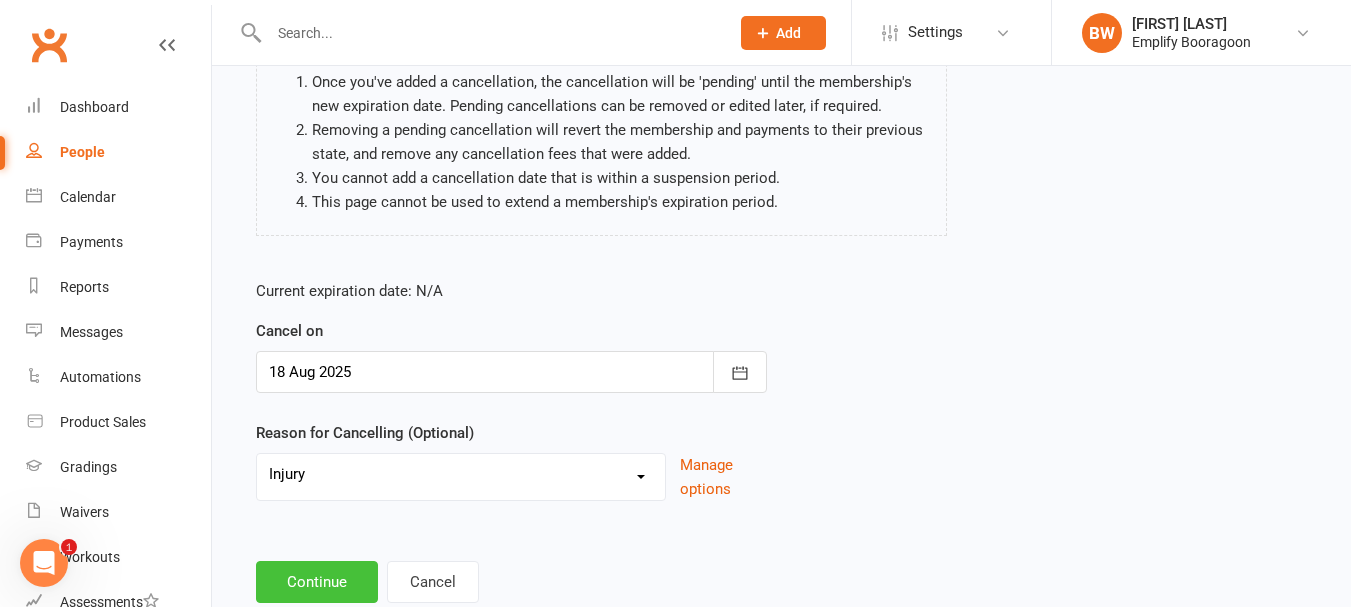 click on "Continue" at bounding box center (317, 582) 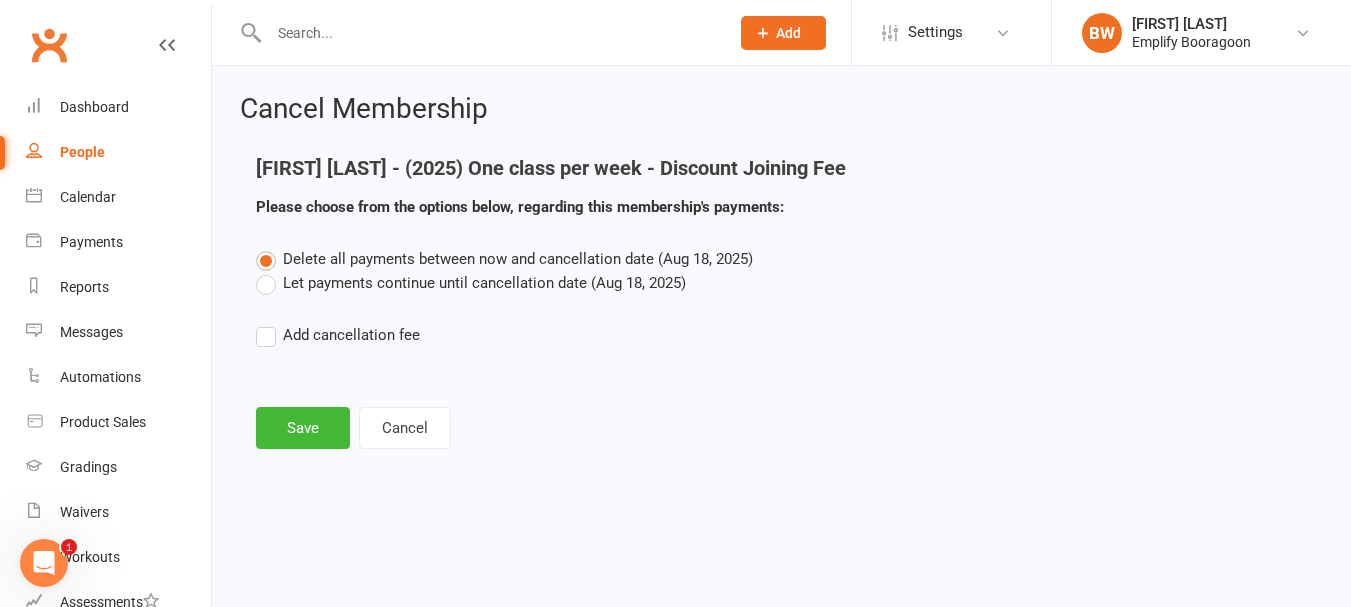 scroll, scrollTop: 0, scrollLeft: 0, axis: both 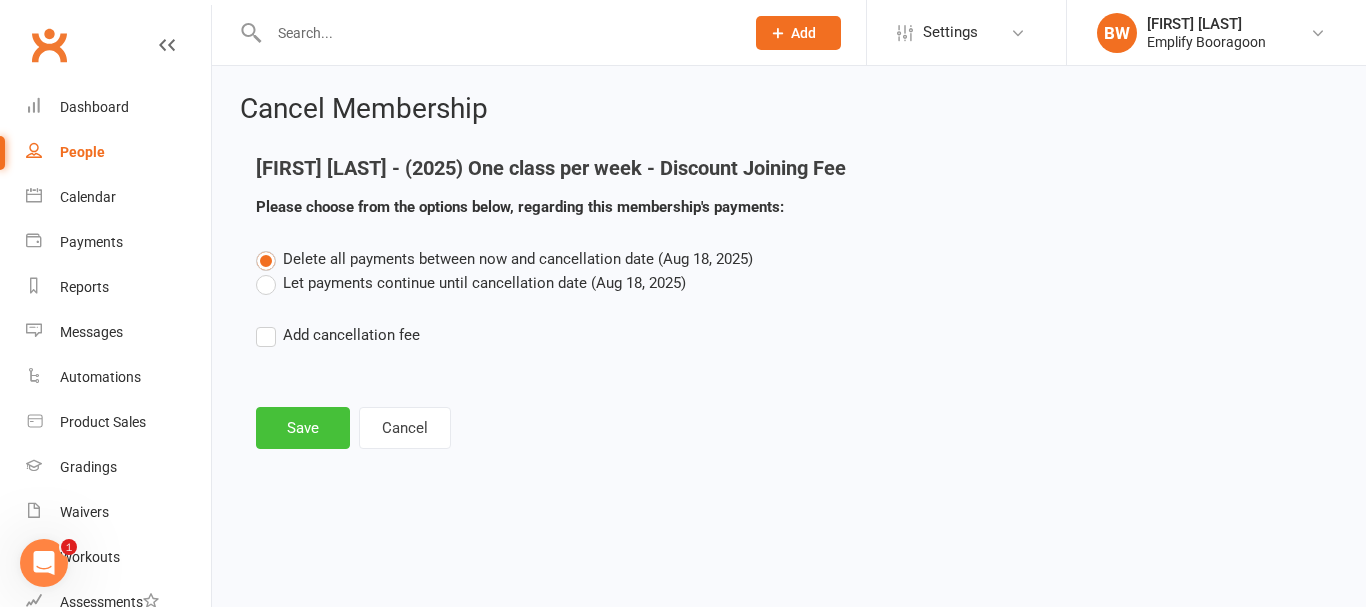 click on "Save" at bounding box center [303, 428] 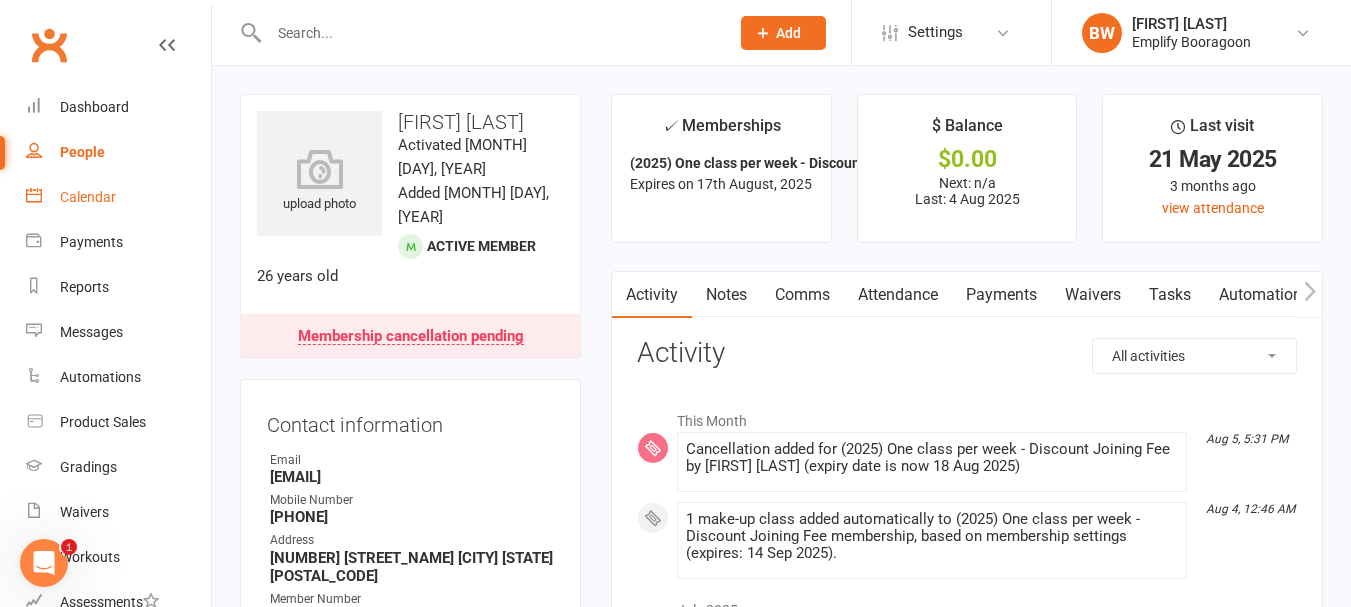 click on "Calendar" at bounding box center (118, 197) 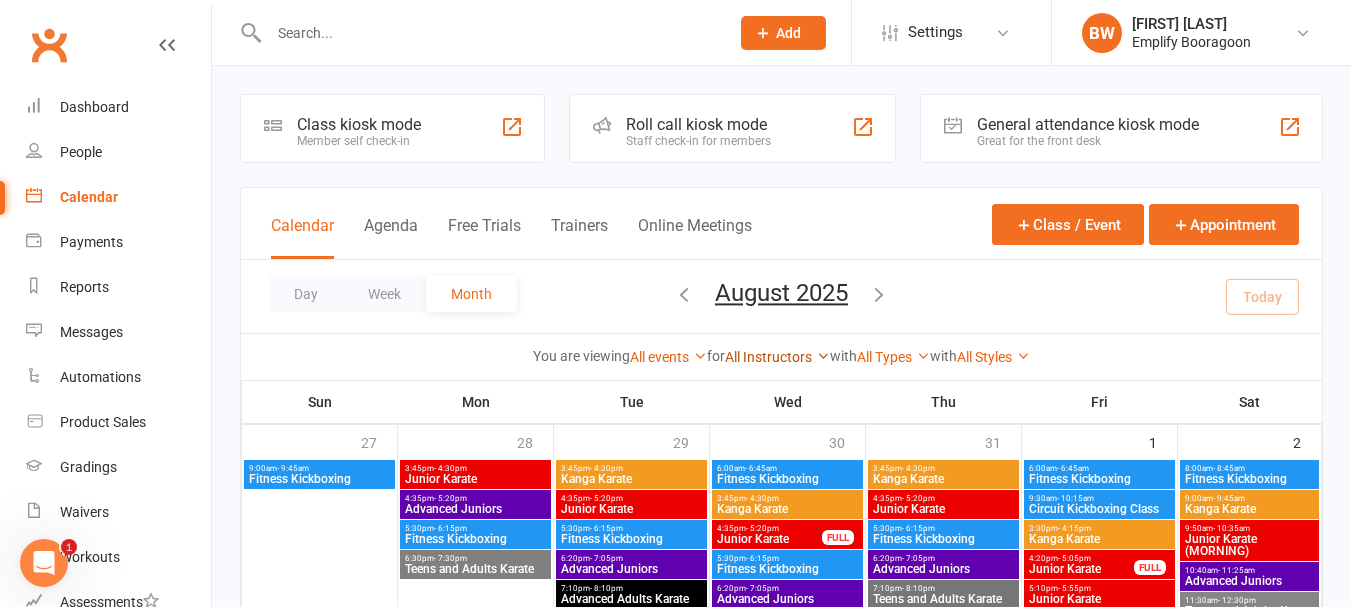 click on "All Instructors" at bounding box center (777, 357) 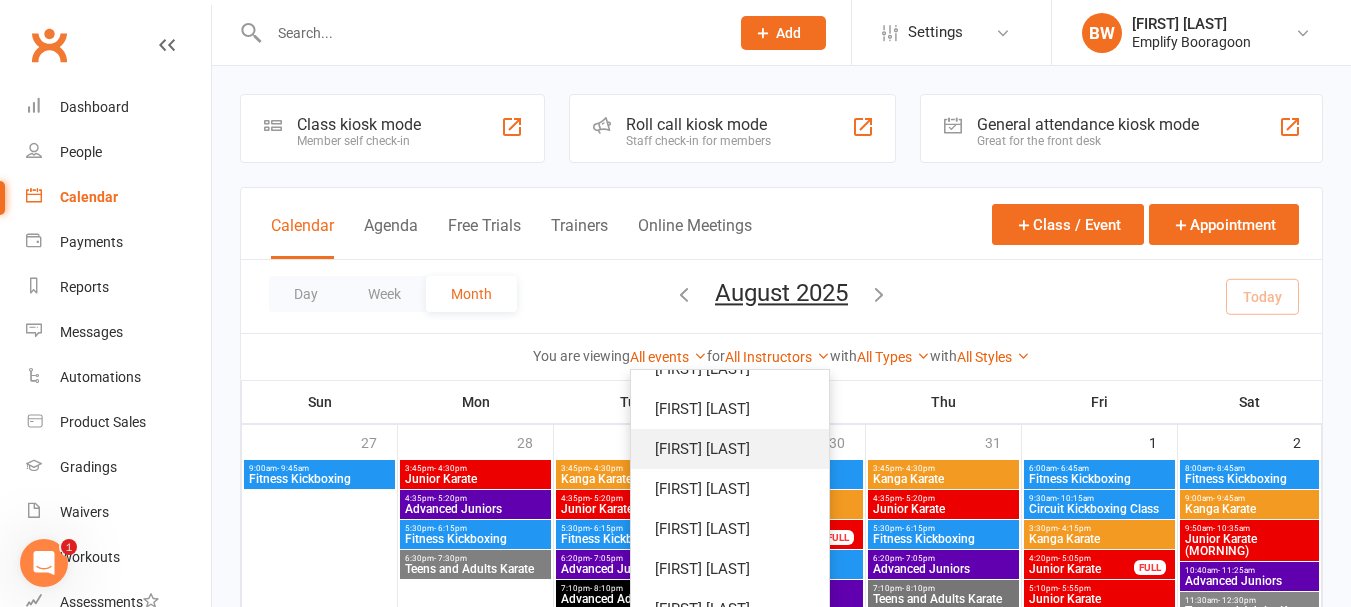 scroll, scrollTop: 49, scrollLeft: 0, axis: vertical 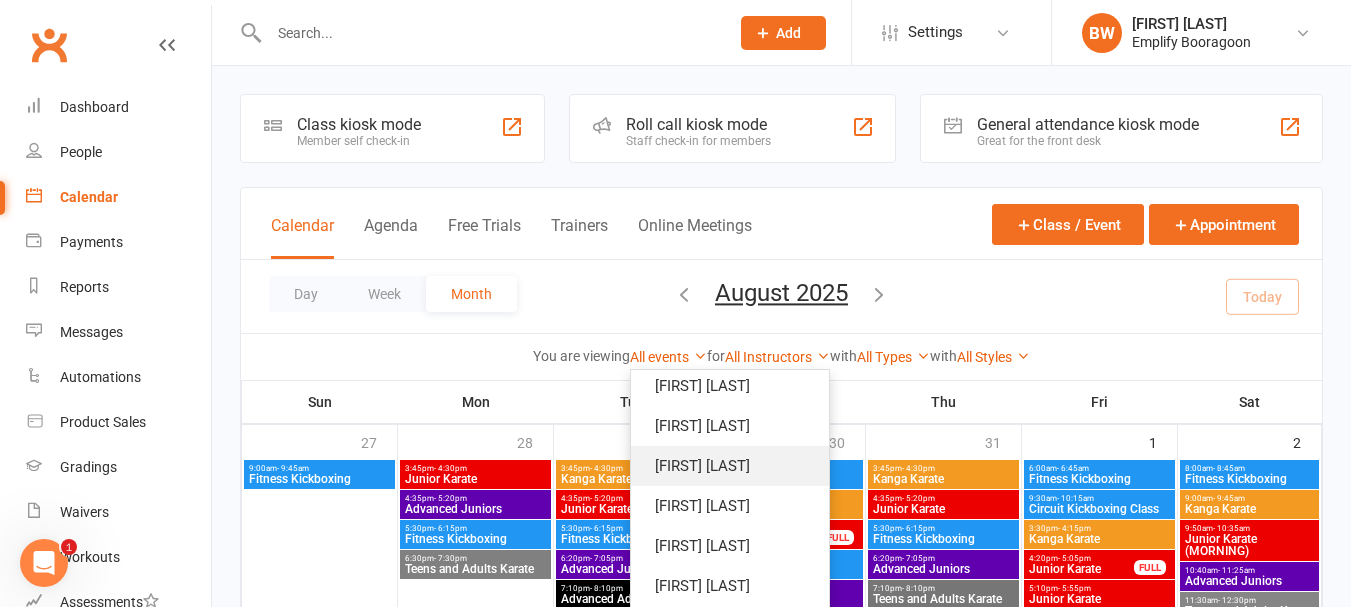 click on "[FIRST] [LAST]" at bounding box center [730, 466] 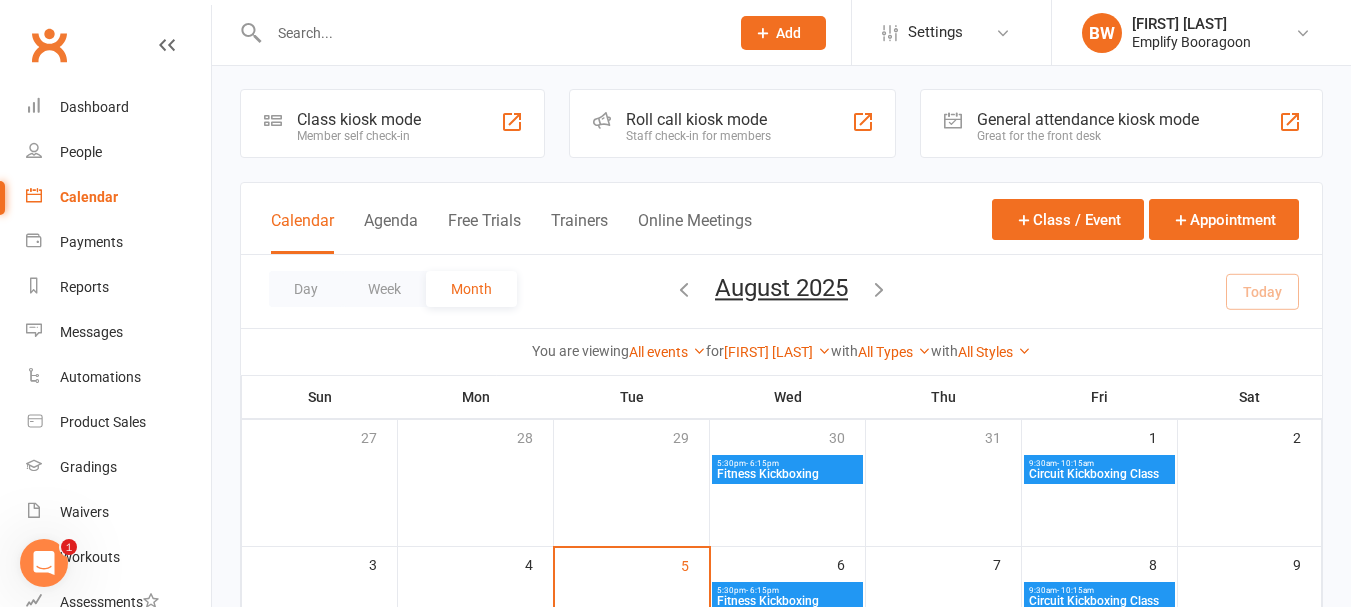 scroll, scrollTop: 0, scrollLeft: 0, axis: both 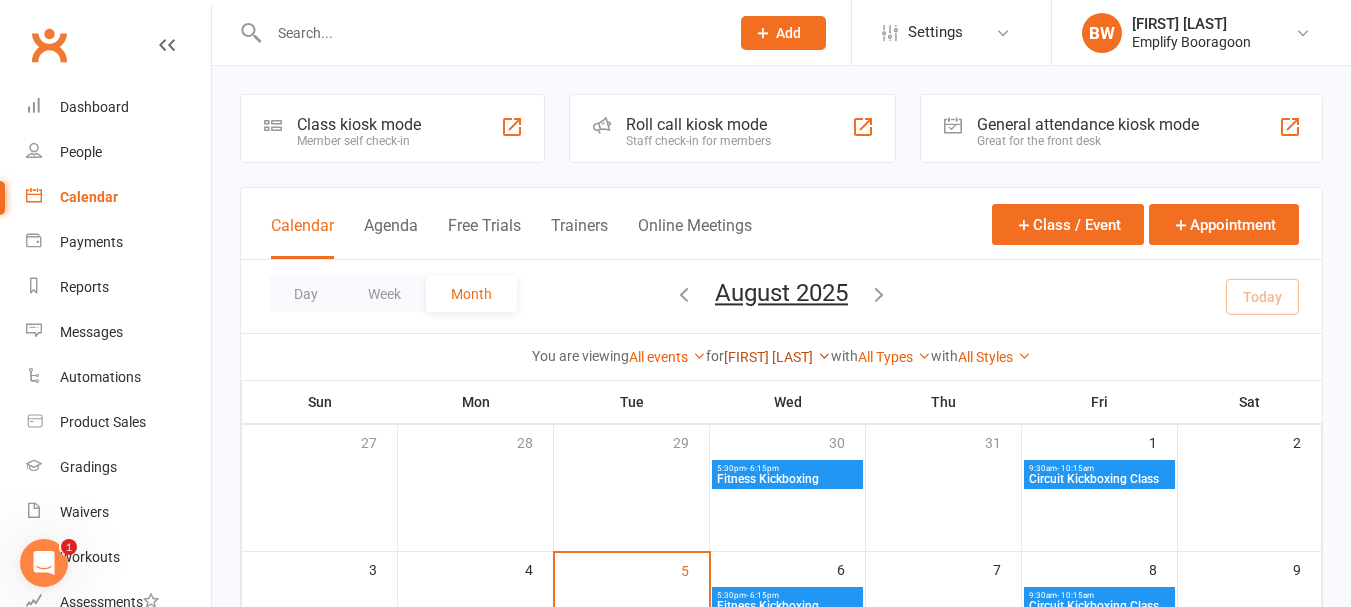 click on "[FIRST] [LAST]" at bounding box center [777, 357] 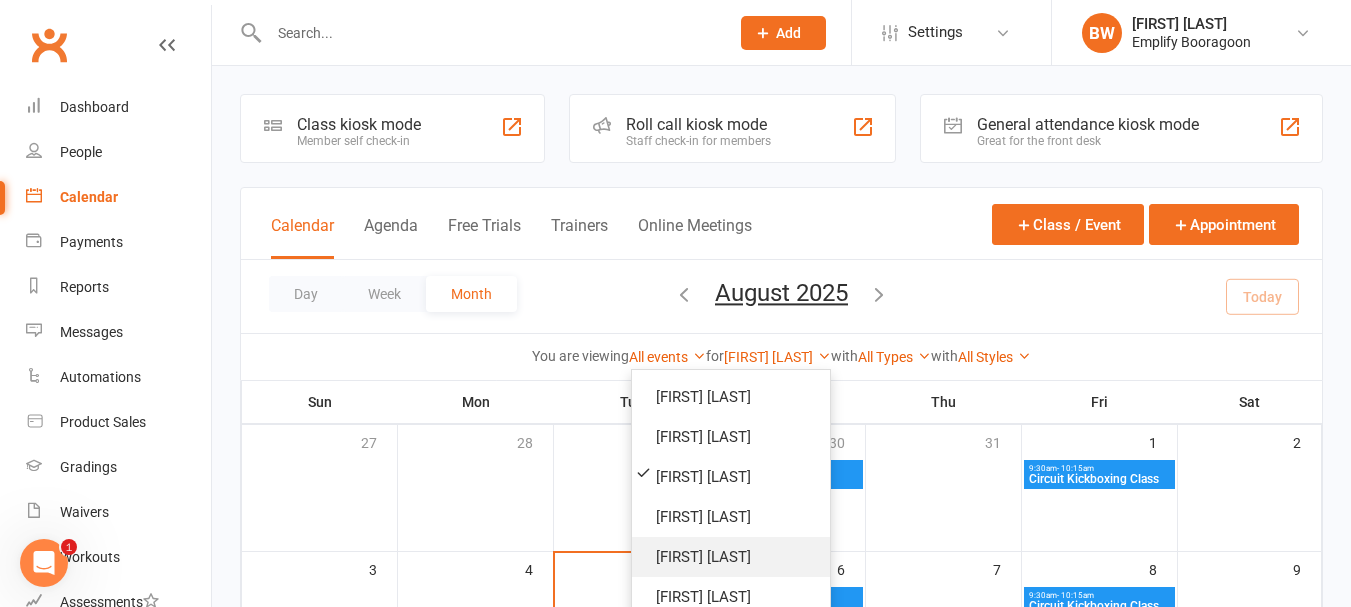 scroll, scrollTop: 89, scrollLeft: 0, axis: vertical 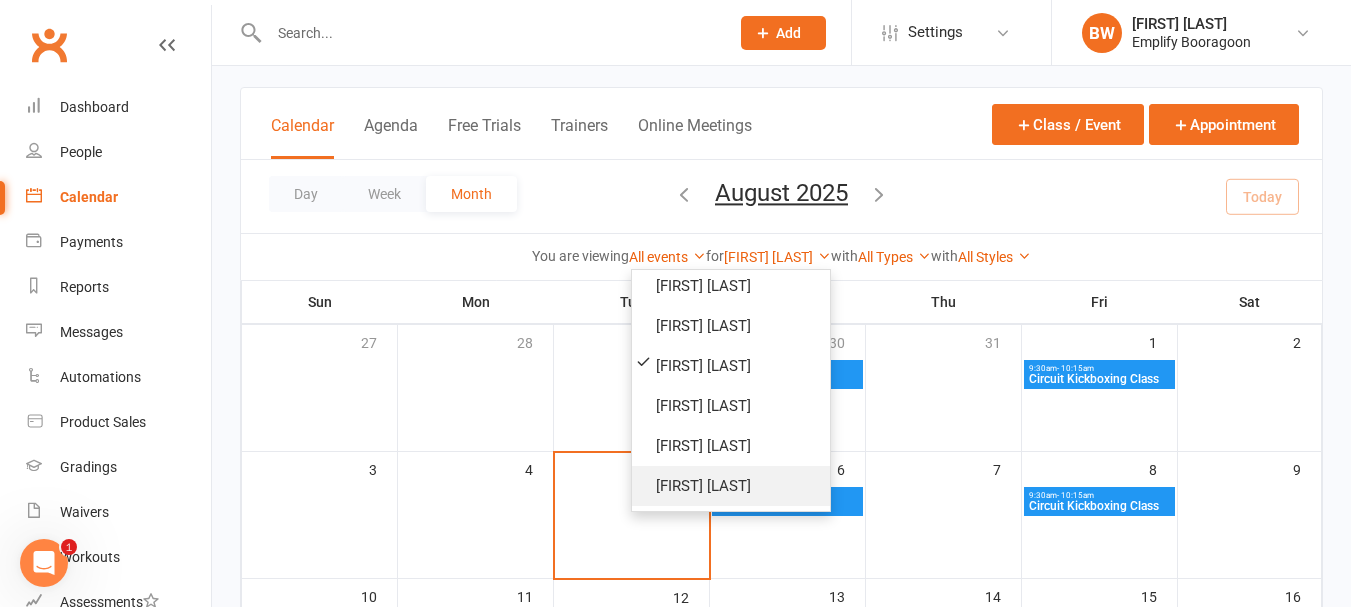 click on "Flin Rozario Jamieson" at bounding box center (731, 486) 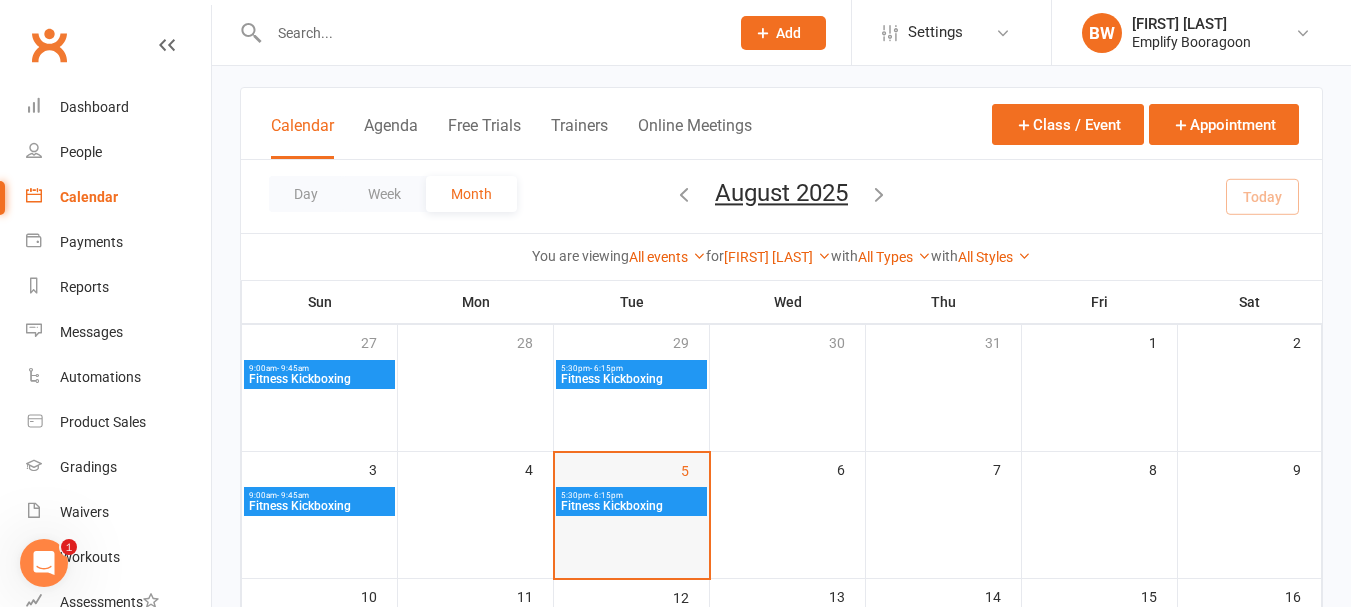 click on "5" at bounding box center (632, 515) 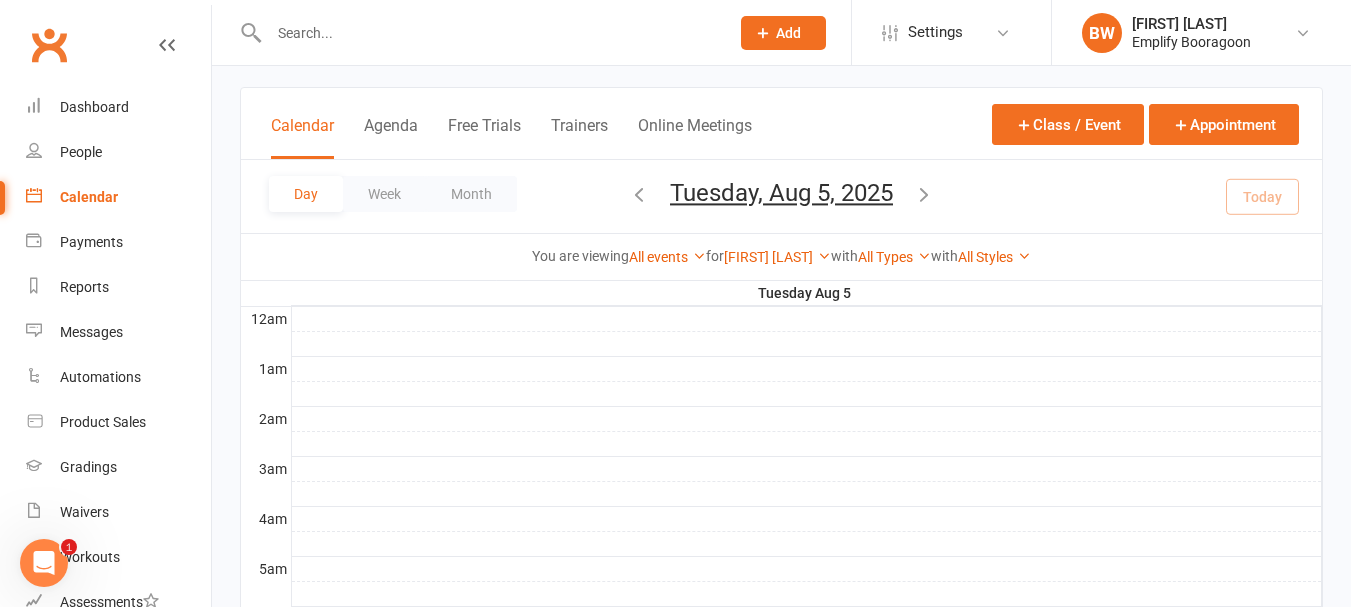 scroll, scrollTop: 0, scrollLeft: 0, axis: both 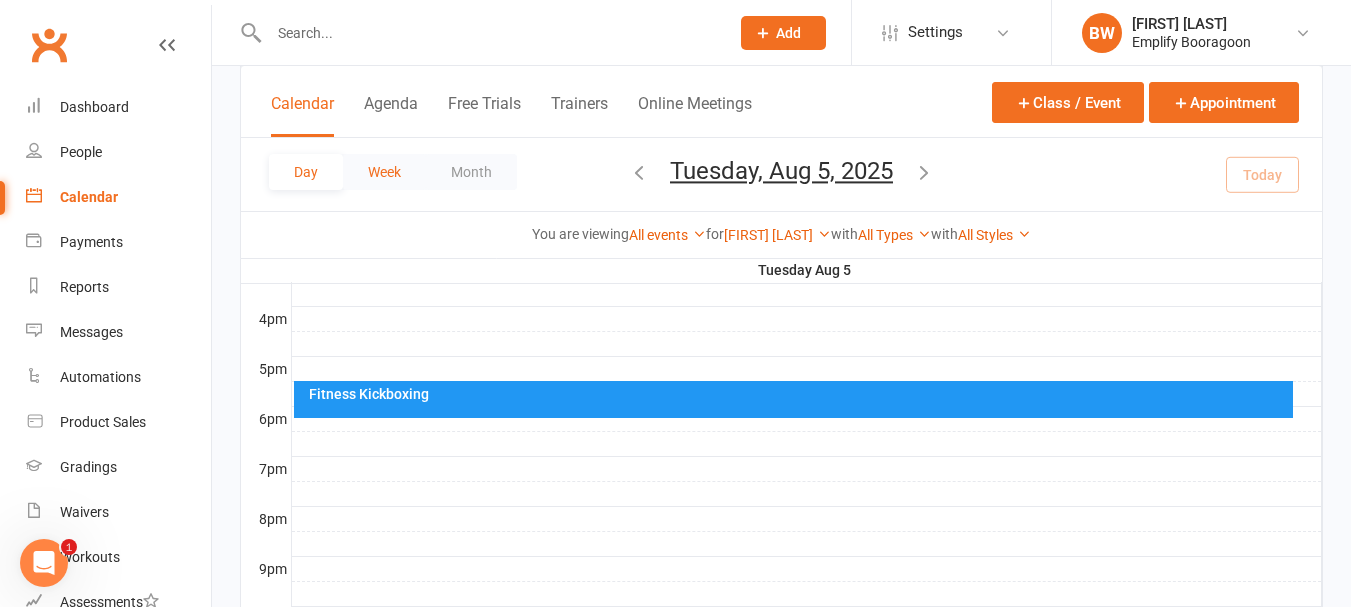 click on "Week" at bounding box center [384, 172] 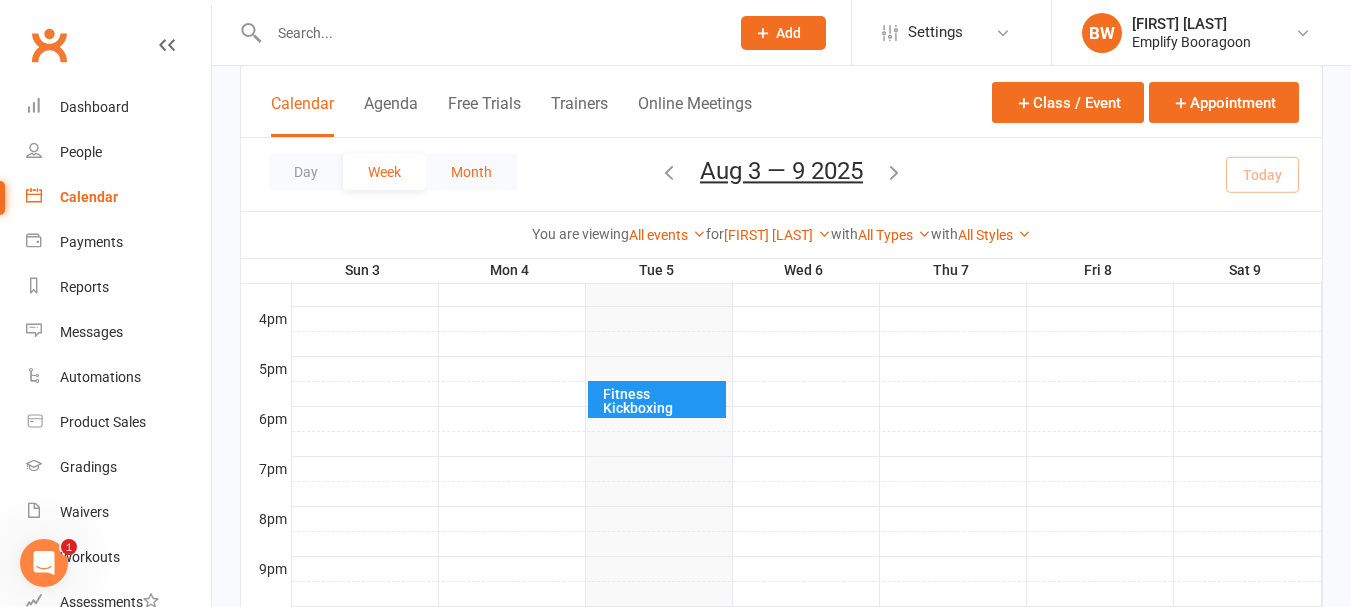 click on "Month" at bounding box center (471, 172) 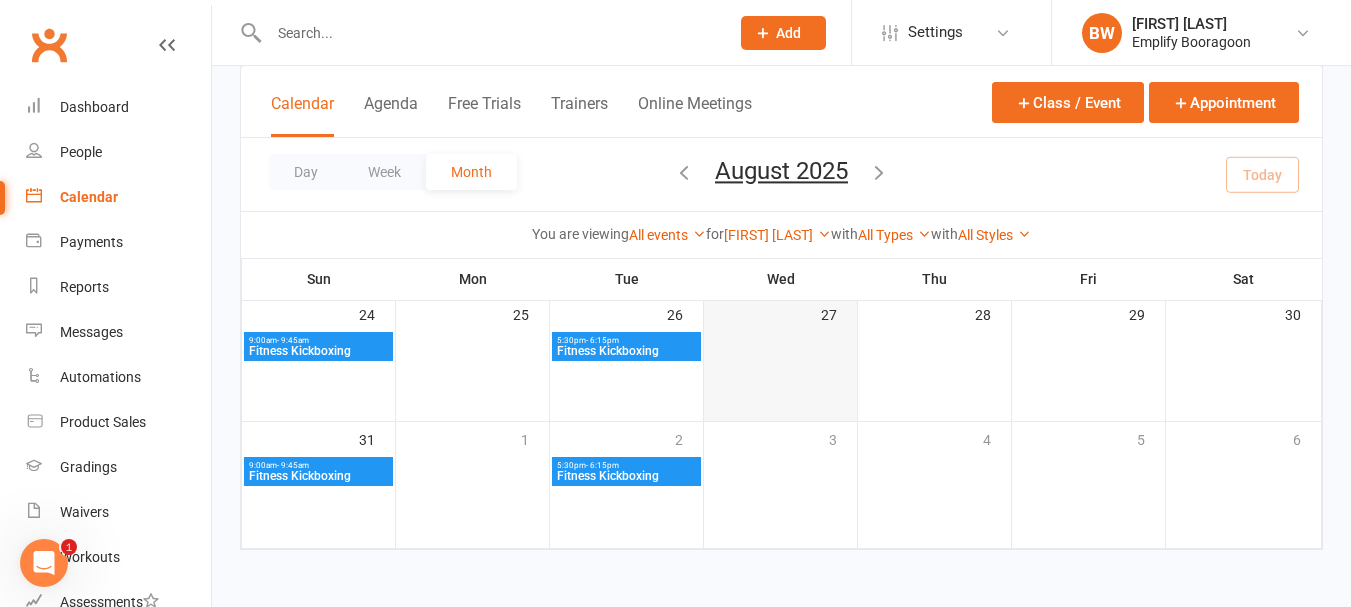 scroll, scrollTop: 628, scrollLeft: 0, axis: vertical 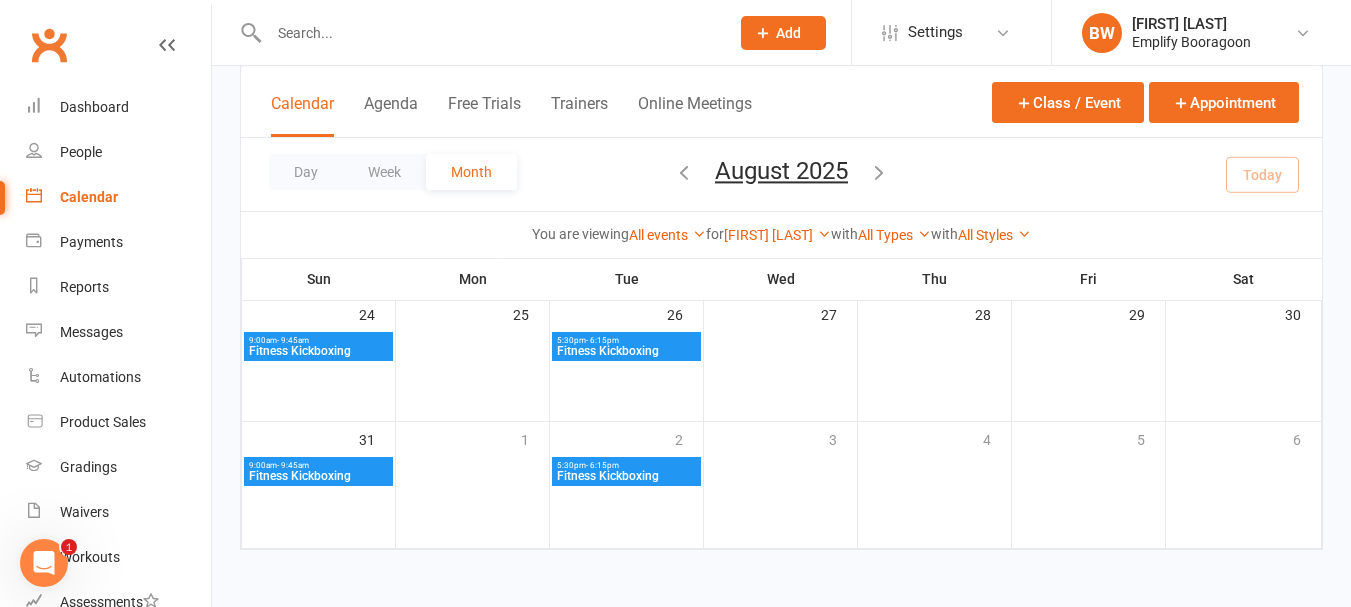 click on "Fitness Kickboxing" at bounding box center [626, 476] 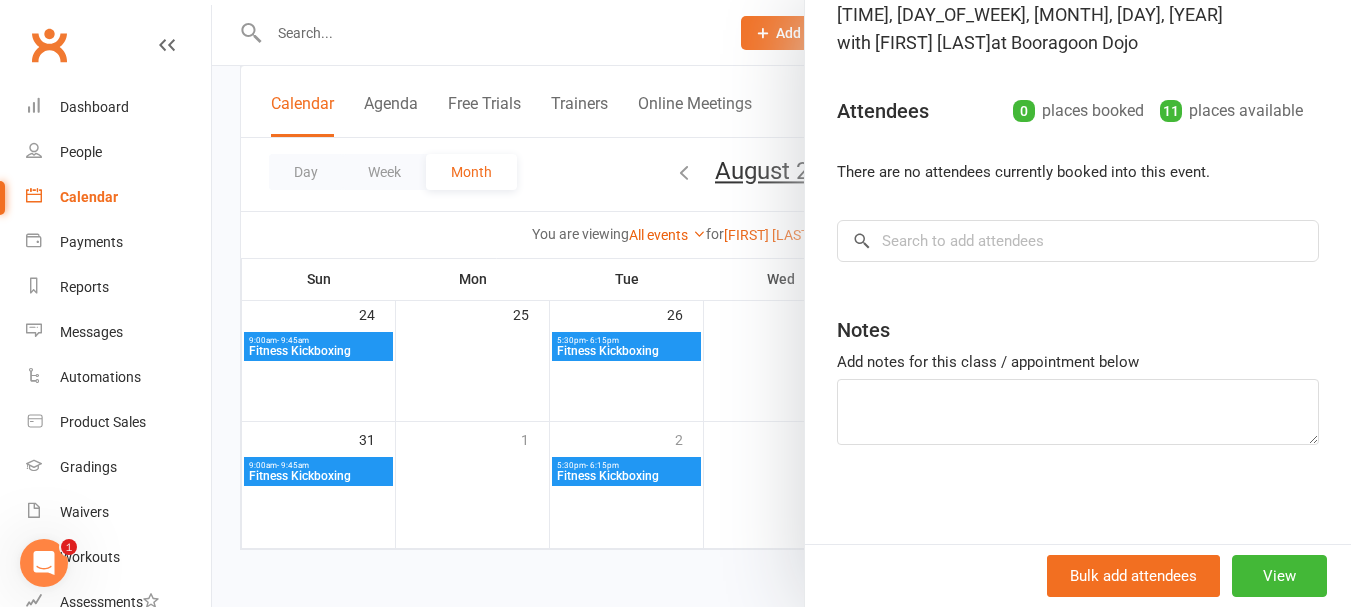 scroll, scrollTop: 147, scrollLeft: 0, axis: vertical 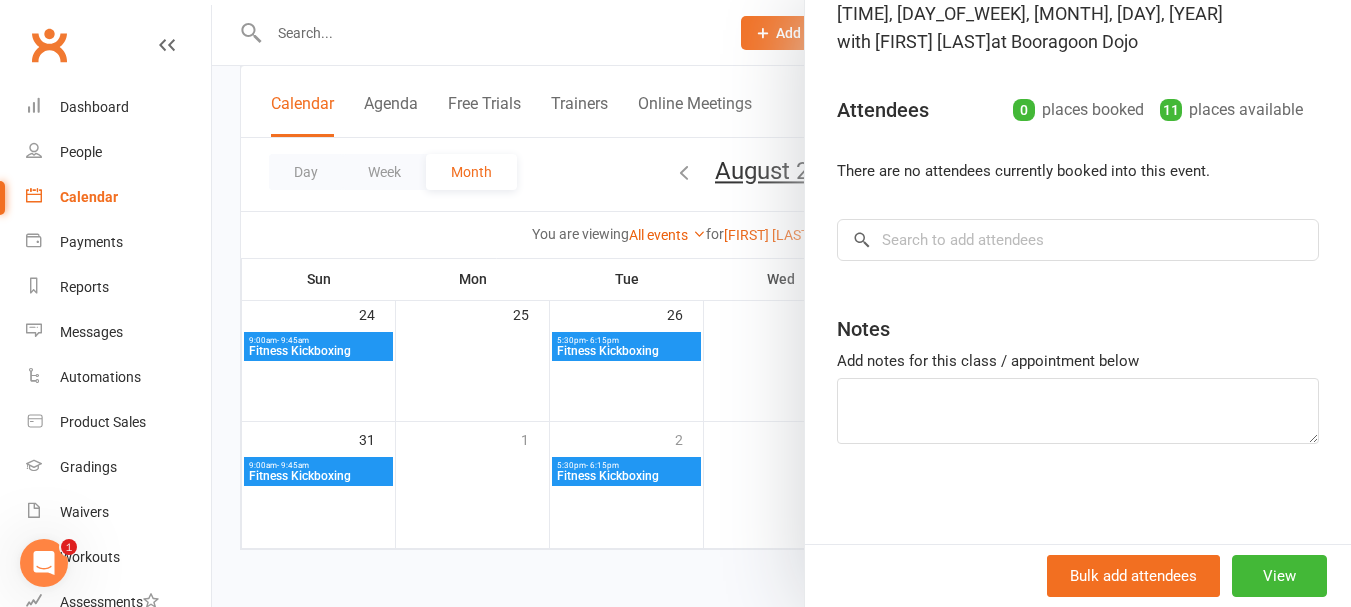 click at bounding box center (781, 303) 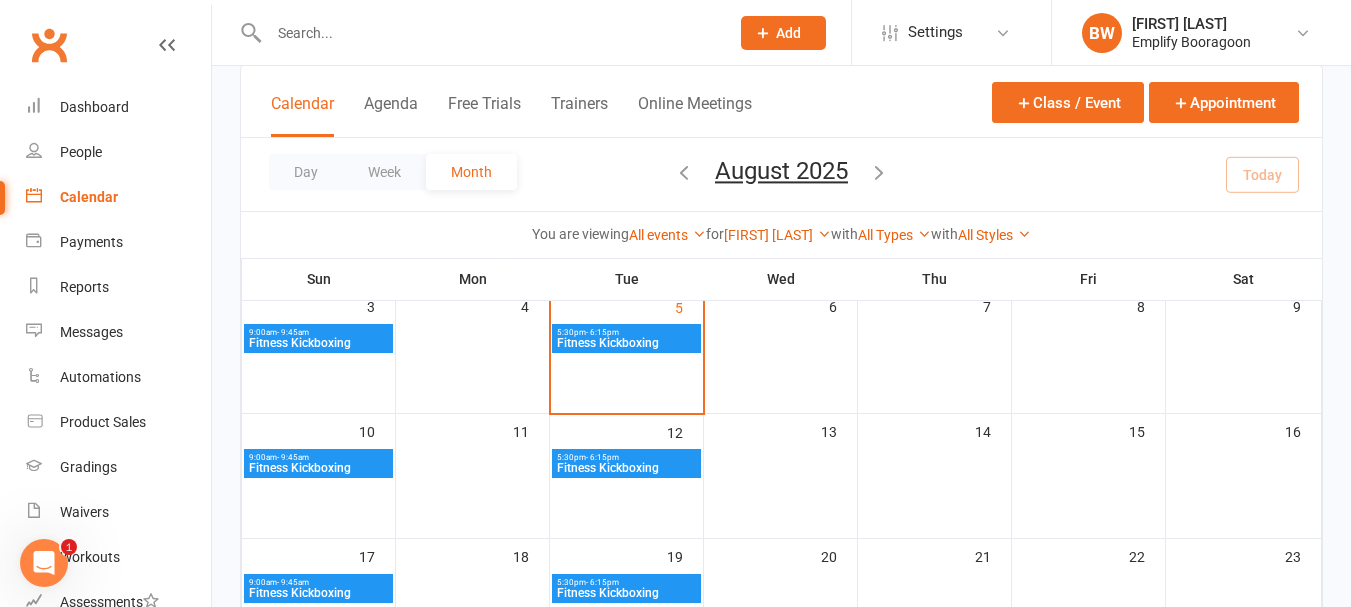 scroll, scrollTop: 228, scrollLeft: 0, axis: vertical 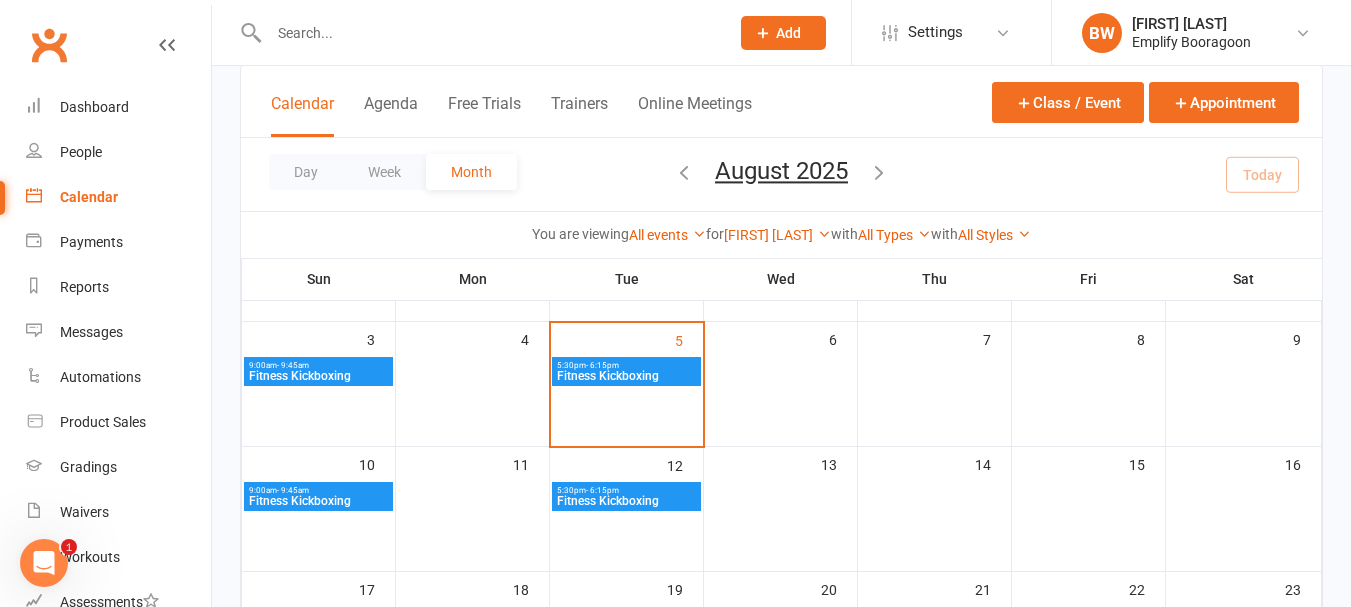 click on "Fitness Kickboxing" at bounding box center (626, 376) 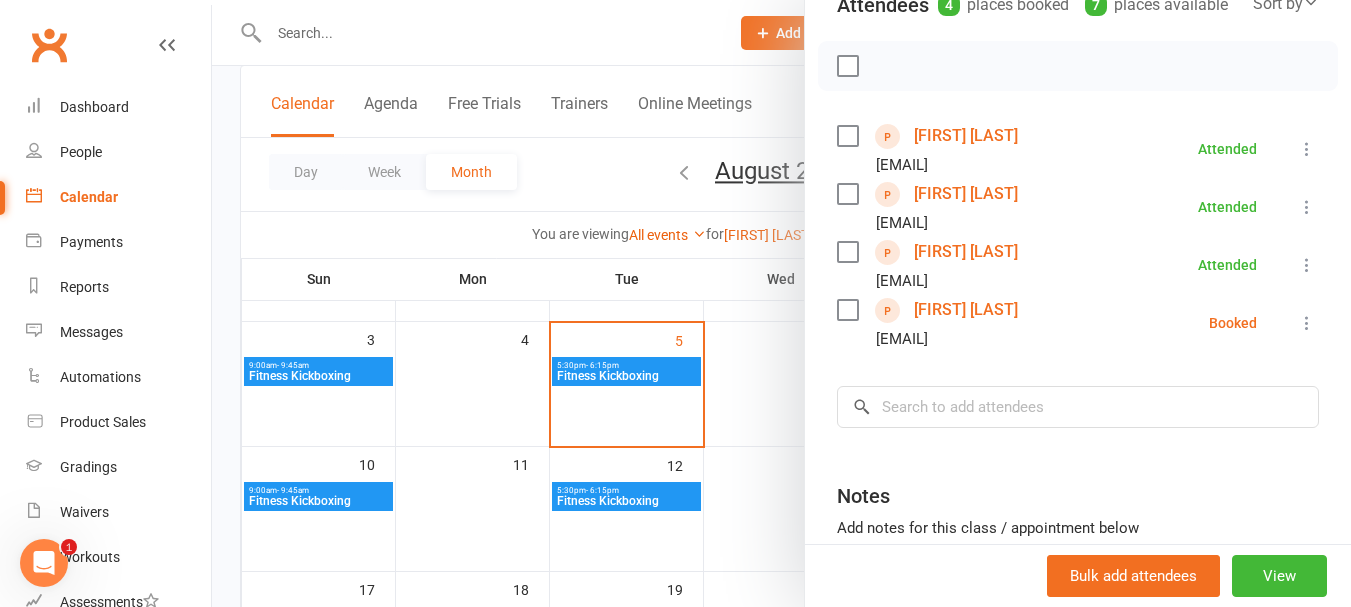 scroll, scrollTop: 300, scrollLeft: 0, axis: vertical 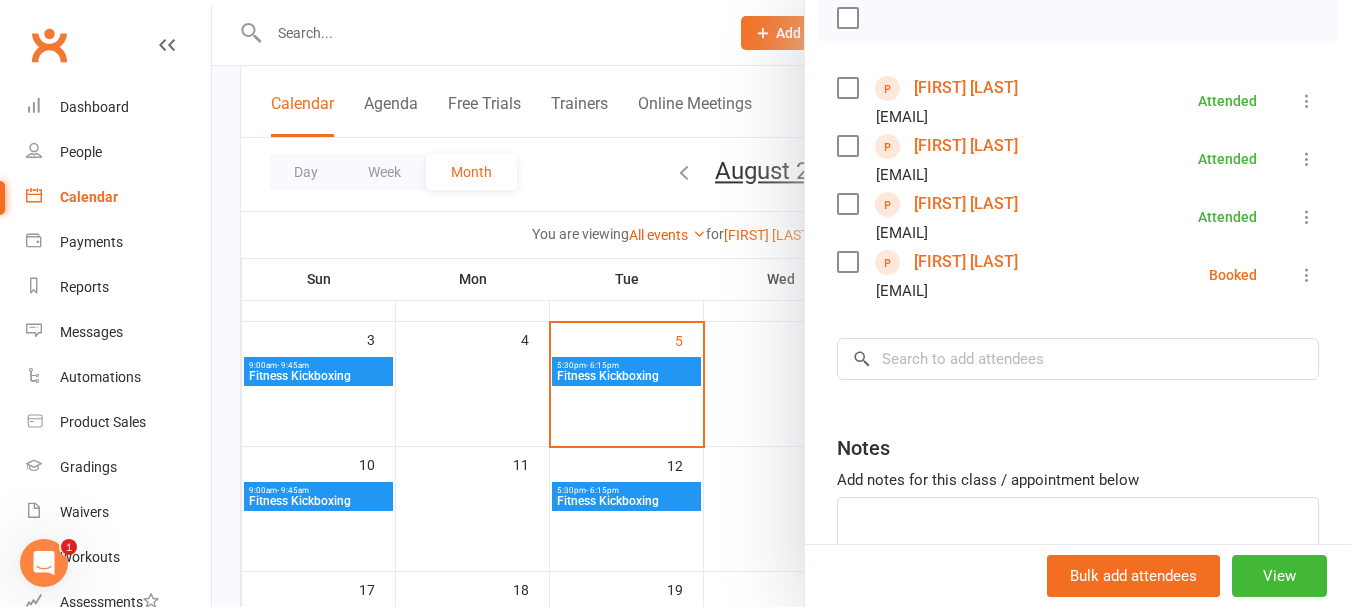 click at bounding box center [1307, 275] 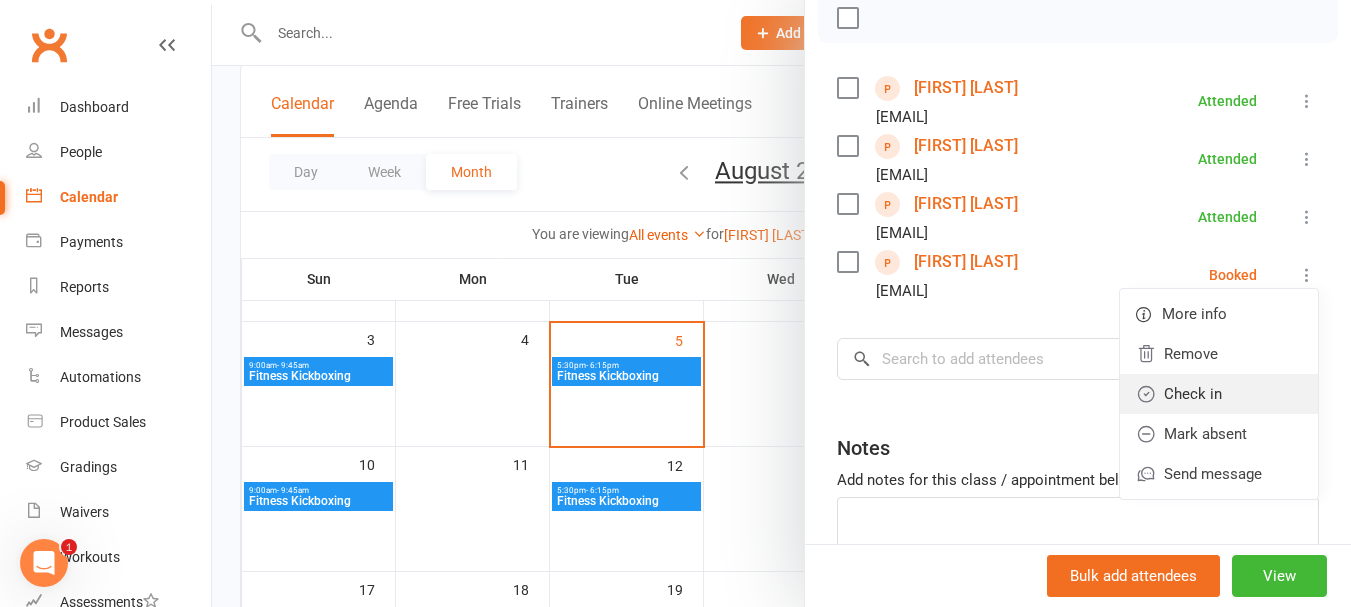 click on "Check in" at bounding box center [1219, 394] 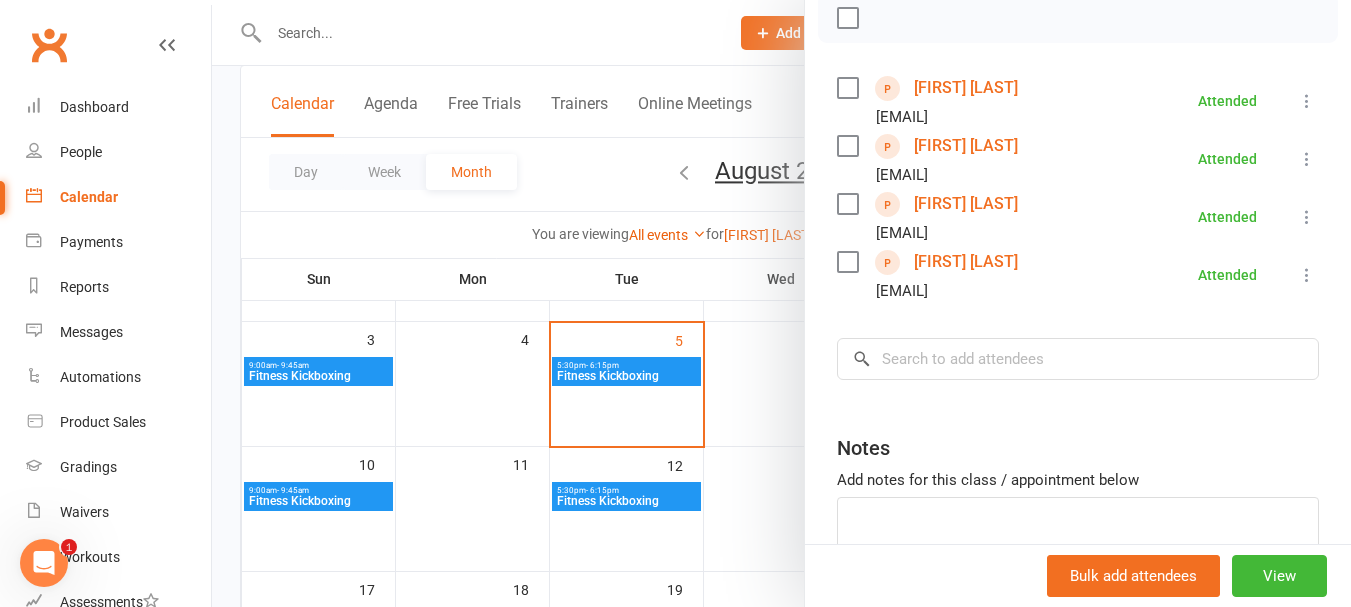 click at bounding box center (781, 303) 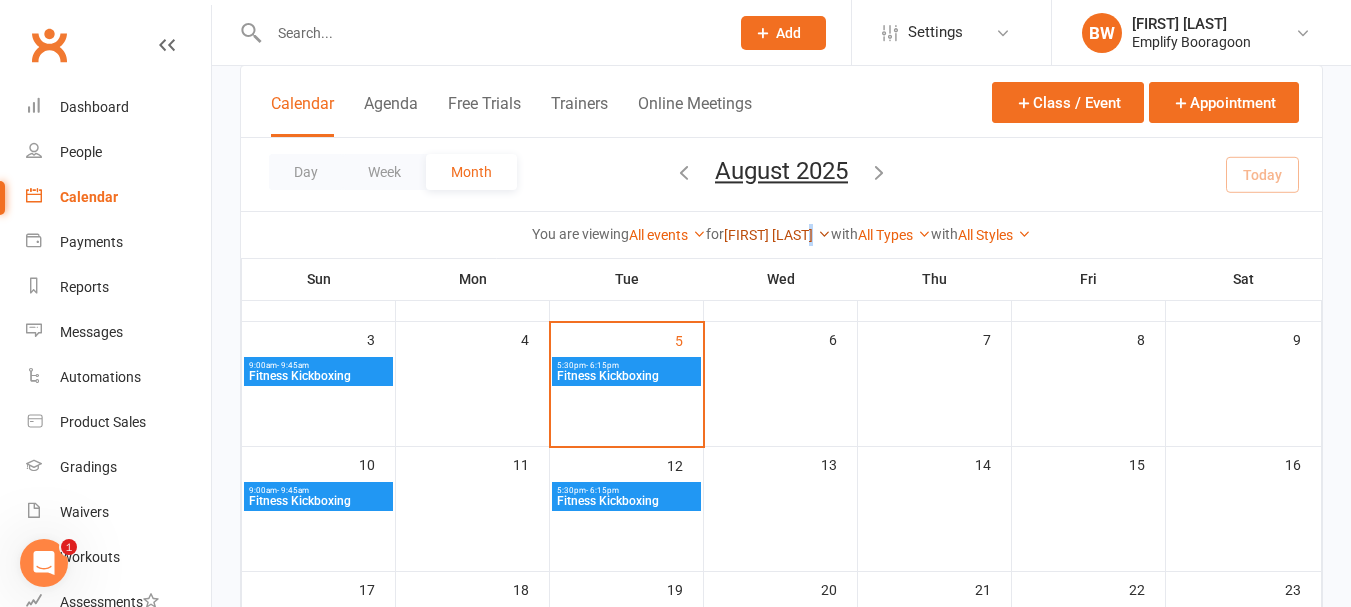 click on "Flin Rozario Jamieson" at bounding box center (777, 235) 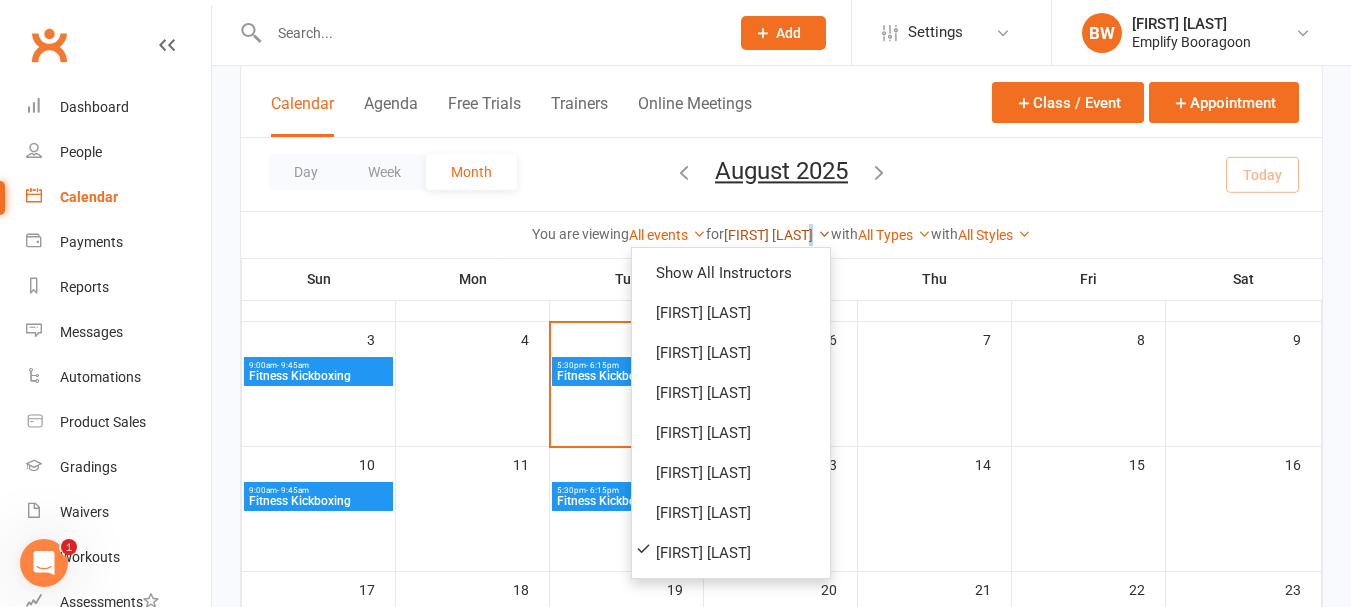 scroll, scrollTop: 0, scrollLeft: 0, axis: both 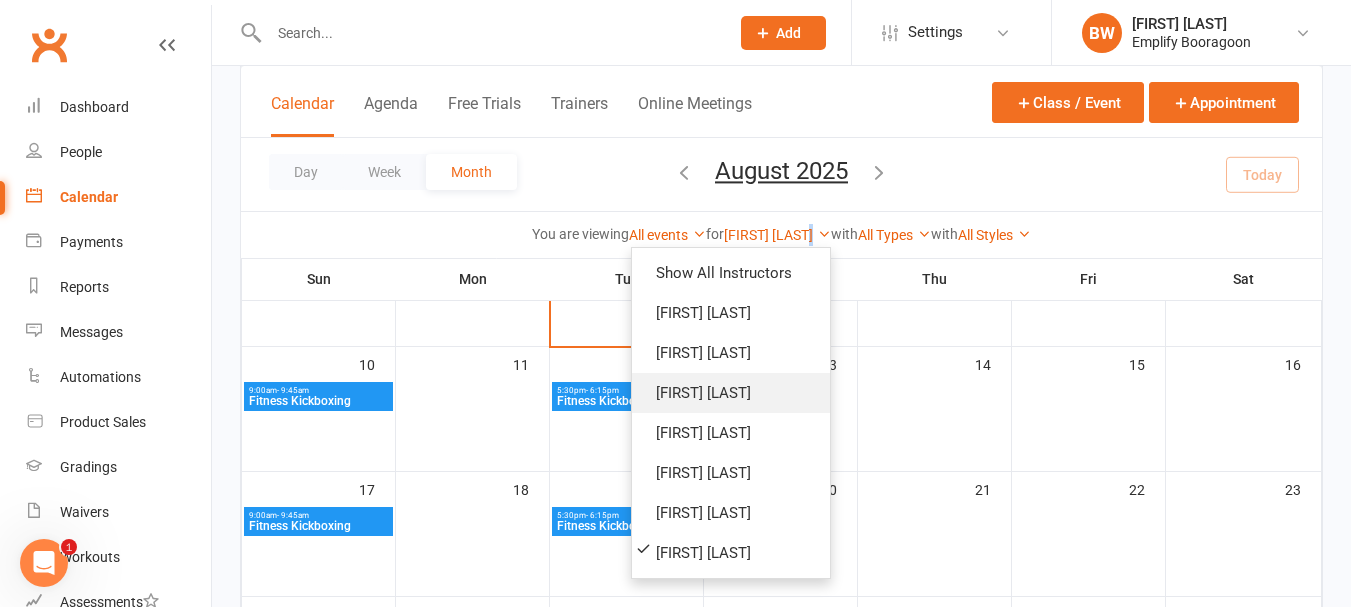 click on "Mark Neveri" at bounding box center (731, 393) 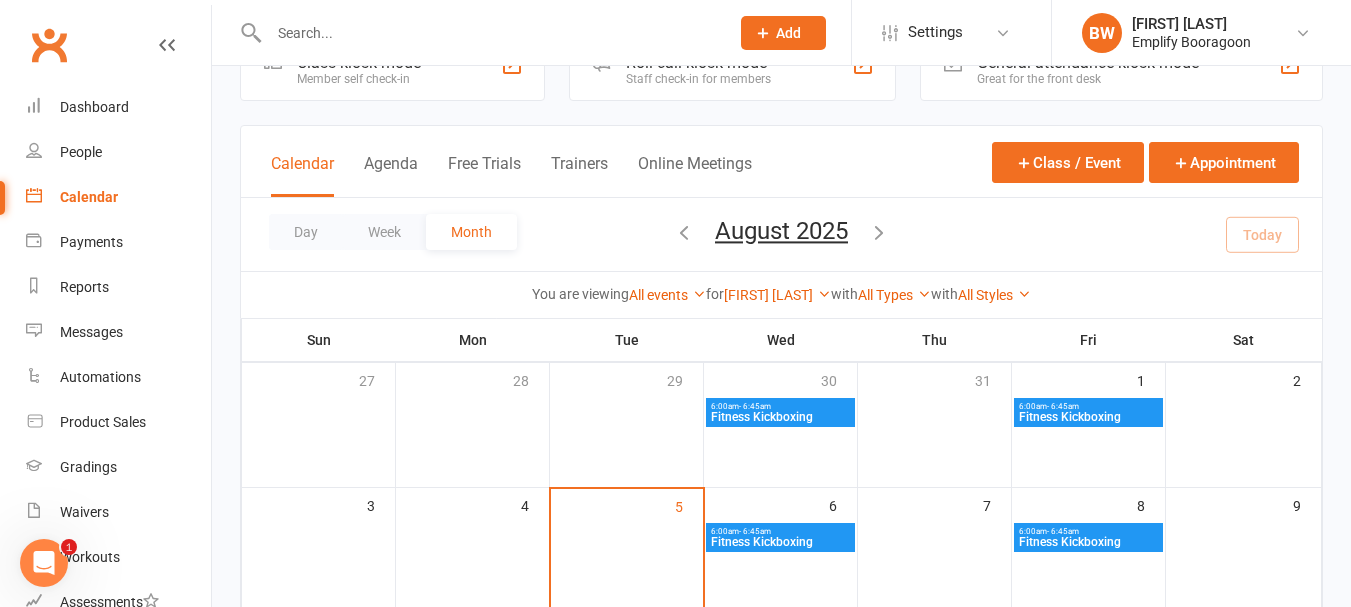 scroll, scrollTop: 28, scrollLeft: 0, axis: vertical 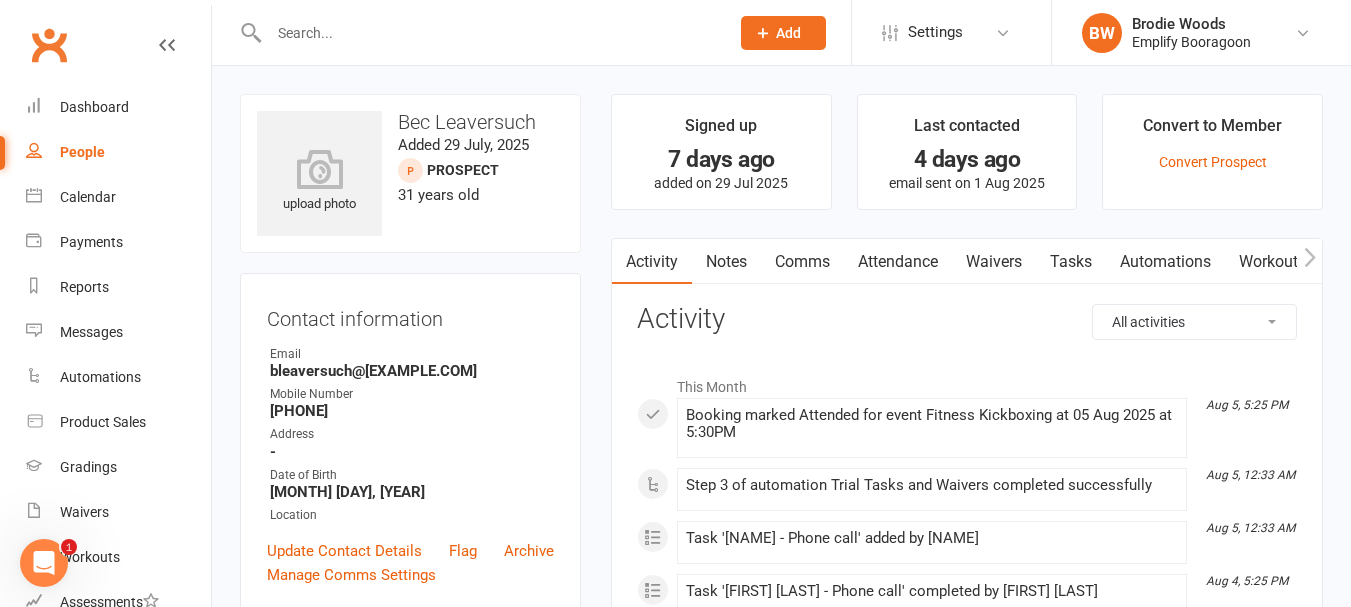 click on "Waivers" at bounding box center (994, 262) 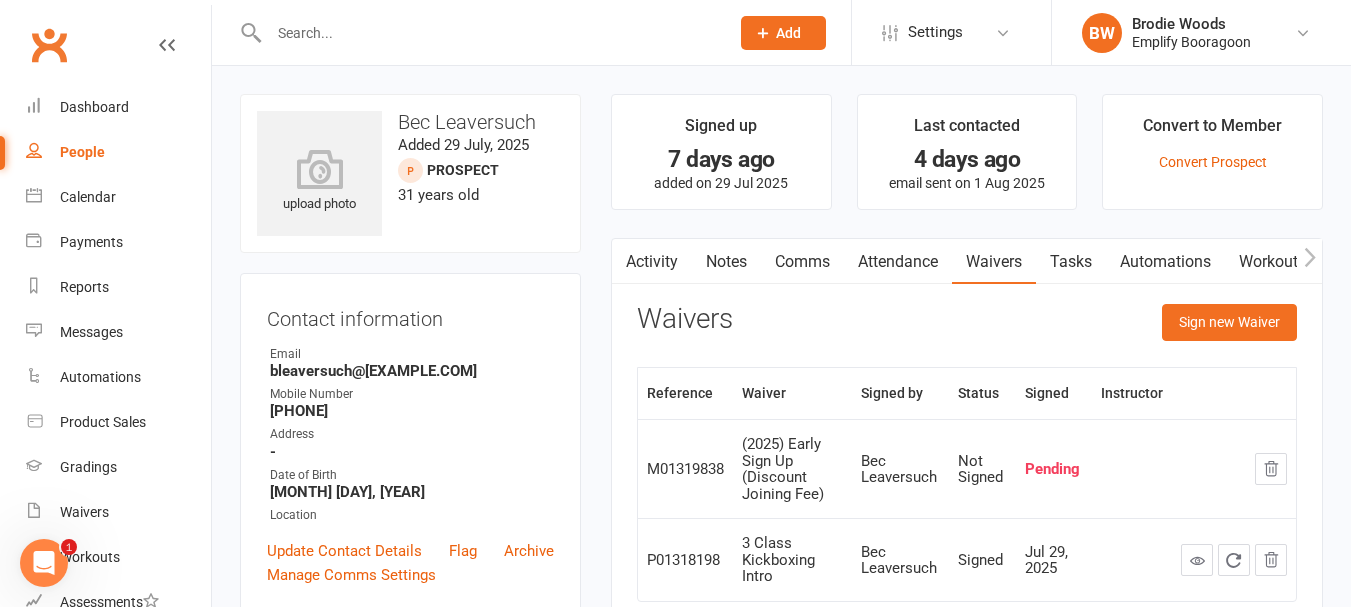 click on "Attendance" at bounding box center (898, 262) 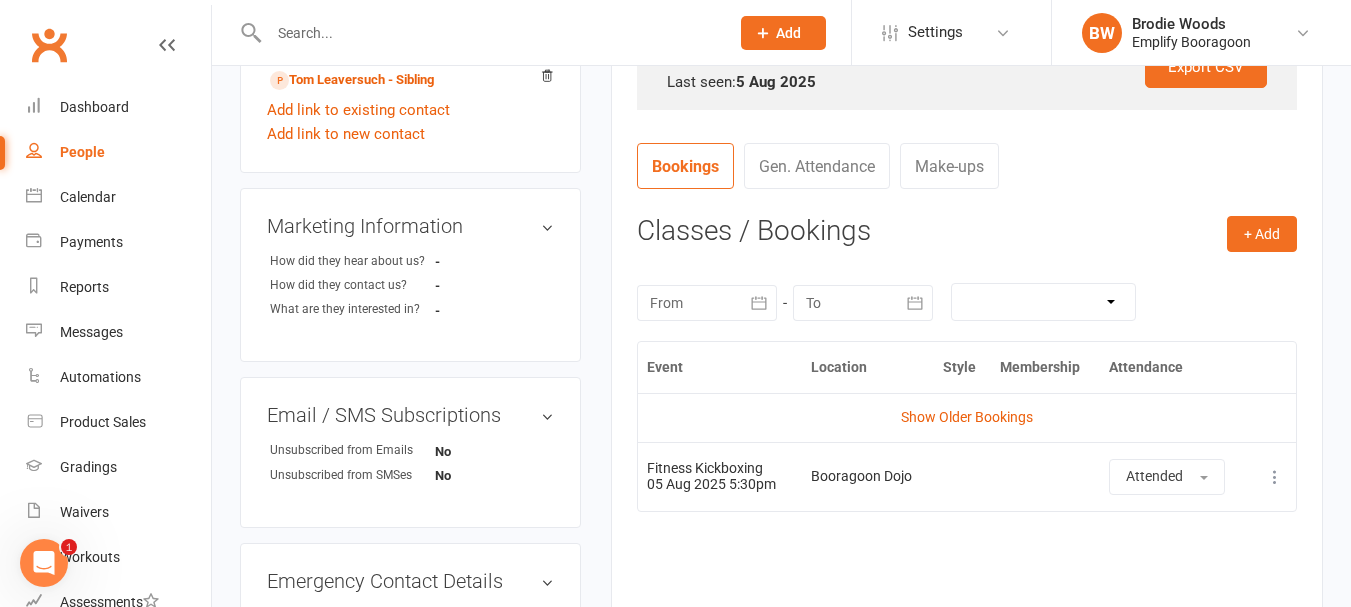 scroll, scrollTop: 700, scrollLeft: 0, axis: vertical 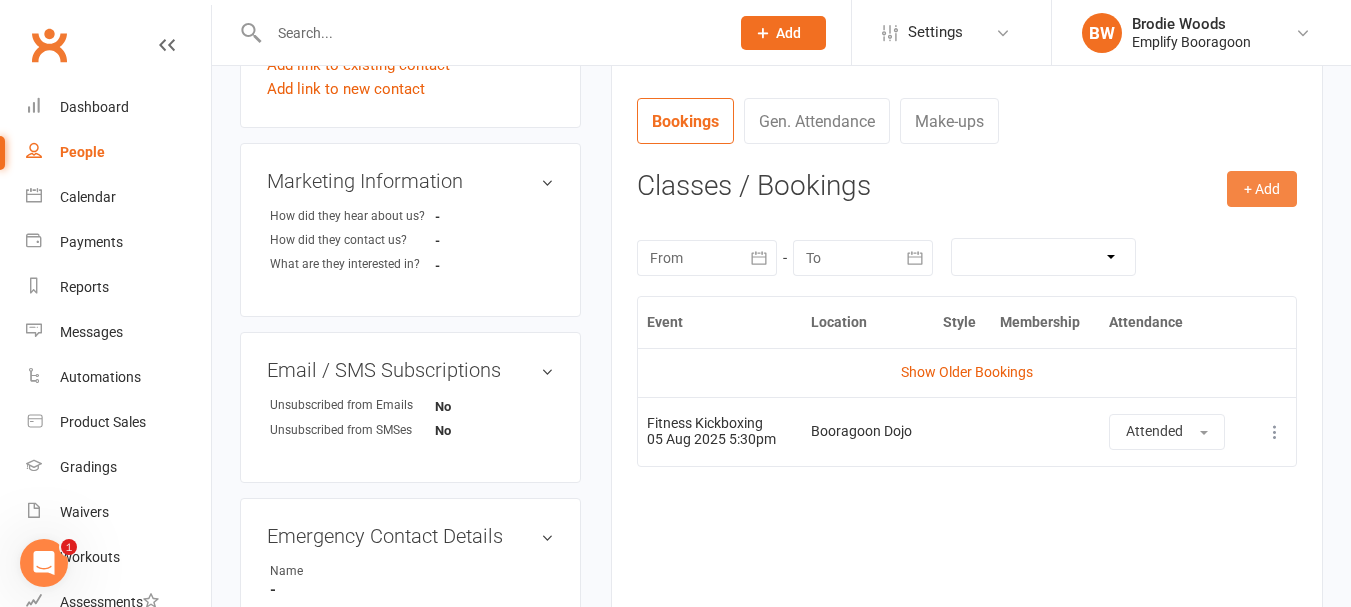 click on "+ Add" at bounding box center [1262, 189] 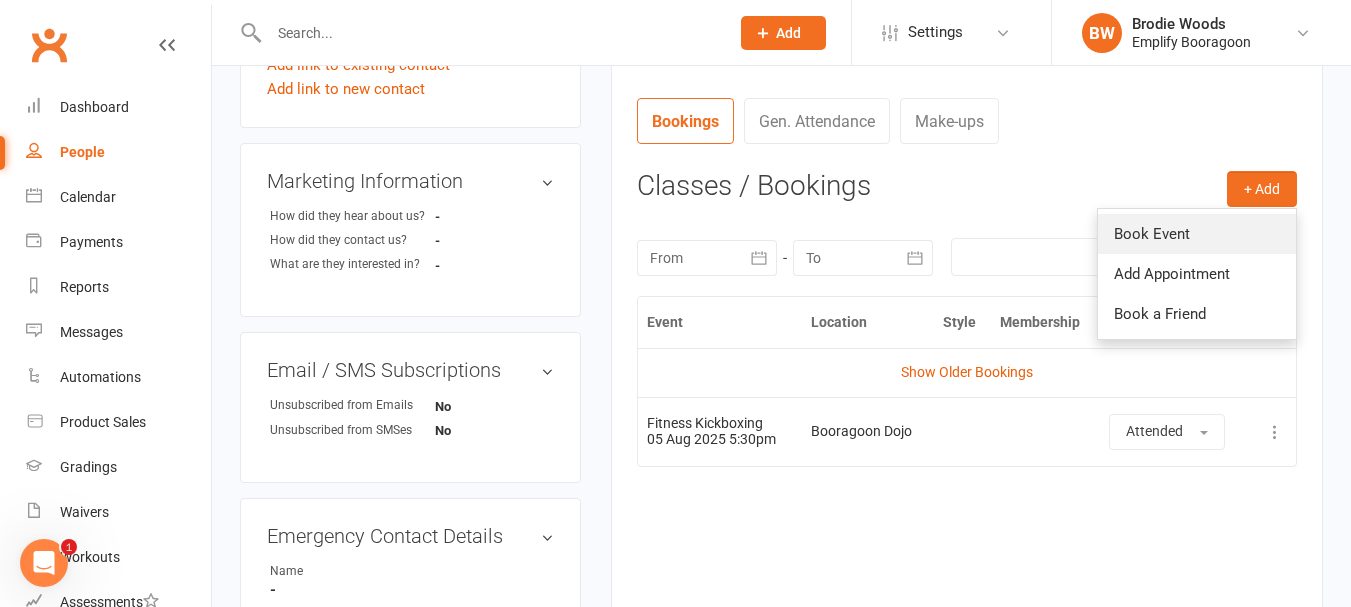 click on "Book Event" at bounding box center [1197, 234] 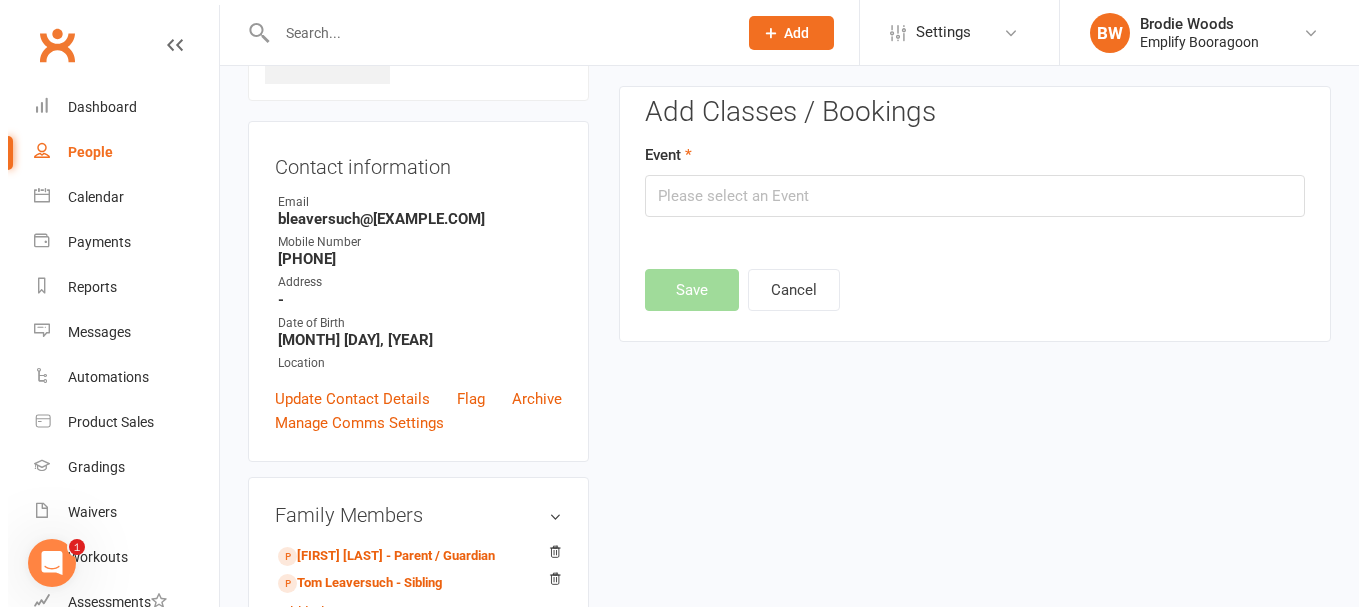 scroll, scrollTop: 138, scrollLeft: 0, axis: vertical 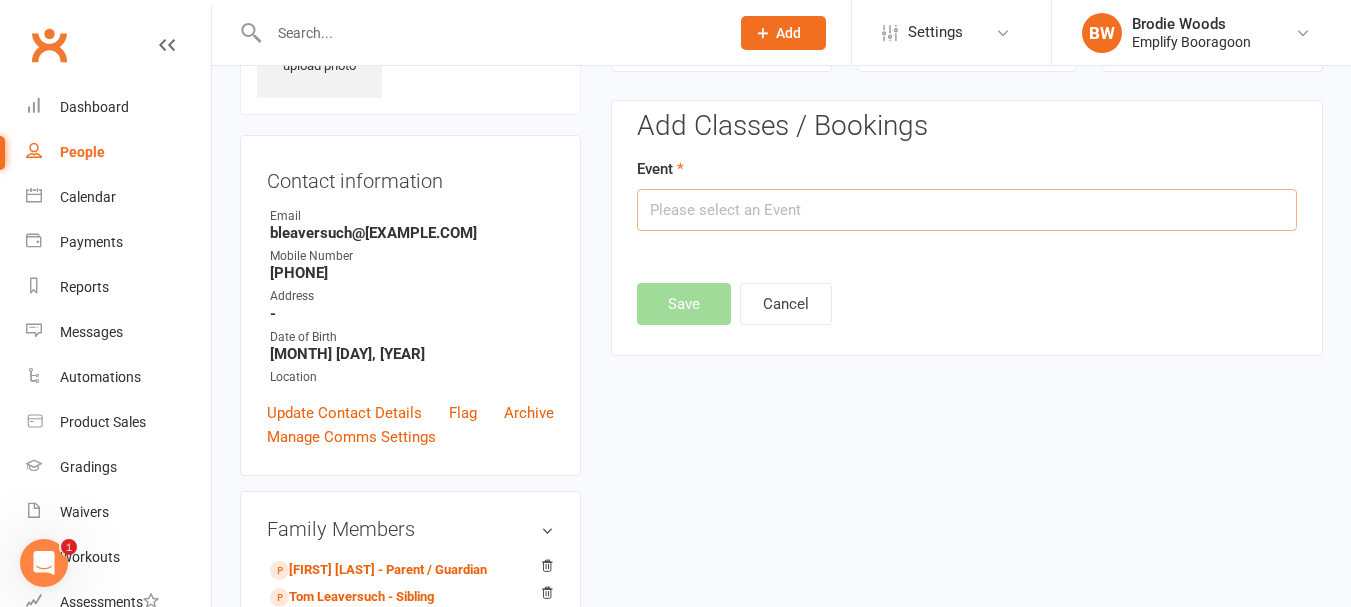 click at bounding box center (967, 210) 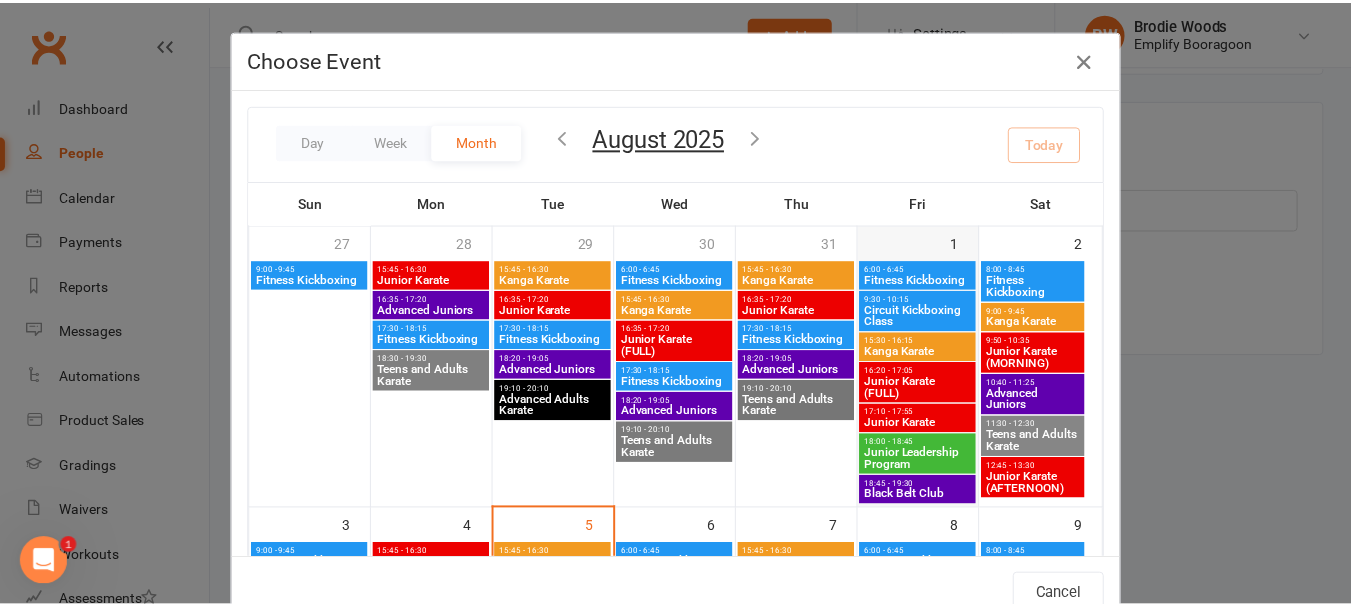 scroll, scrollTop: 400, scrollLeft: 0, axis: vertical 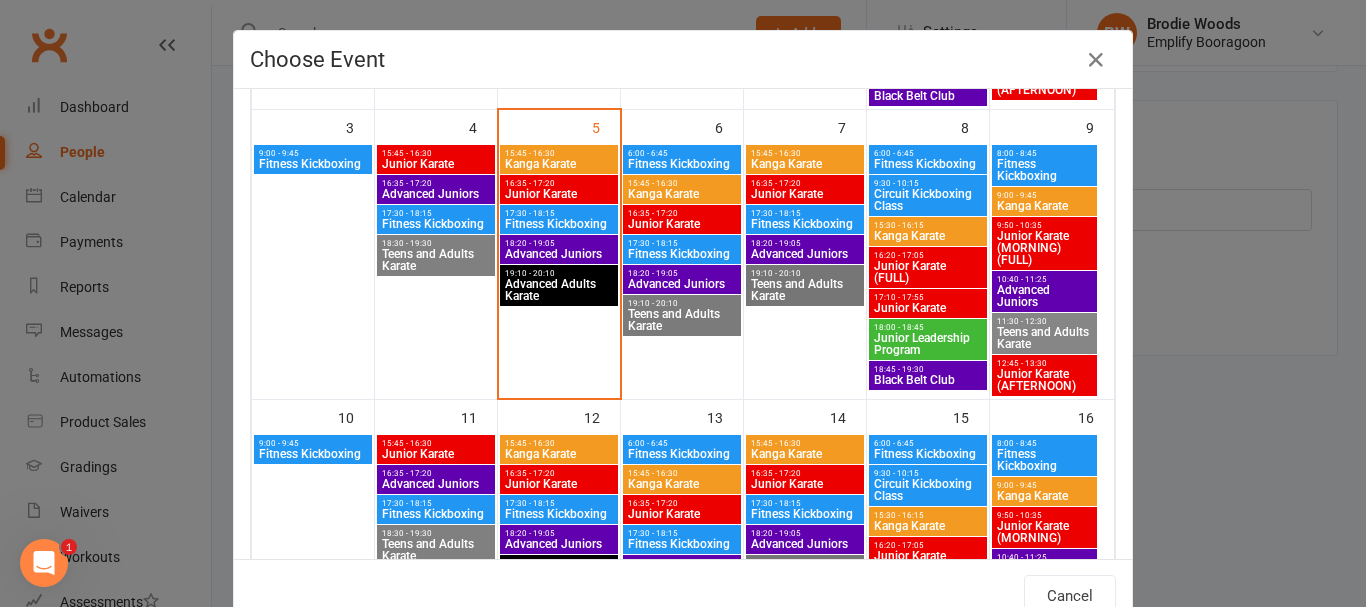 click on "Fitness Kickboxing" at bounding box center (805, 224) 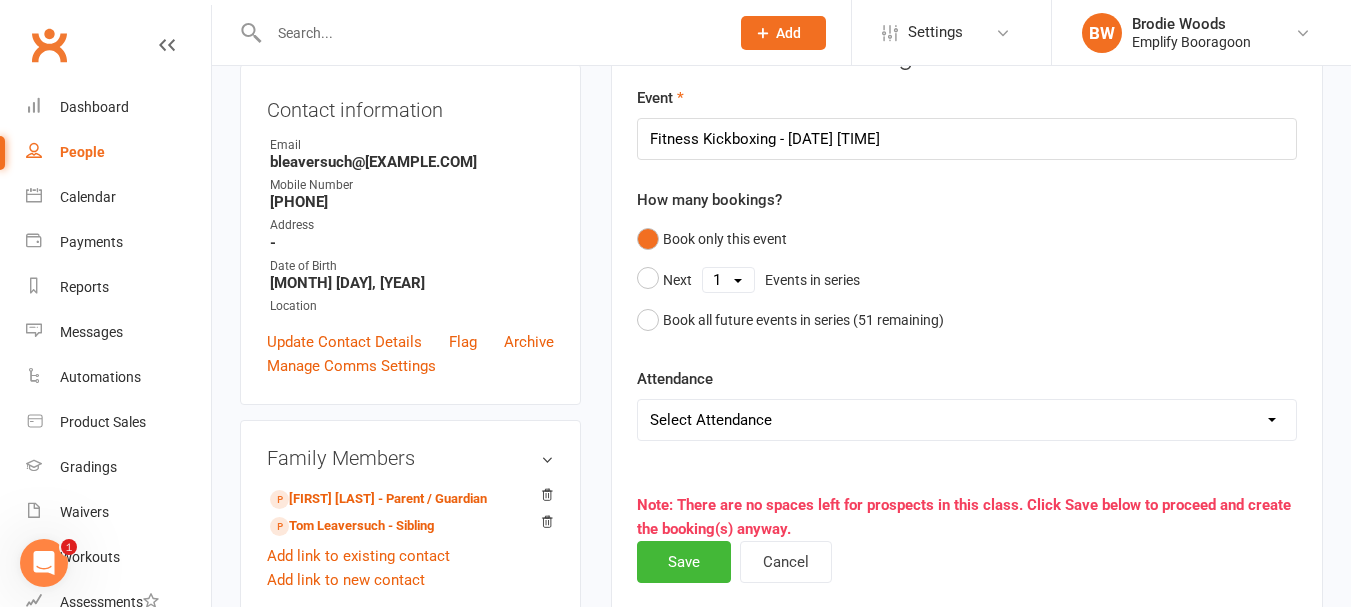 scroll, scrollTop: 238, scrollLeft: 0, axis: vertical 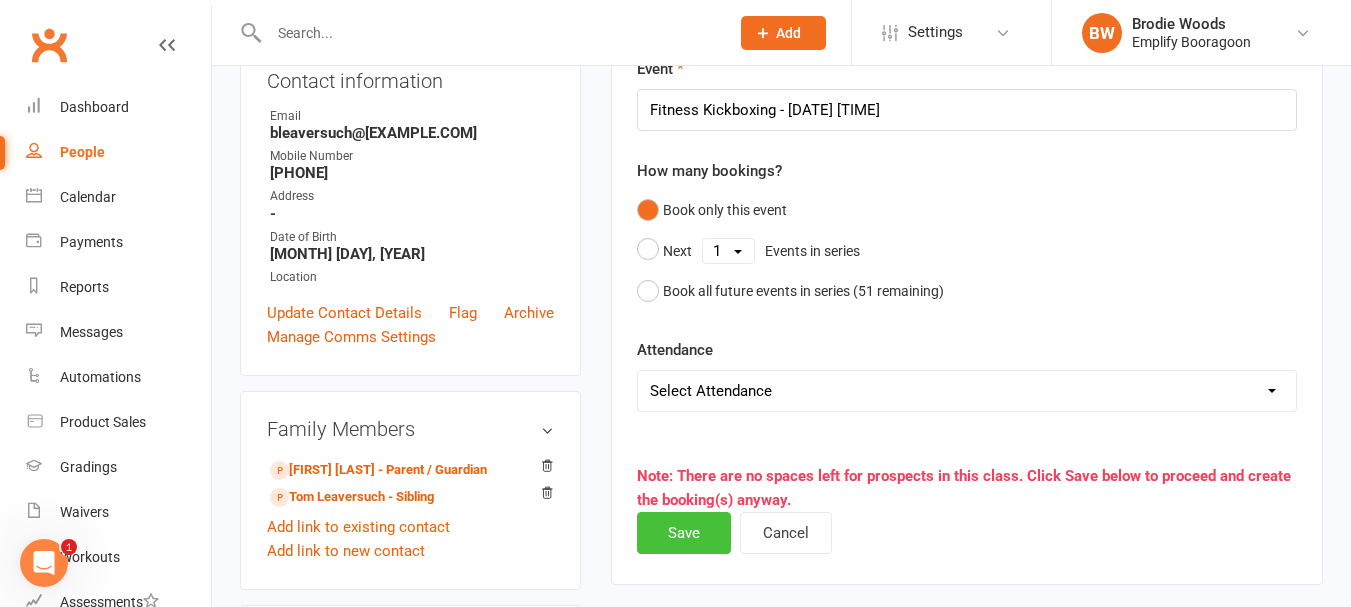 click on "Save" at bounding box center [684, 533] 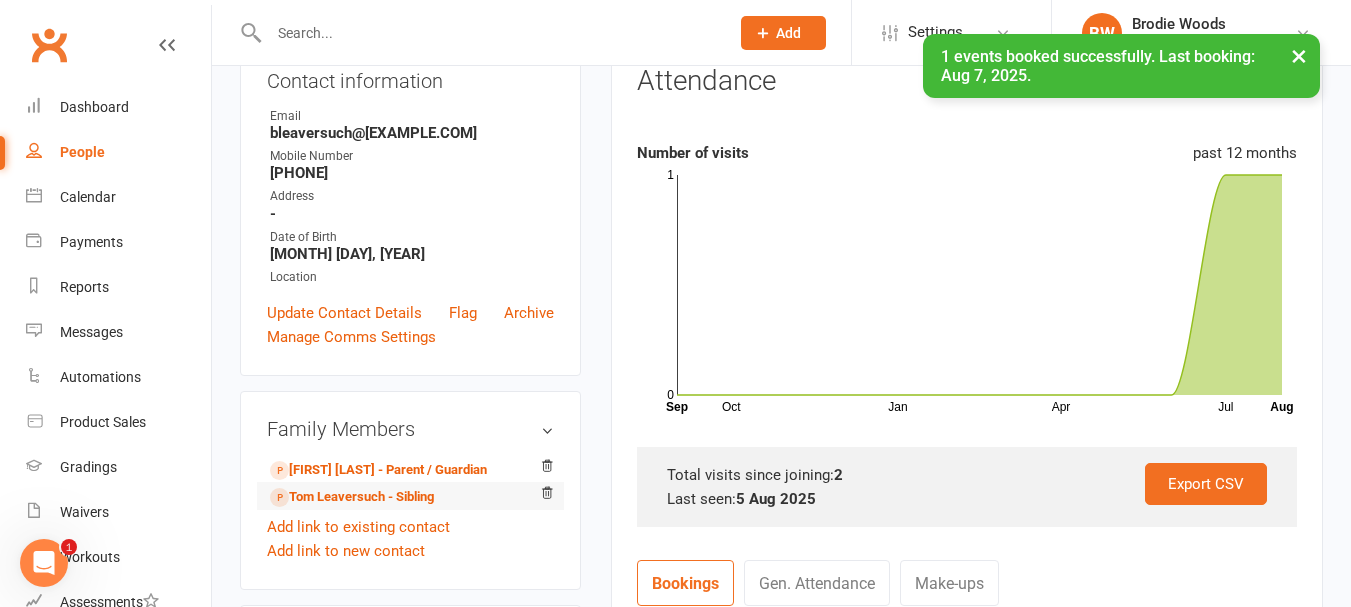 click on "Tom Leaversuch - Sibling" at bounding box center [410, 496] 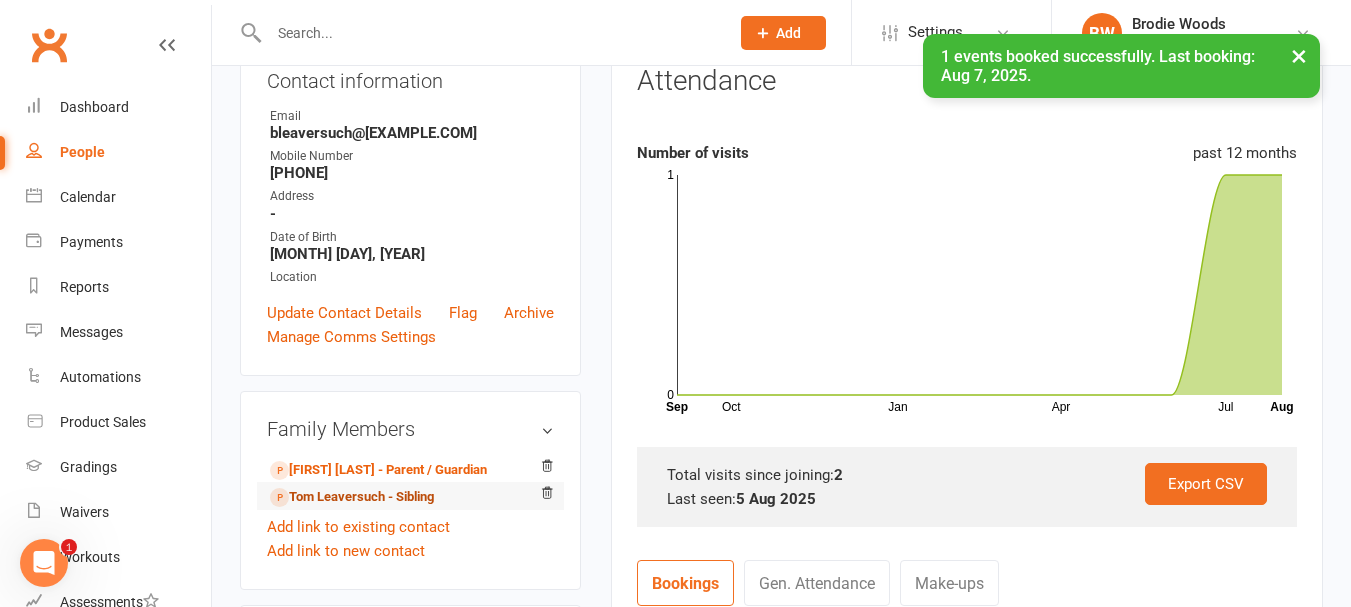 click on "Tom Leaversuch - Sibling" at bounding box center (352, 497) 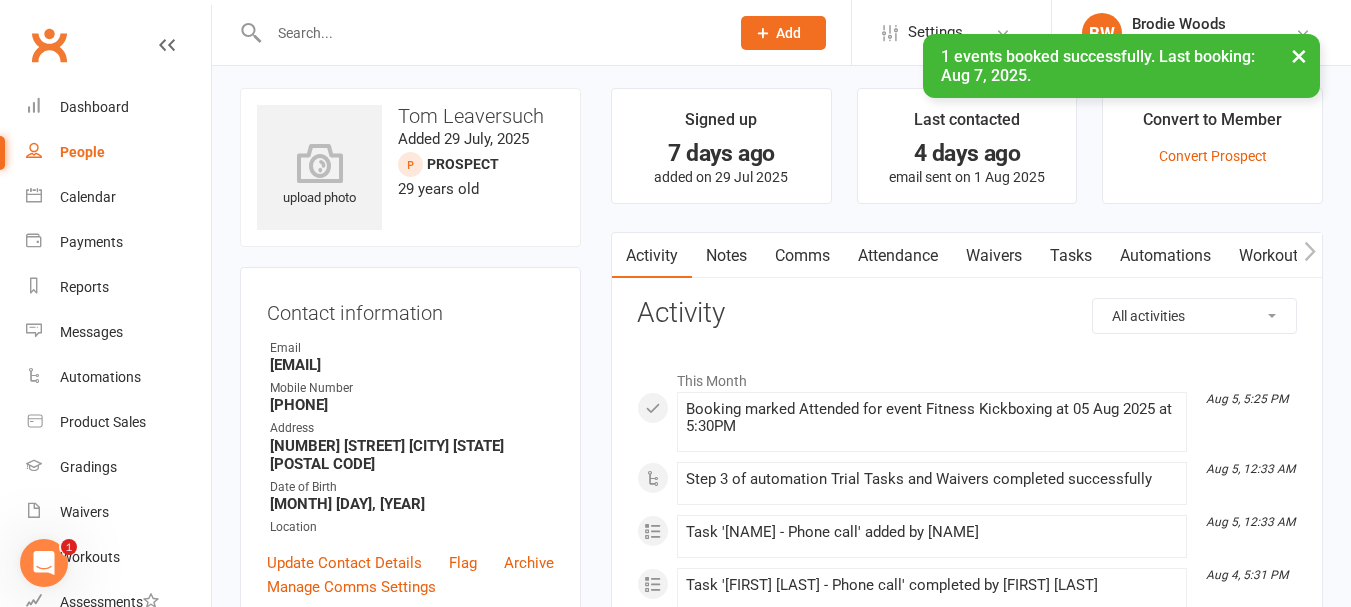 scroll, scrollTop: 0, scrollLeft: 0, axis: both 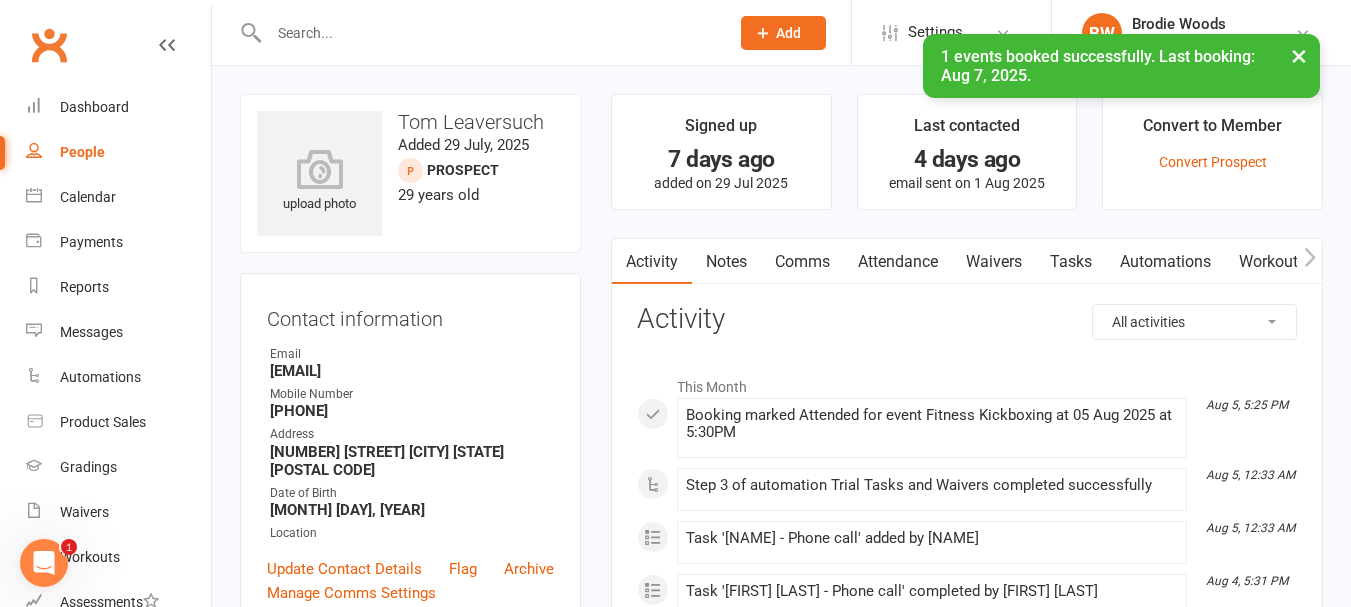 click on "Attendance" at bounding box center (898, 262) 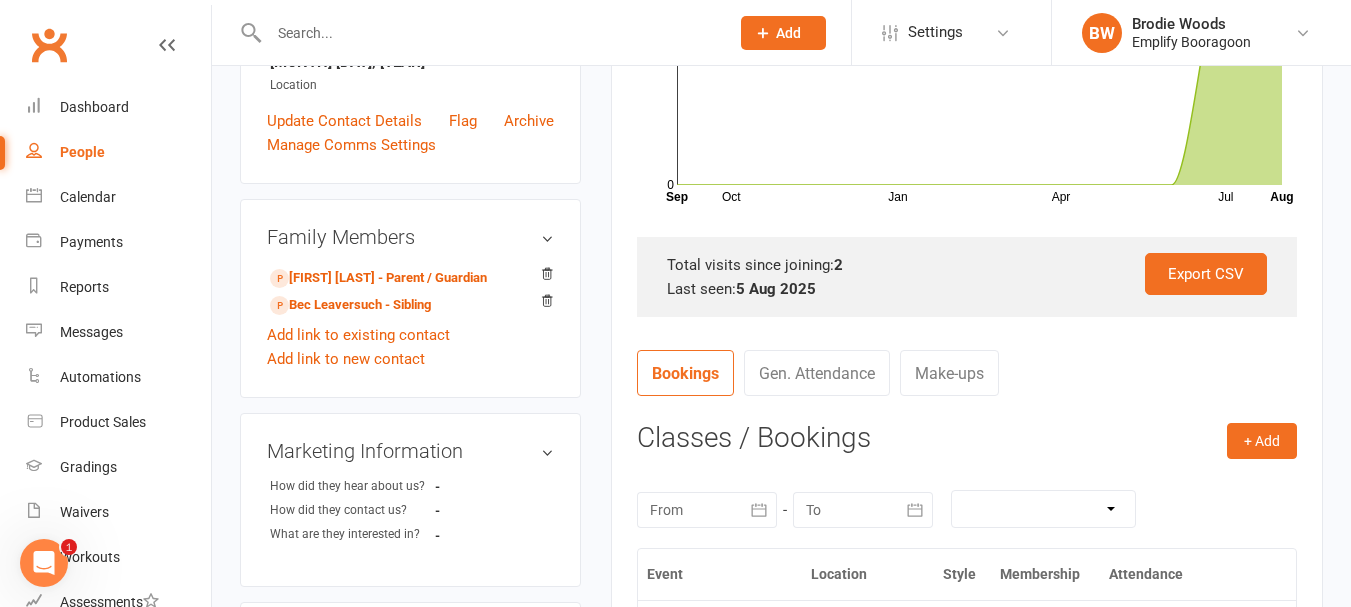 scroll, scrollTop: 500, scrollLeft: 0, axis: vertical 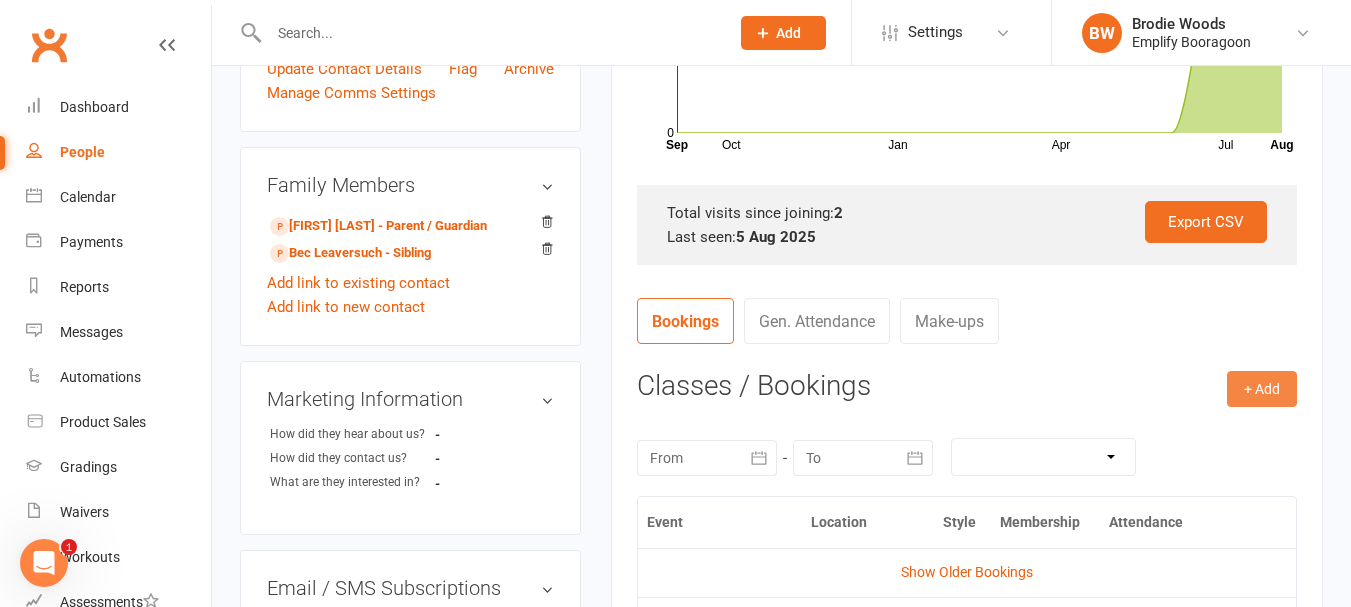click on "+ Add" at bounding box center (1262, 389) 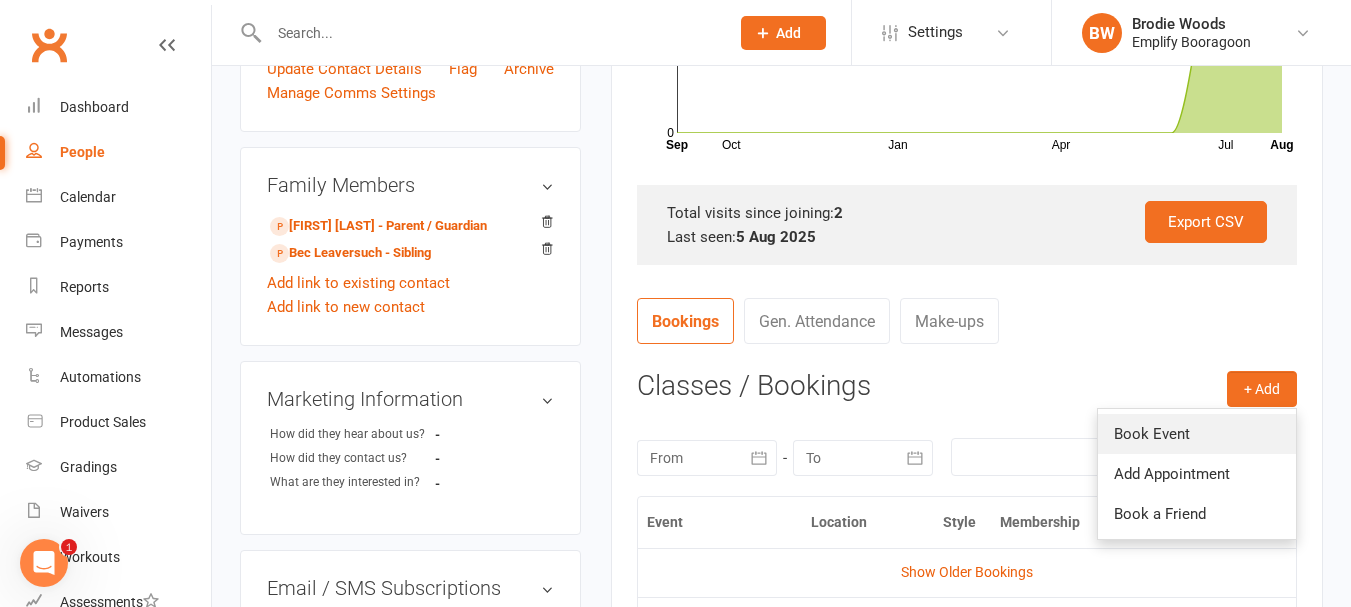 click on "Book Event" at bounding box center [1197, 434] 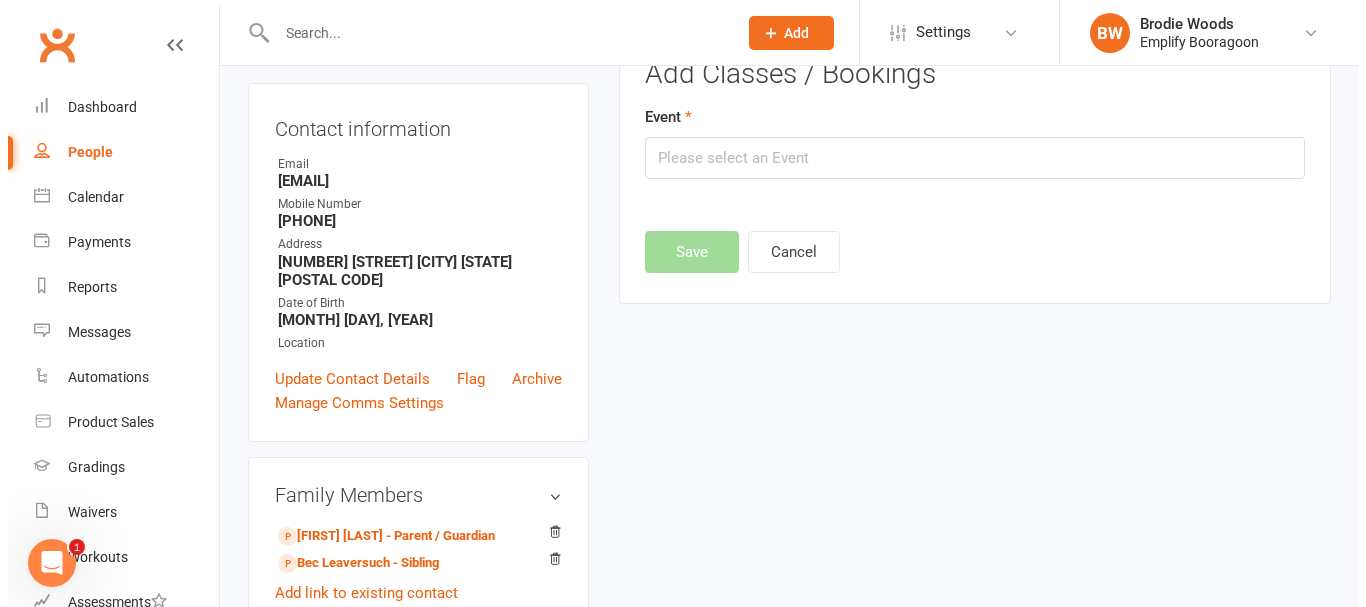 scroll, scrollTop: 138, scrollLeft: 0, axis: vertical 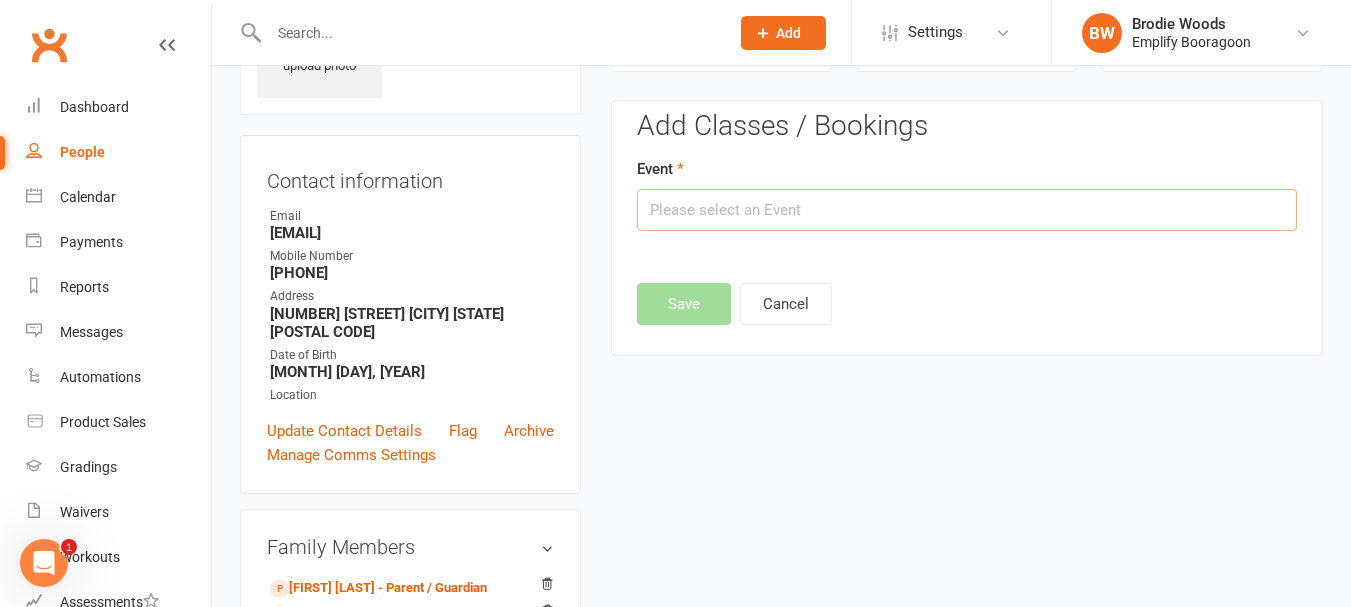 click at bounding box center (967, 210) 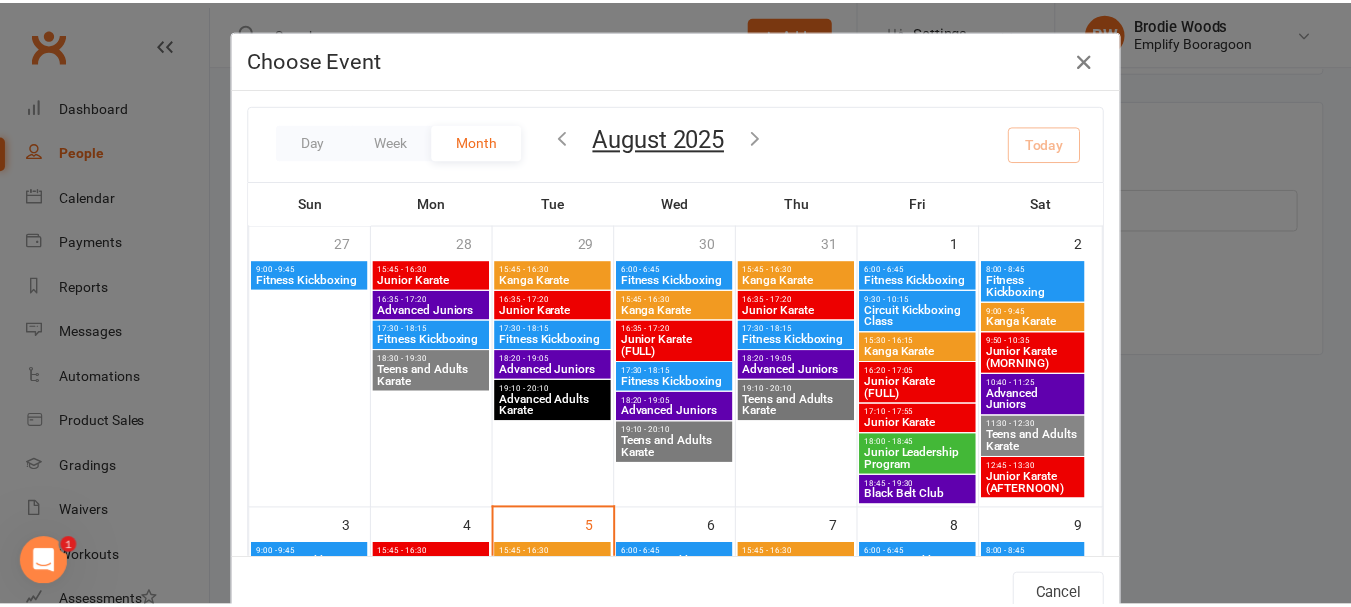 scroll, scrollTop: 400, scrollLeft: 0, axis: vertical 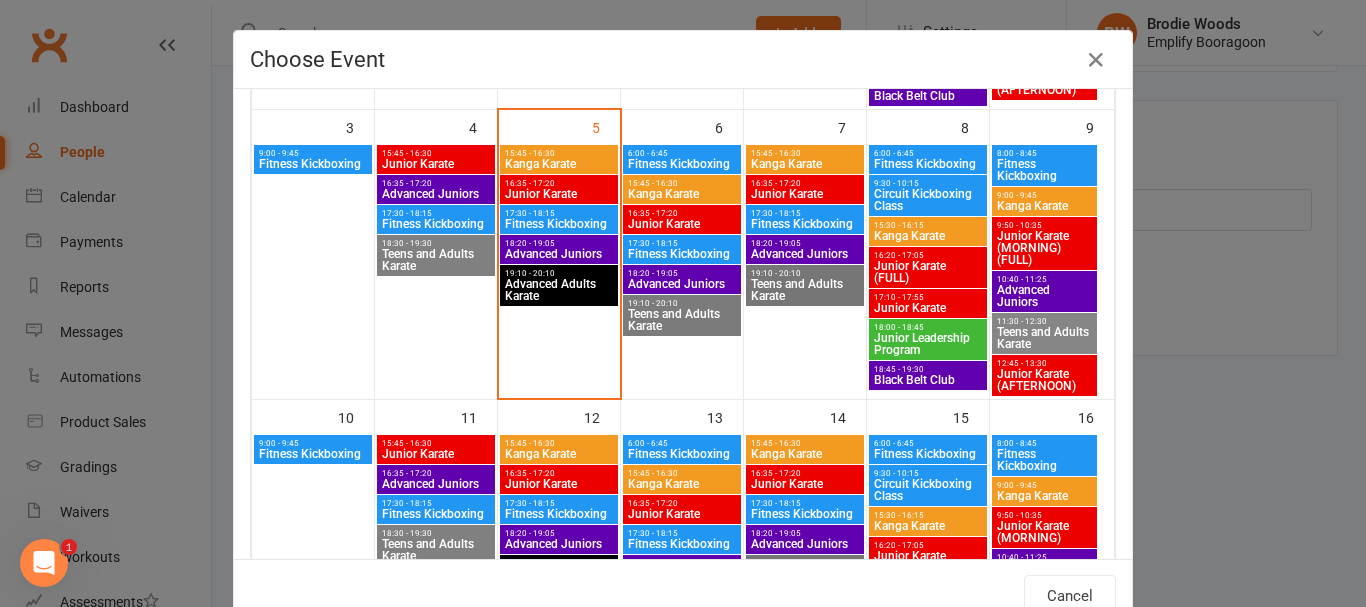 click on "Fitness Kickboxing" at bounding box center [559, 224] 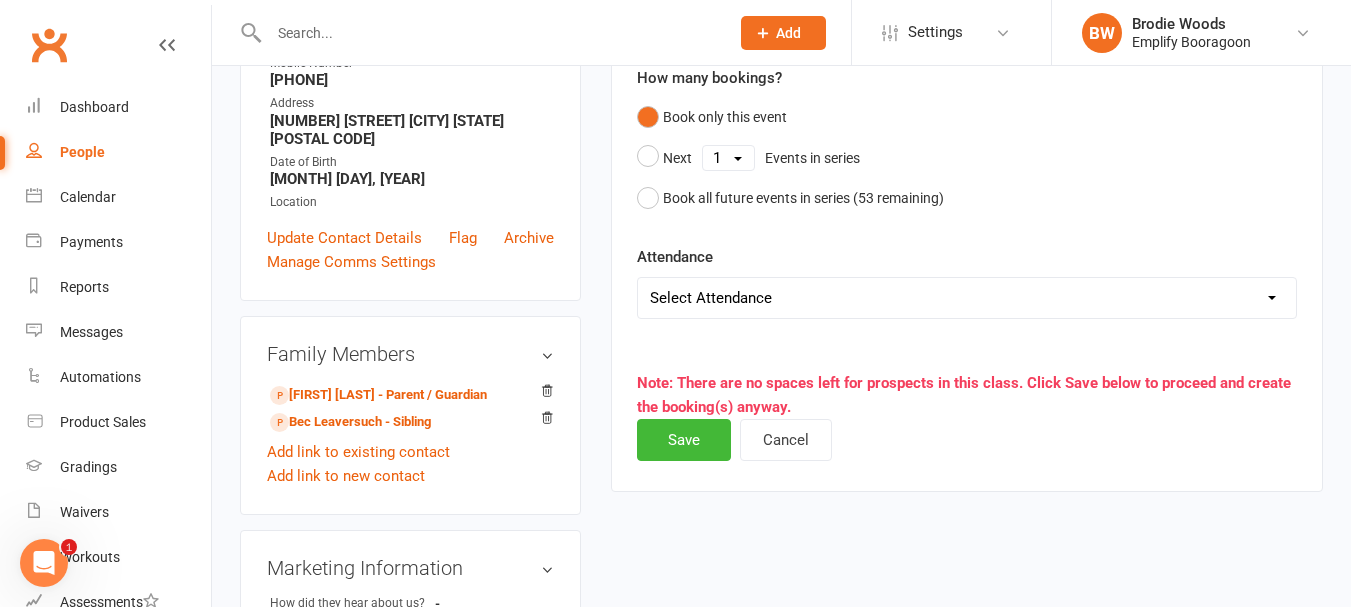 scroll, scrollTop: 338, scrollLeft: 0, axis: vertical 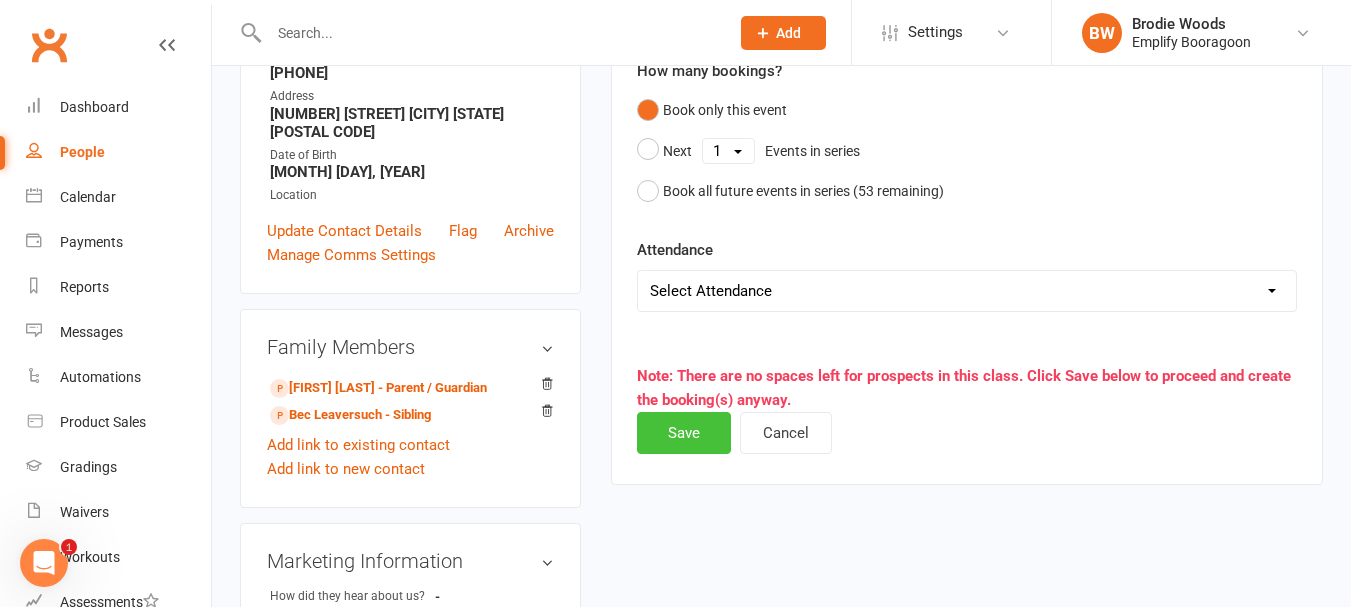 drag, startPoint x: 697, startPoint y: 425, endPoint x: 740, endPoint y: 421, distance: 43.185646 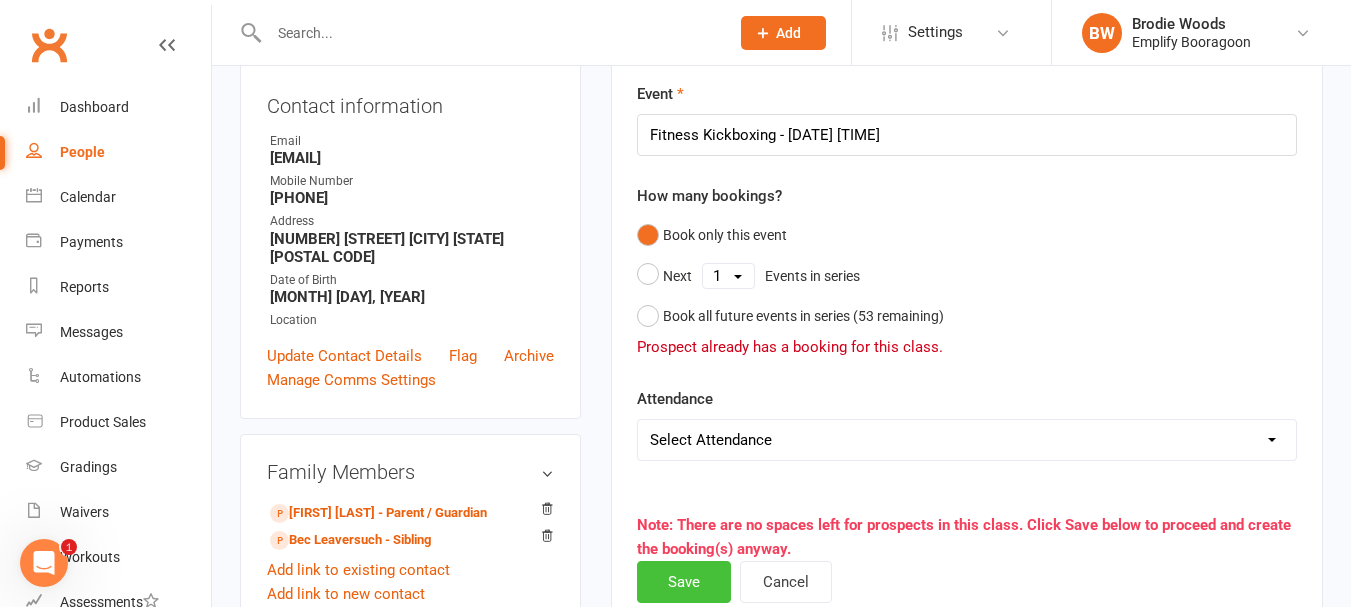 scroll, scrollTop: 500, scrollLeft: 0, axis: vertical 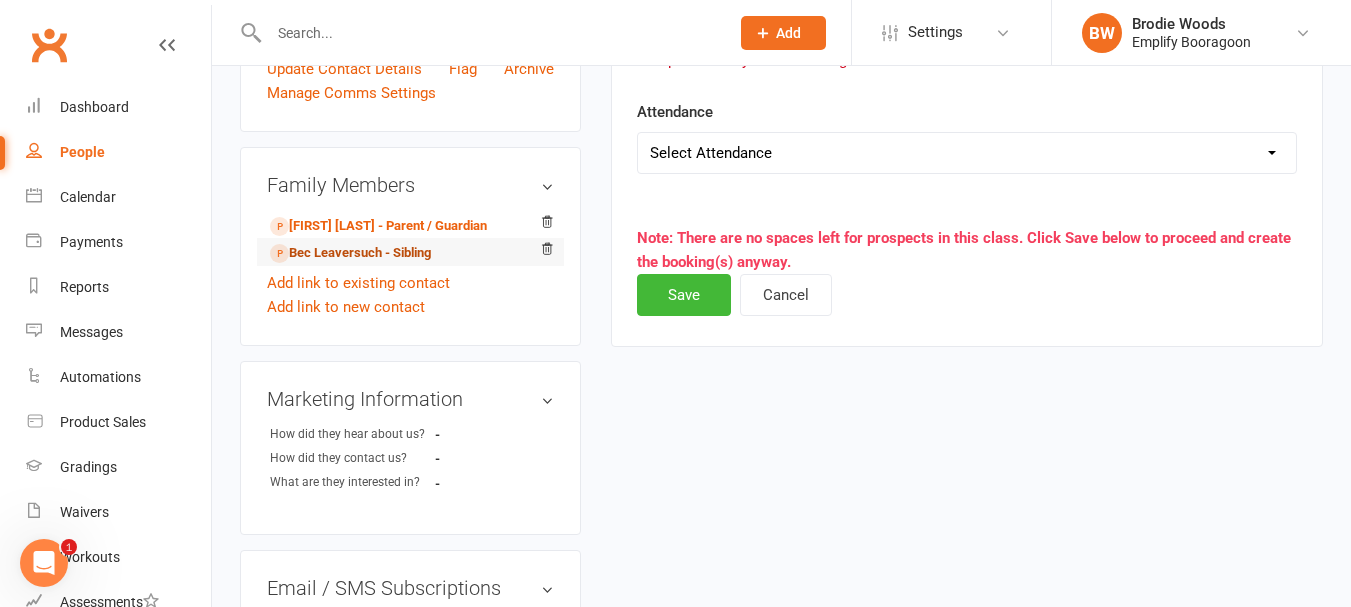 click on "Bec Leaversuch - Sibling" at bounding box center [350, 253] 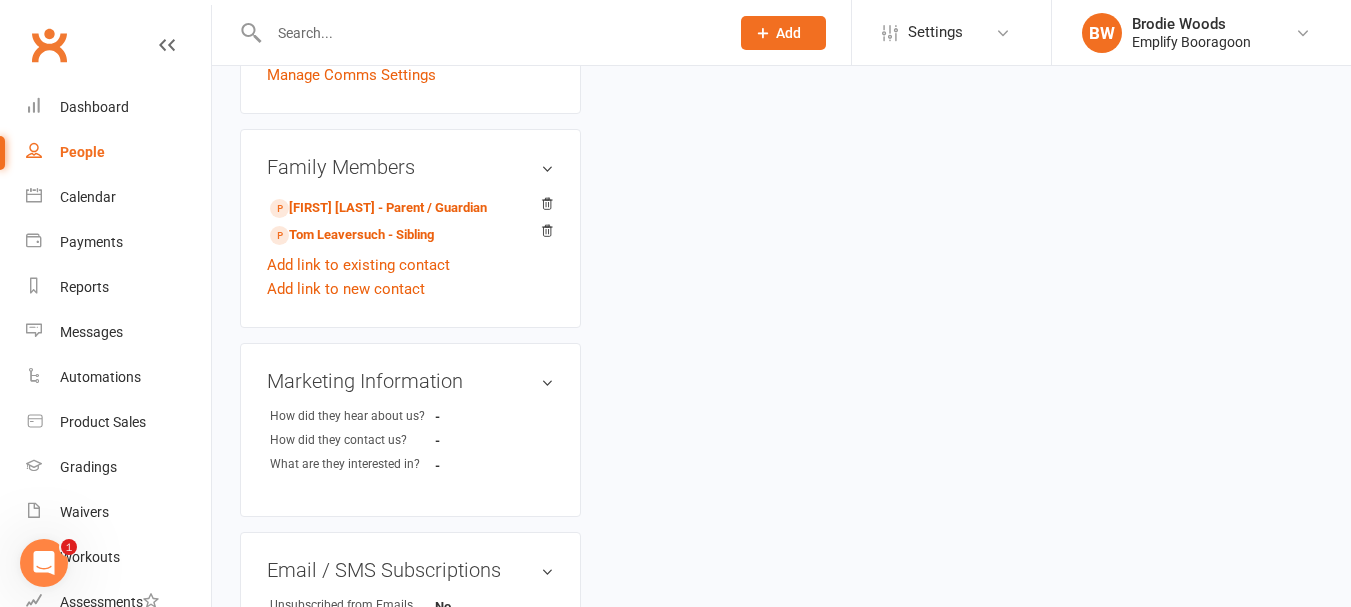 scroll, scrollTop: 0, scrollLeft: 0, axis: both 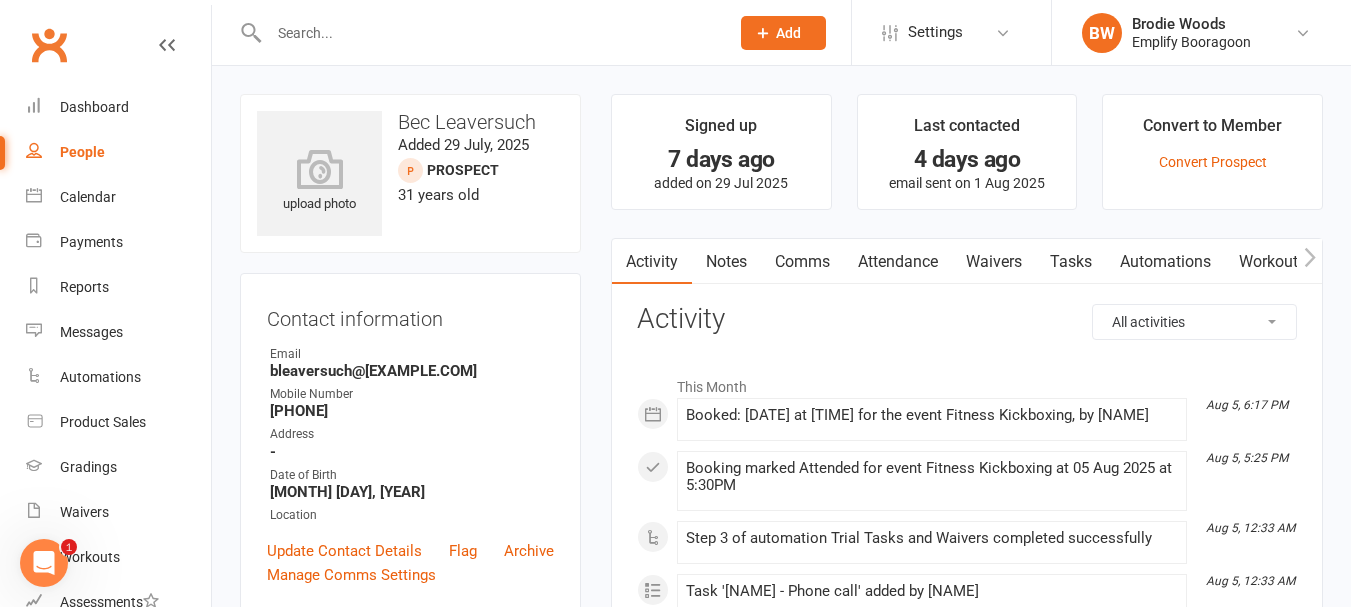 click on "Attendance" at bounding box center [898, 262] 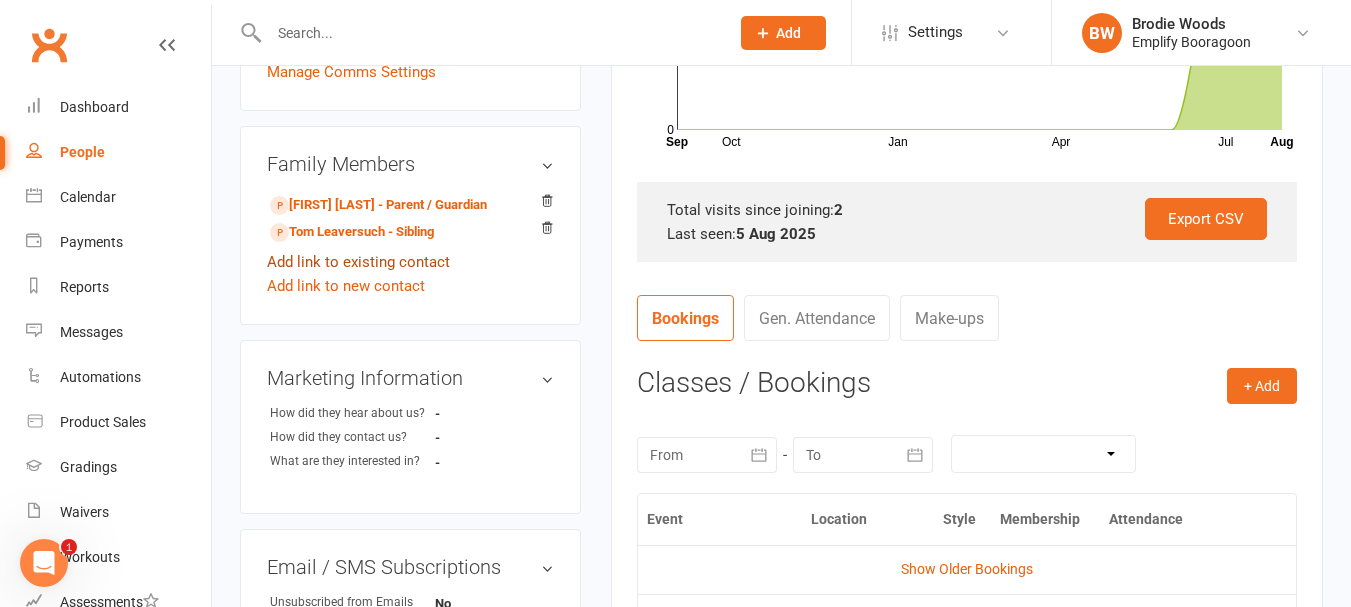 scroll, scrollTop: 500, scrollLeft: 0, axis: vertical 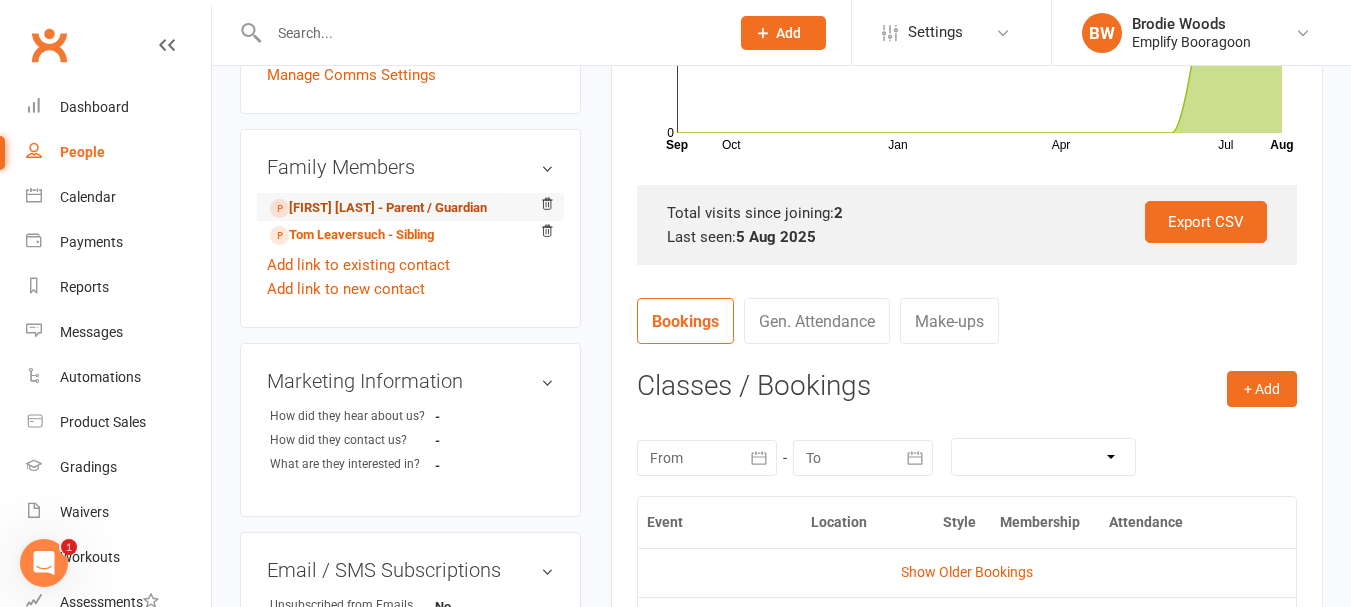 click on "Kate Leaversuch - Parent / Guardian" at bounding box center [378, 208] 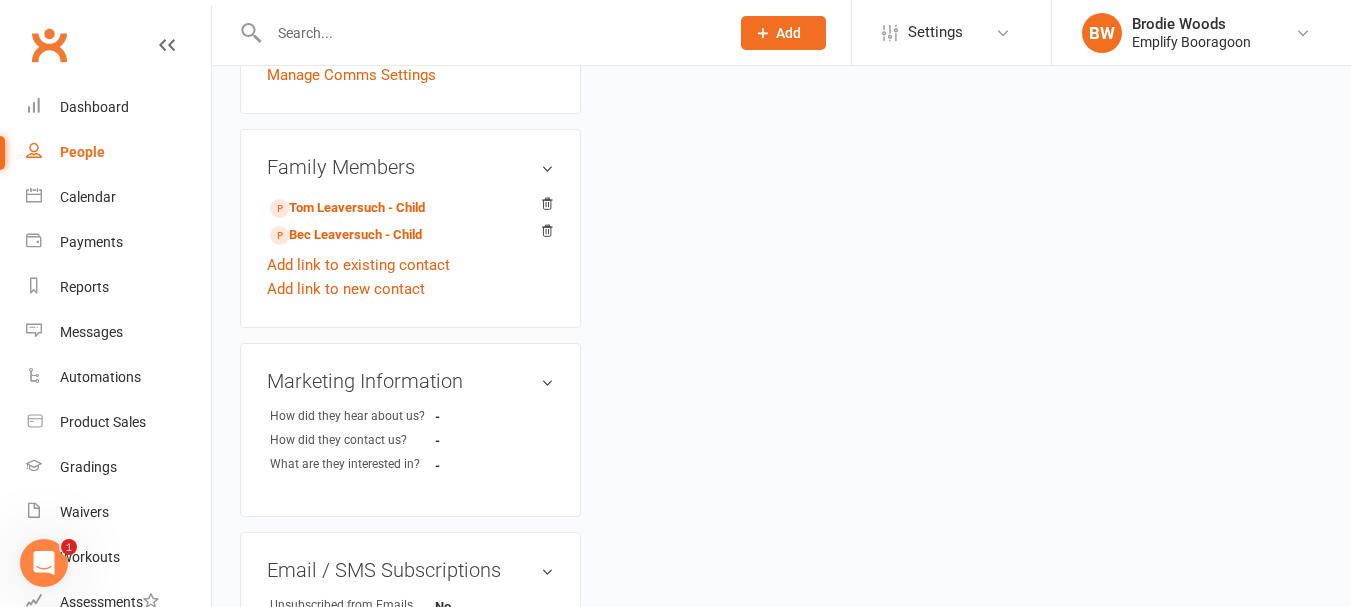 scroll, scrollTop: 0, scrollLeft: 0, axis: both 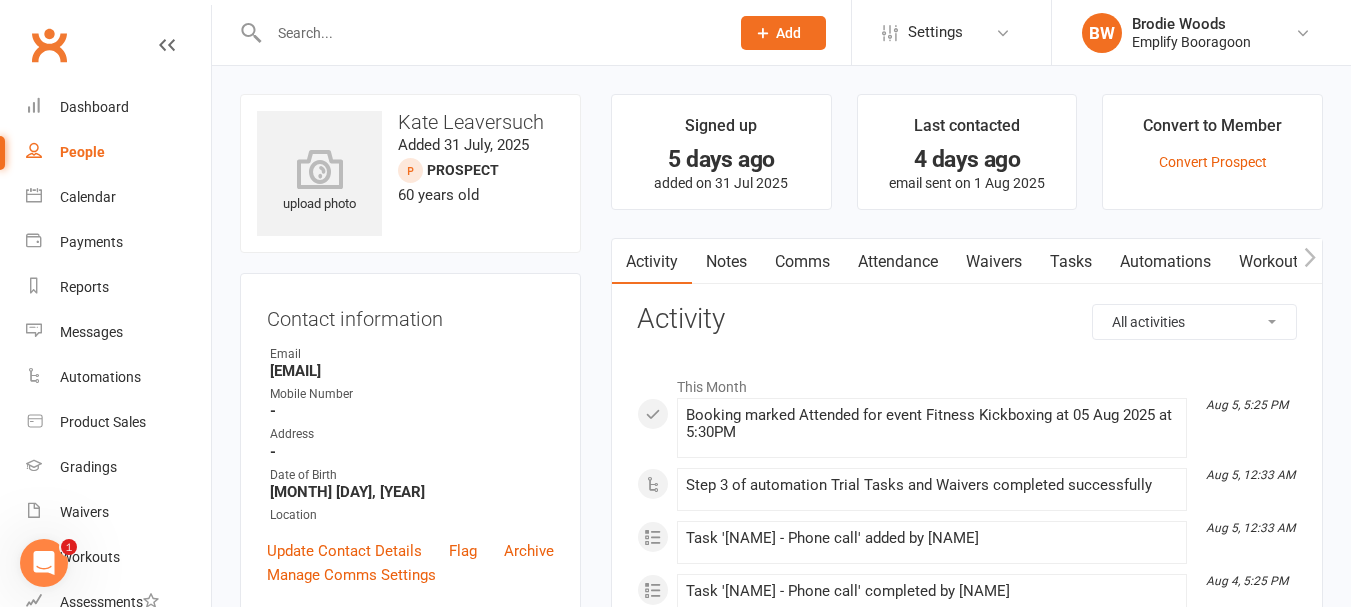 click on "Attendance" at bounding box center [898, 262] 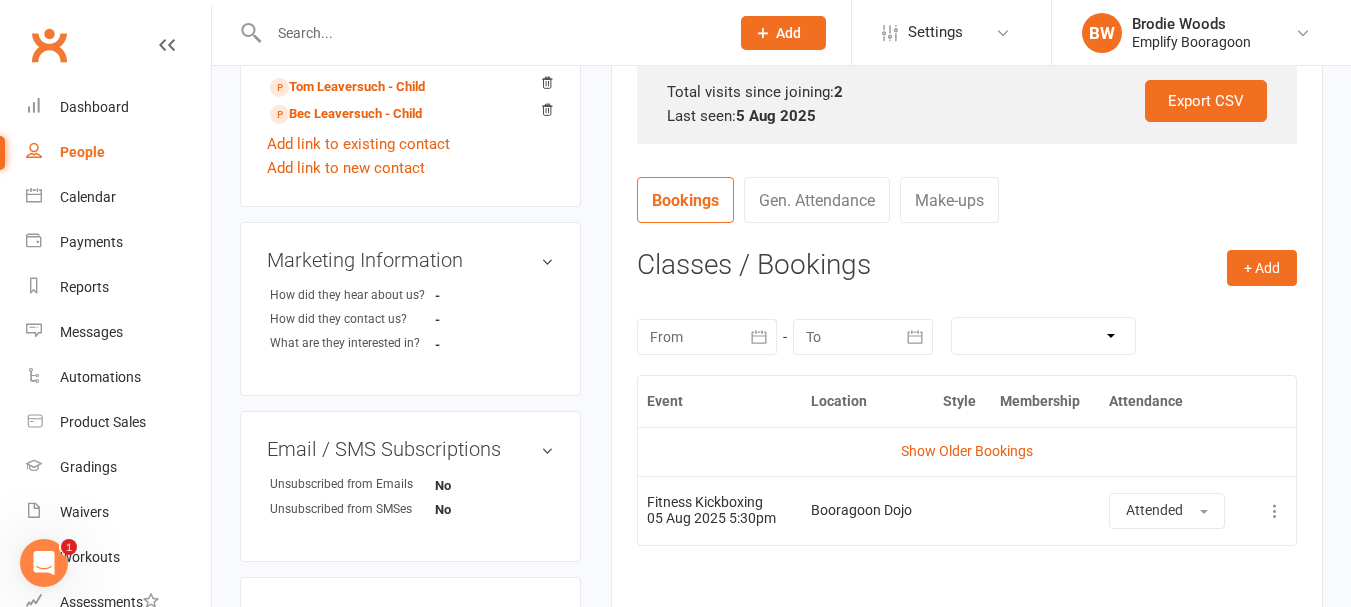 scroll, scrollTop: 800, scrollLeft: 0, axis: vertical 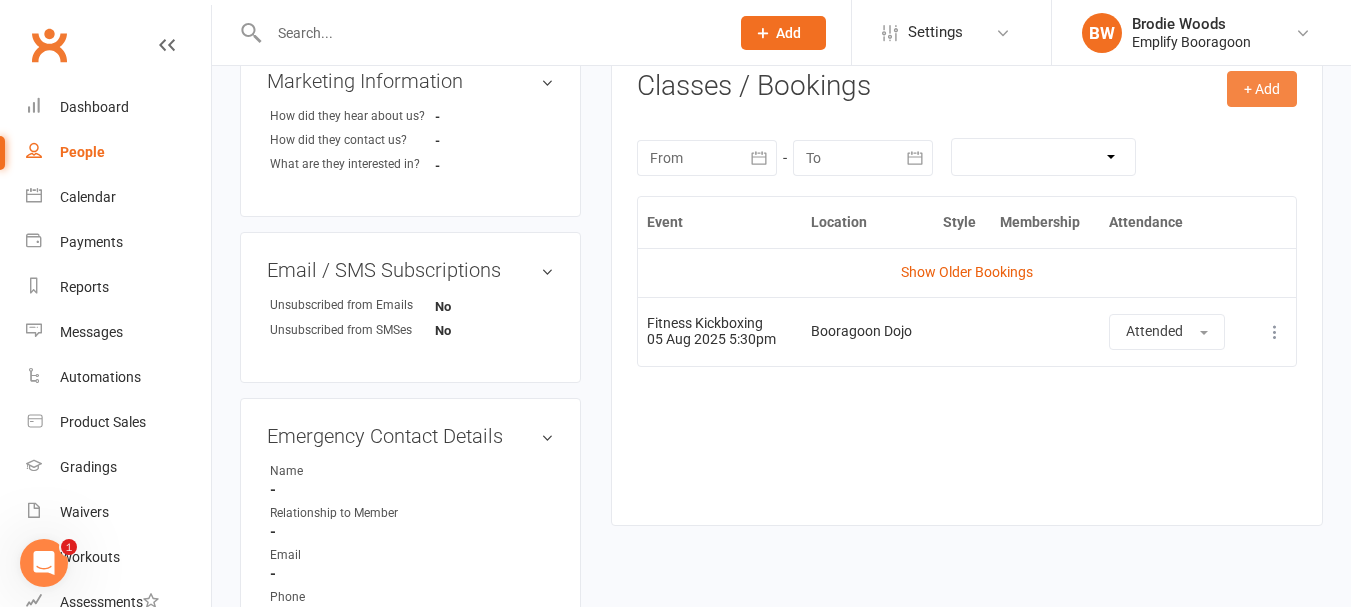 click on "+ Add" at bounding box center [1262, 89] 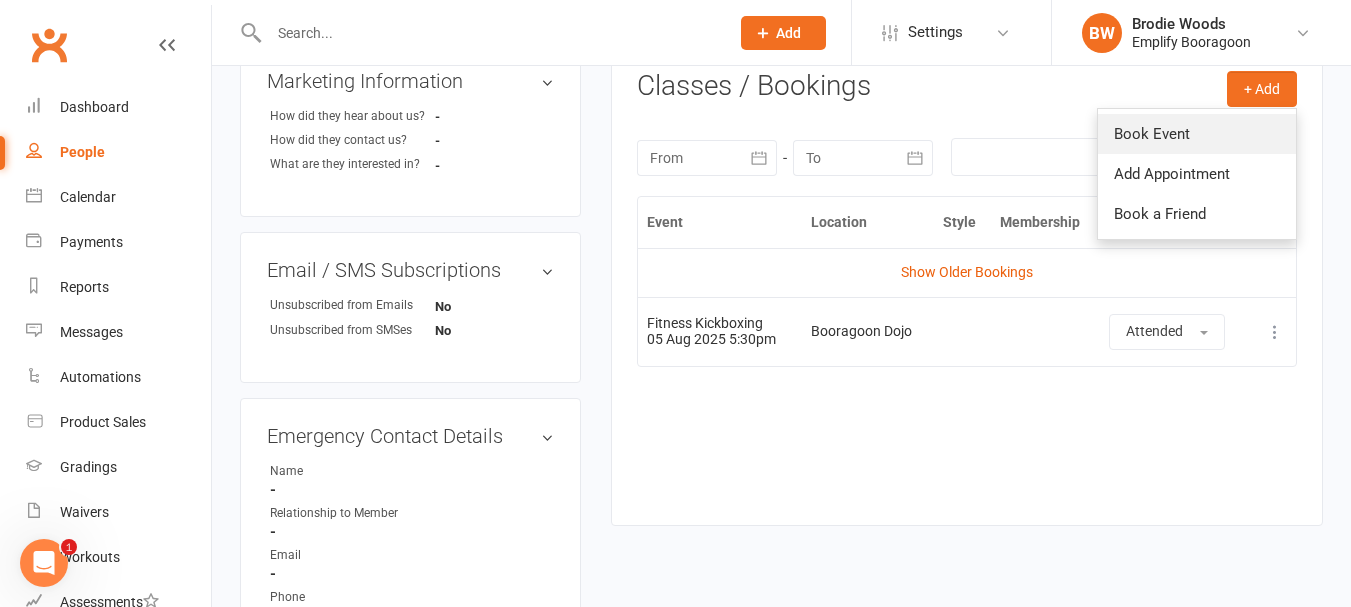 click on "Book Event" at bounding box center (1197, 134) 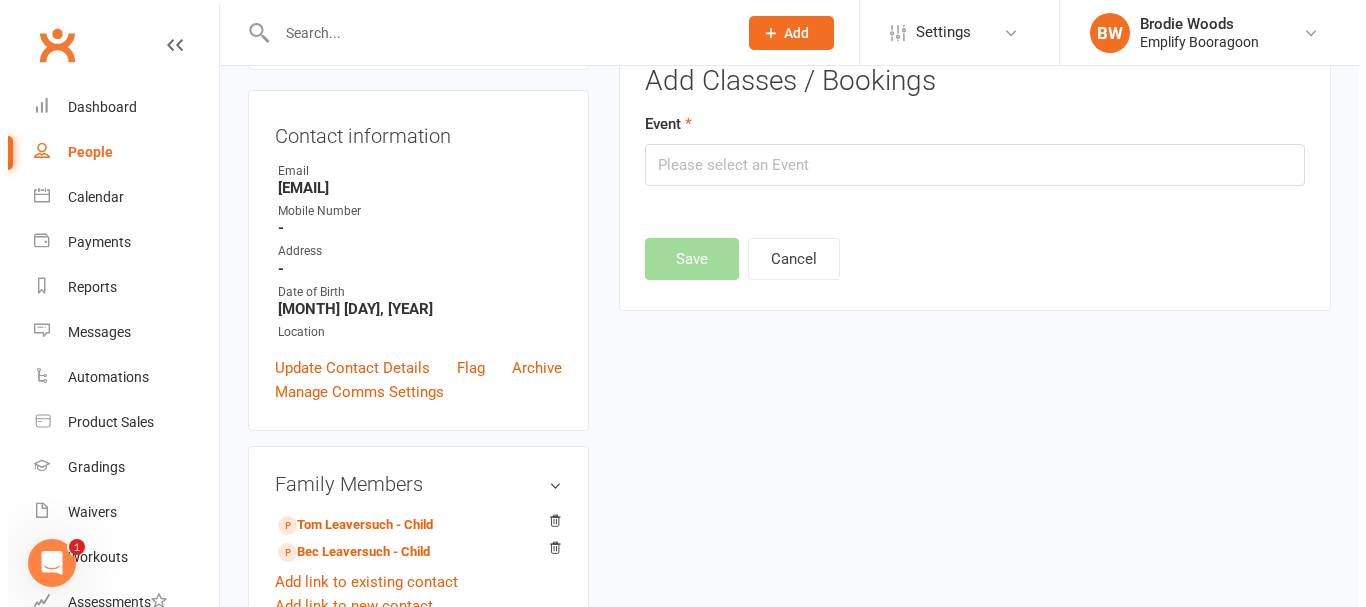 scroll, scrollTop: 138, scrollLeft: 0, axis: vertical 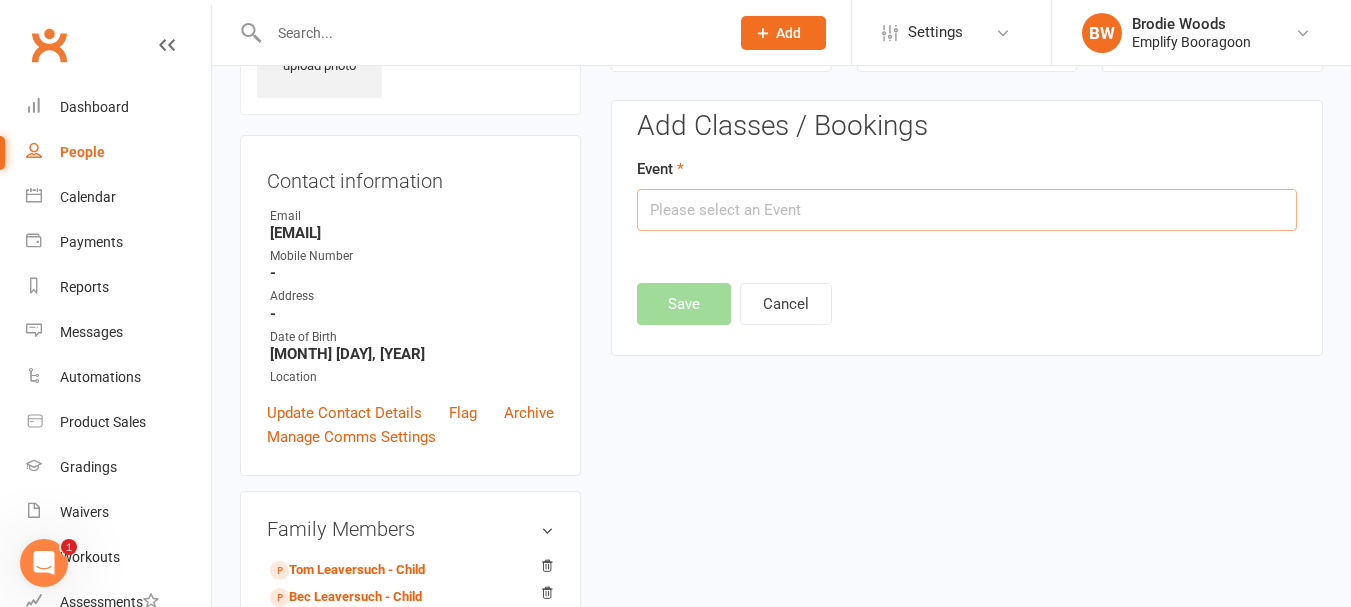 click at bounding box center [967, 210] 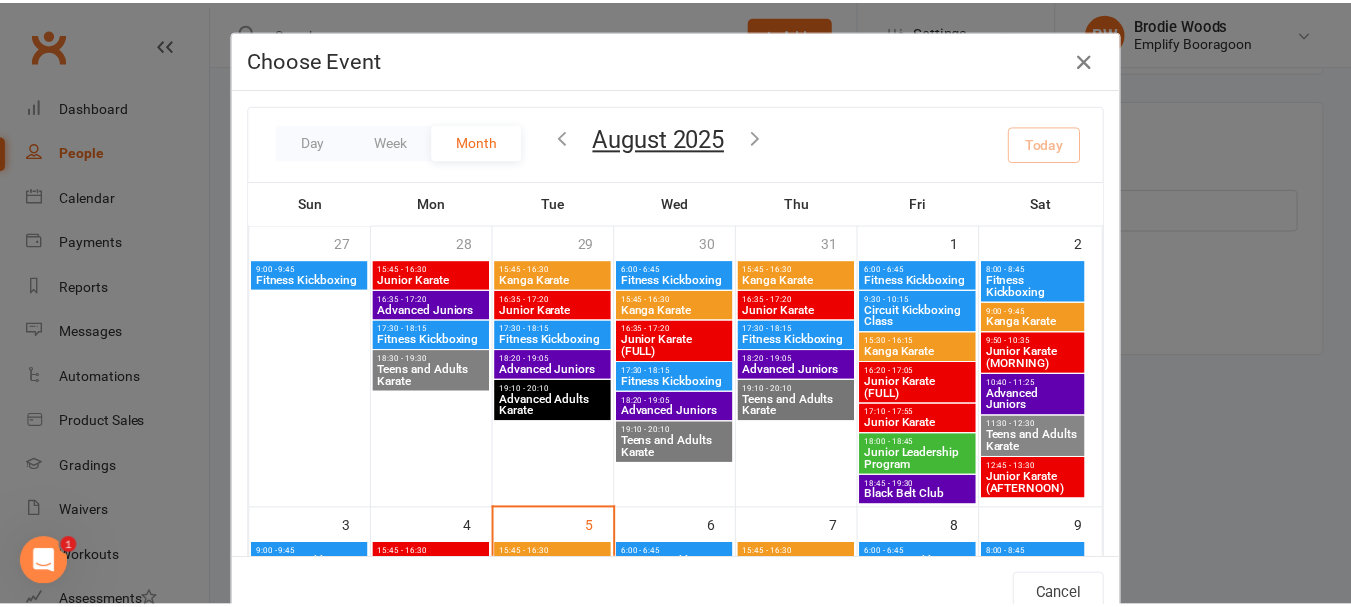 scroll, scrollTop: 400, scrollLeft: 0, axis: vertical 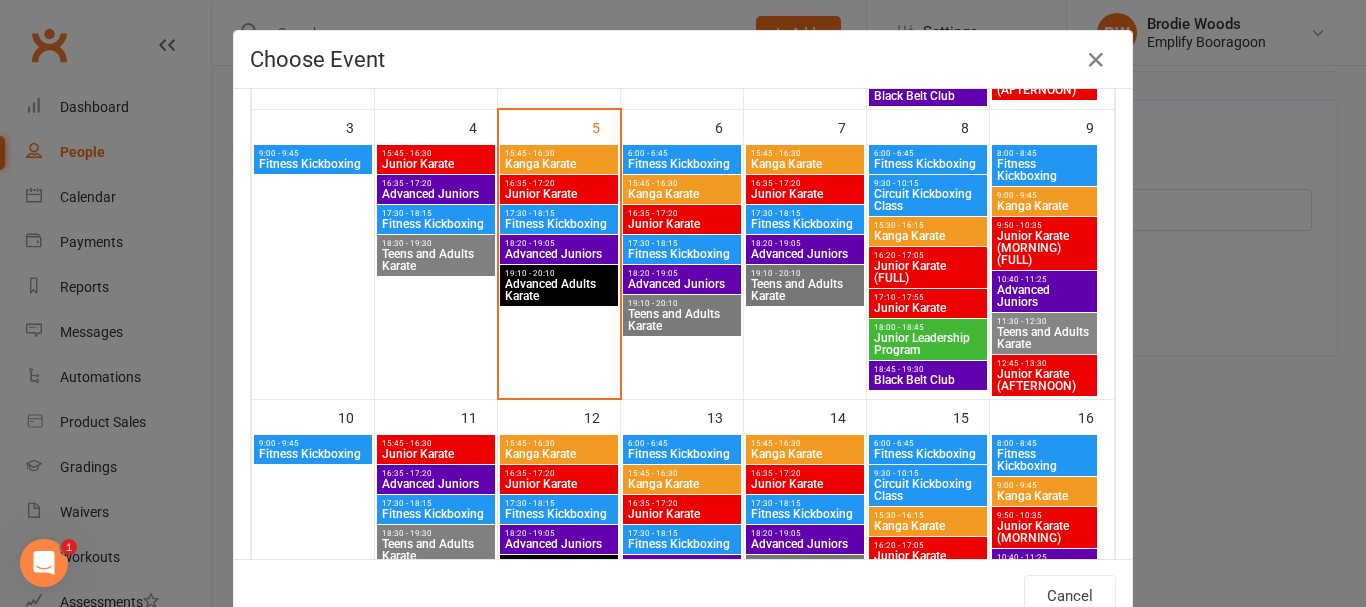click on "17:30 - 18:15" at bounding box center [805, 213] 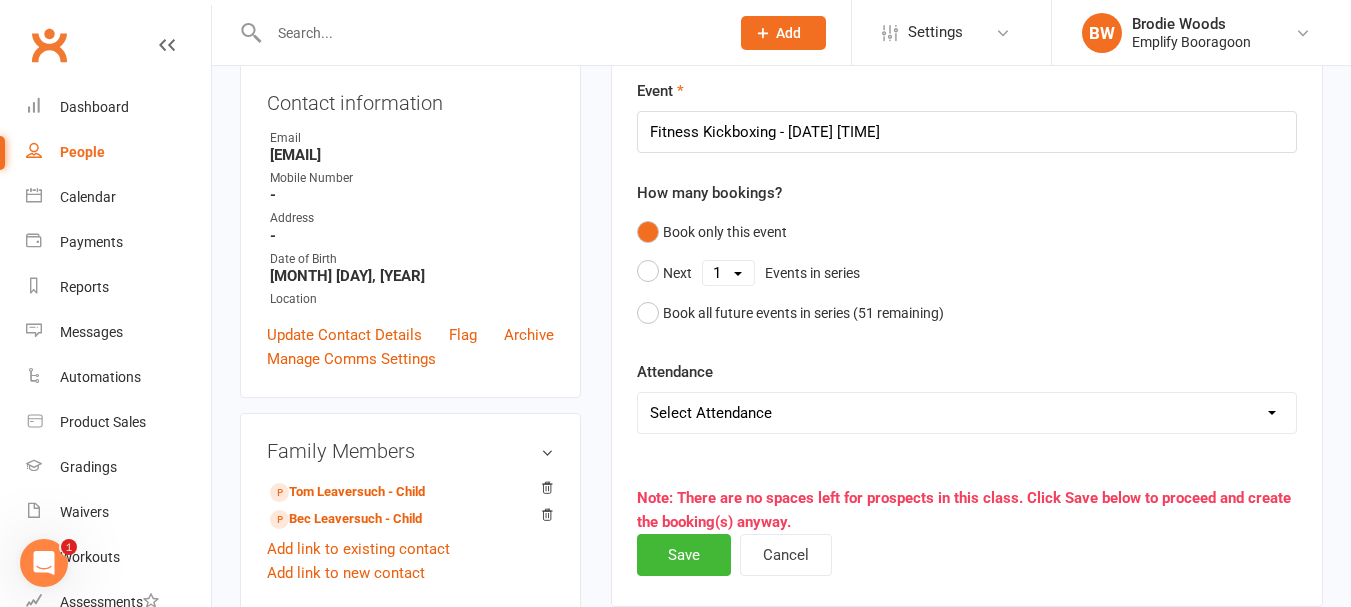 scroll, scrollTop: 438, scrollLeft: 0, axis: vertical 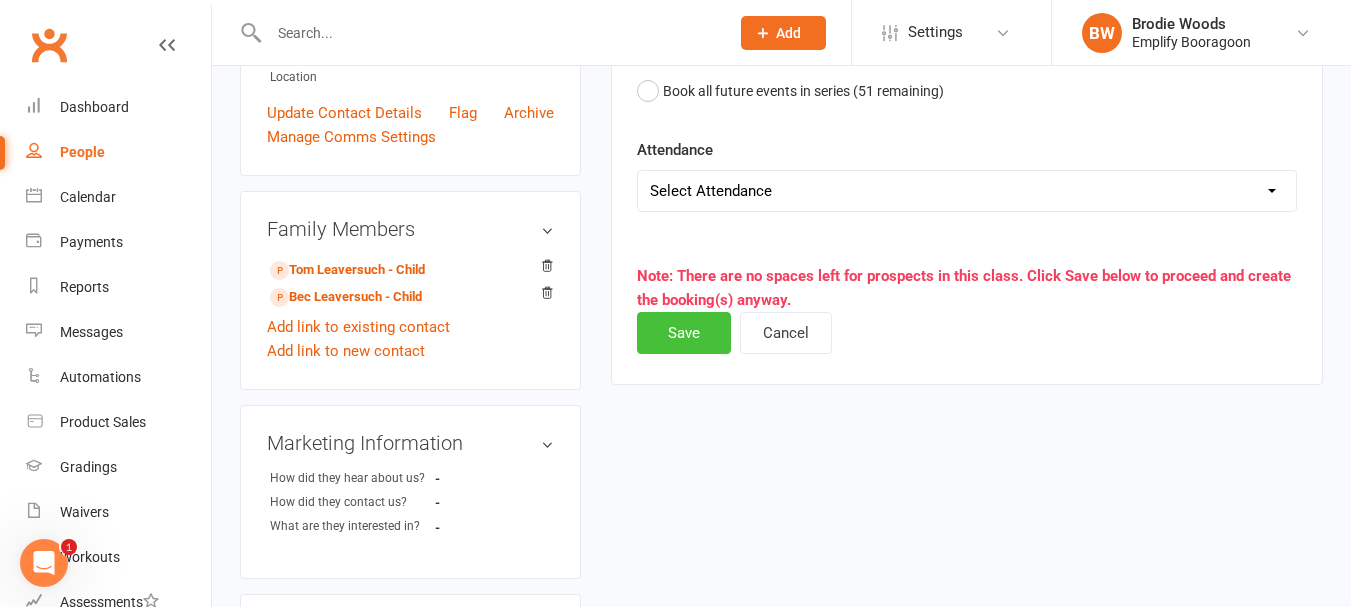 click on "Save" at bounding box center (684, 333) 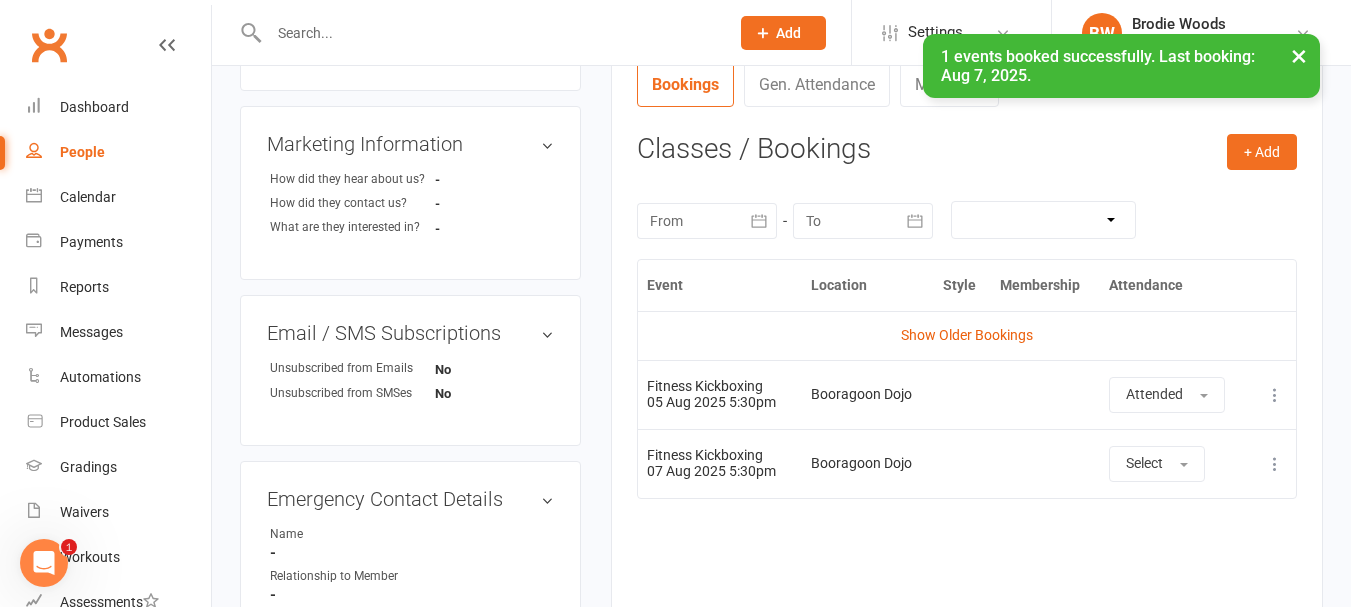 scroll, scrollTop: 738, scrollLeft: 0, axis: vertical 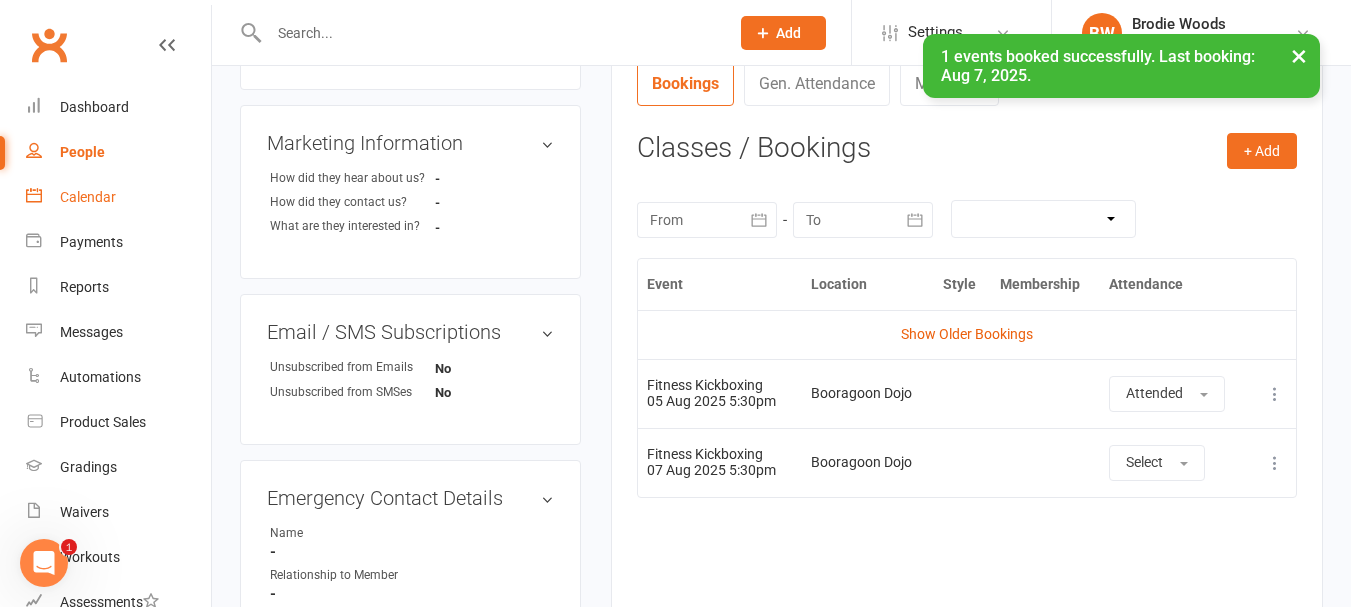 click on "Calendar" at bounding box center [118, 197] 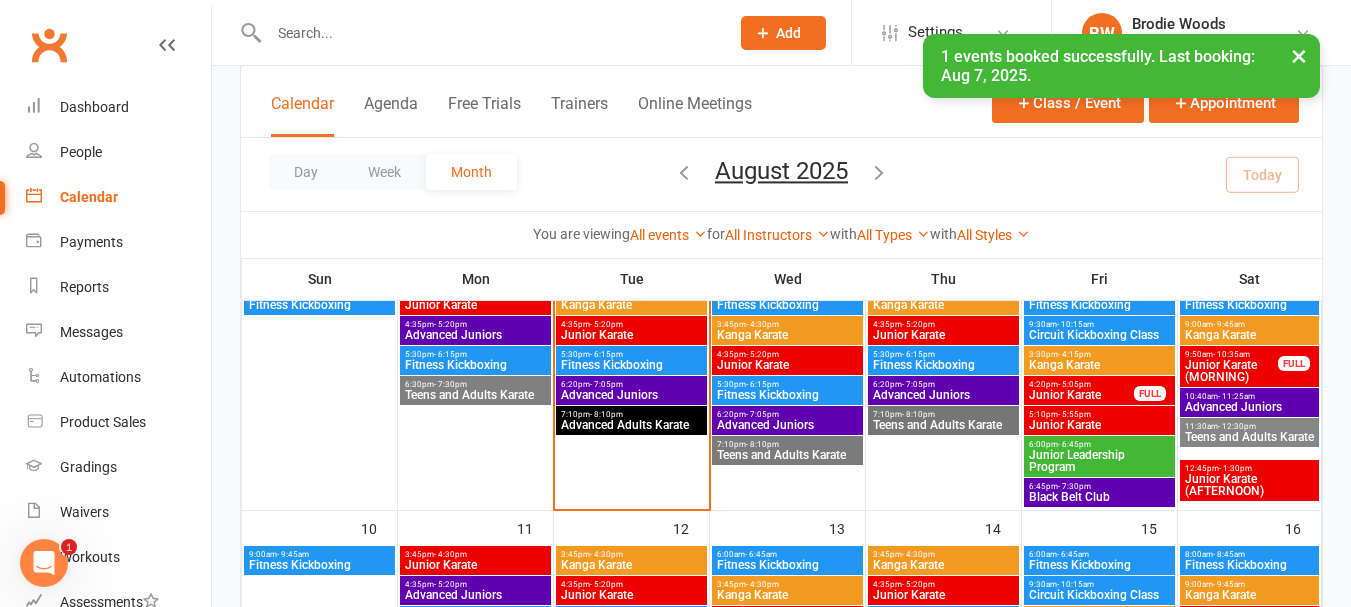 scroll, scrollTop: 400, scrollLeft: 0, axis: vertical 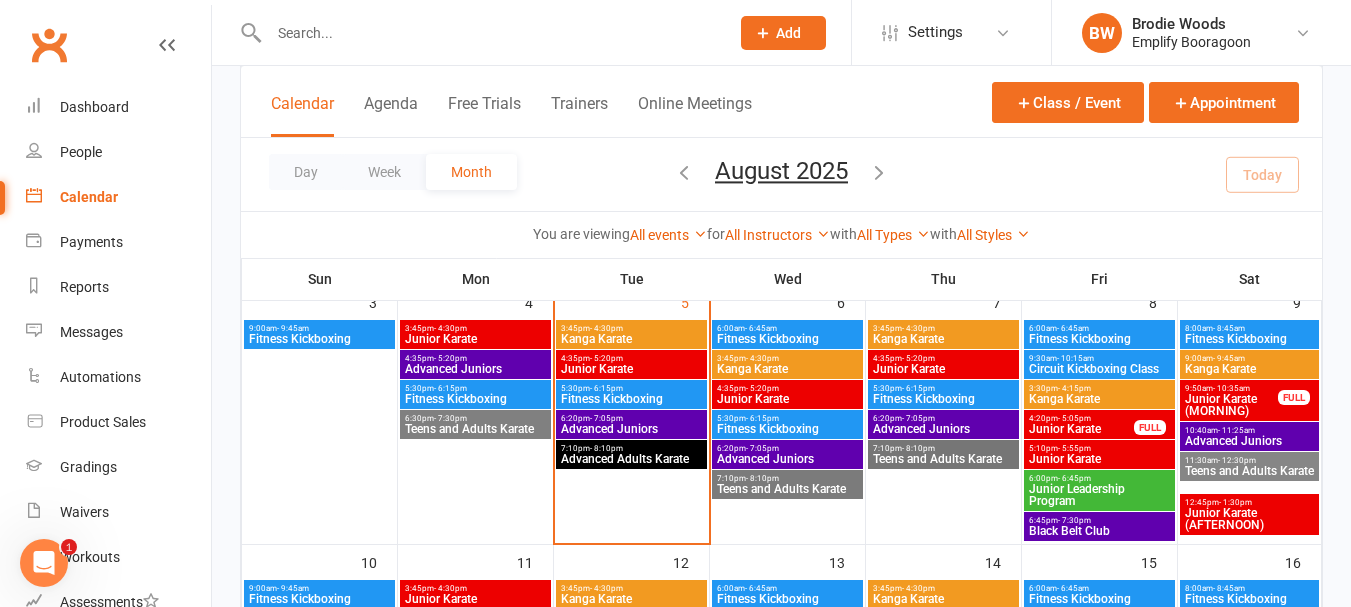 click on "6:20pm  - 7:05pm Advanced Juniors" at bounding box center [943, 424] 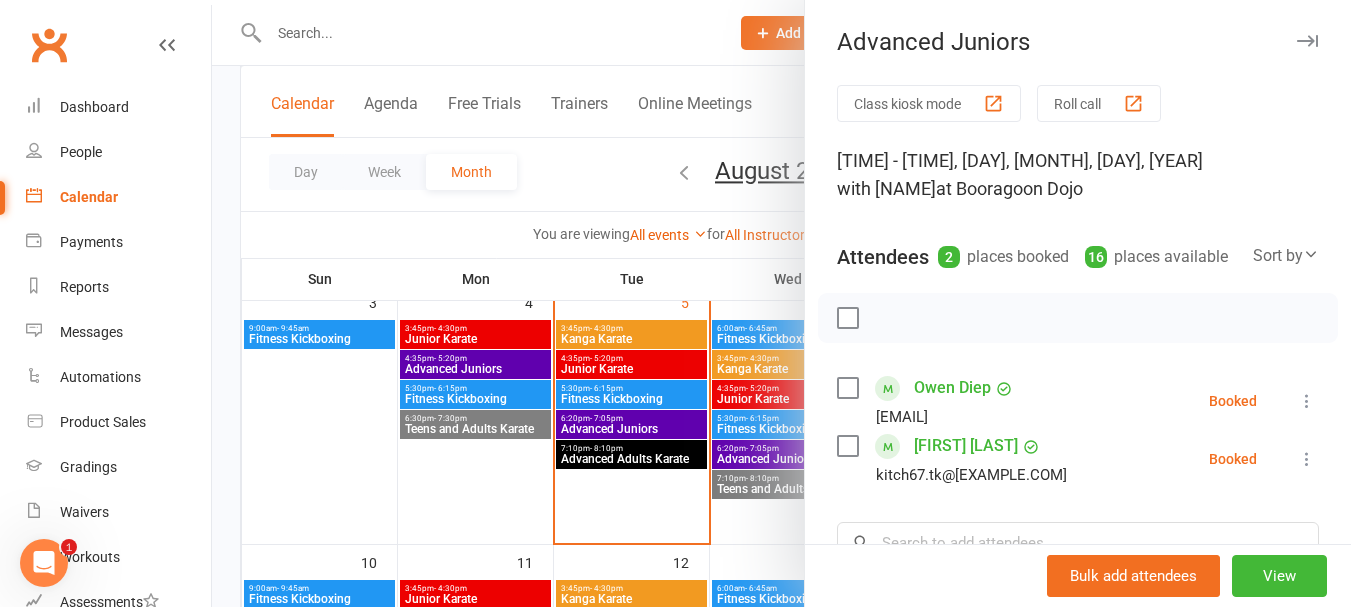 click at bounding box center (781, 303) 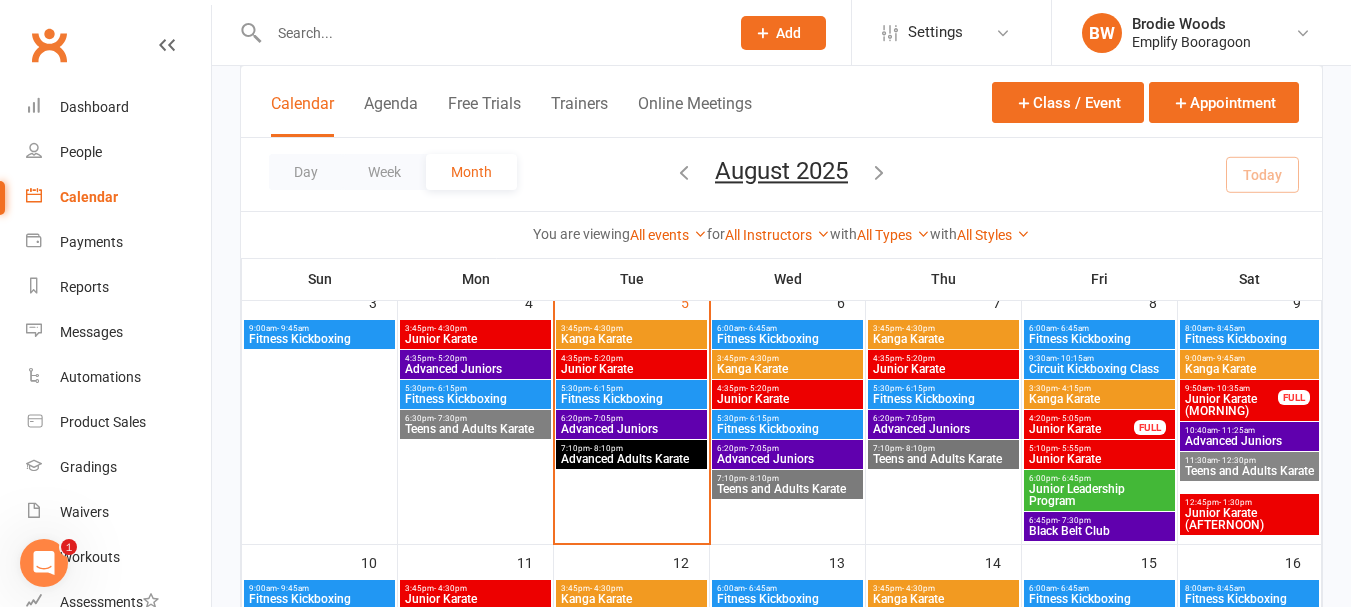 click on "Fitness Kickboxing" at bounding box center [943, 399] 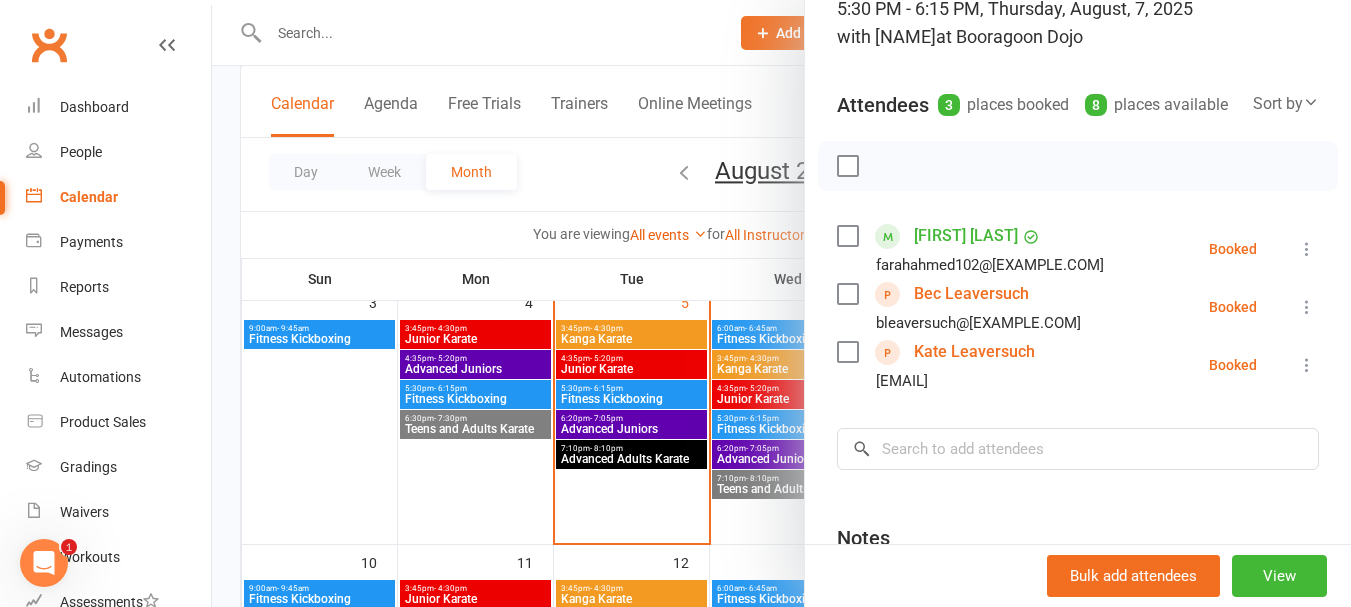 scroll, scrollTop: 200, scrollLeft: 0, axis: vertical 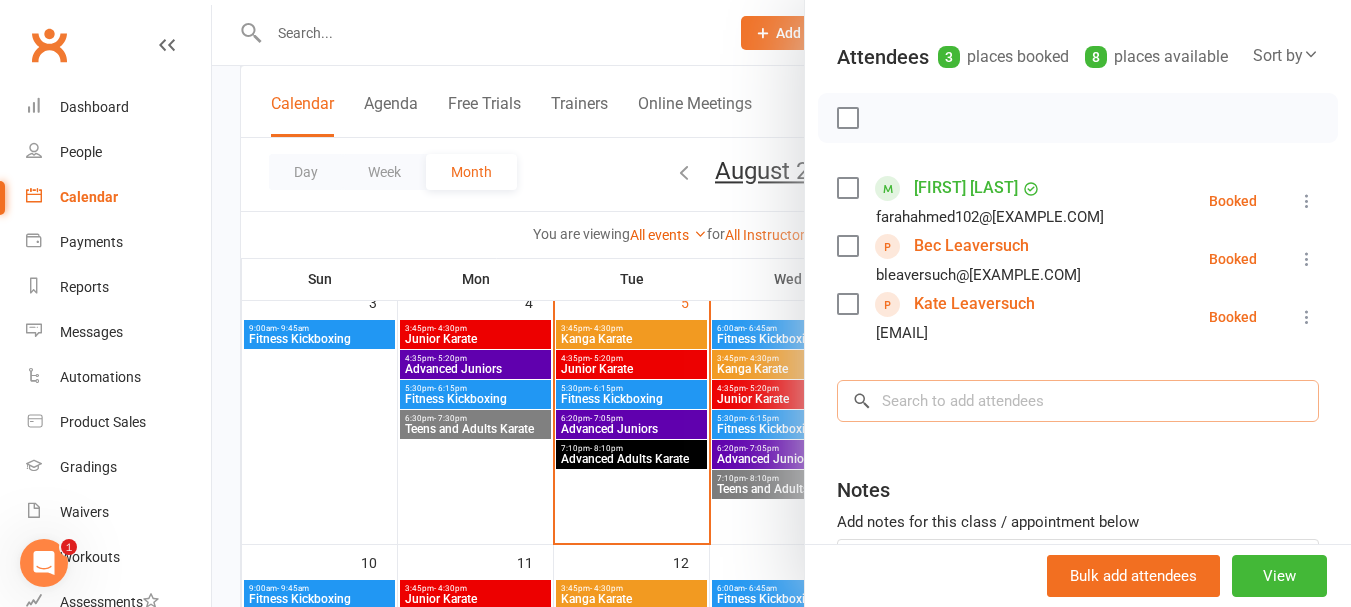 click at bounding box center (1078, 401) 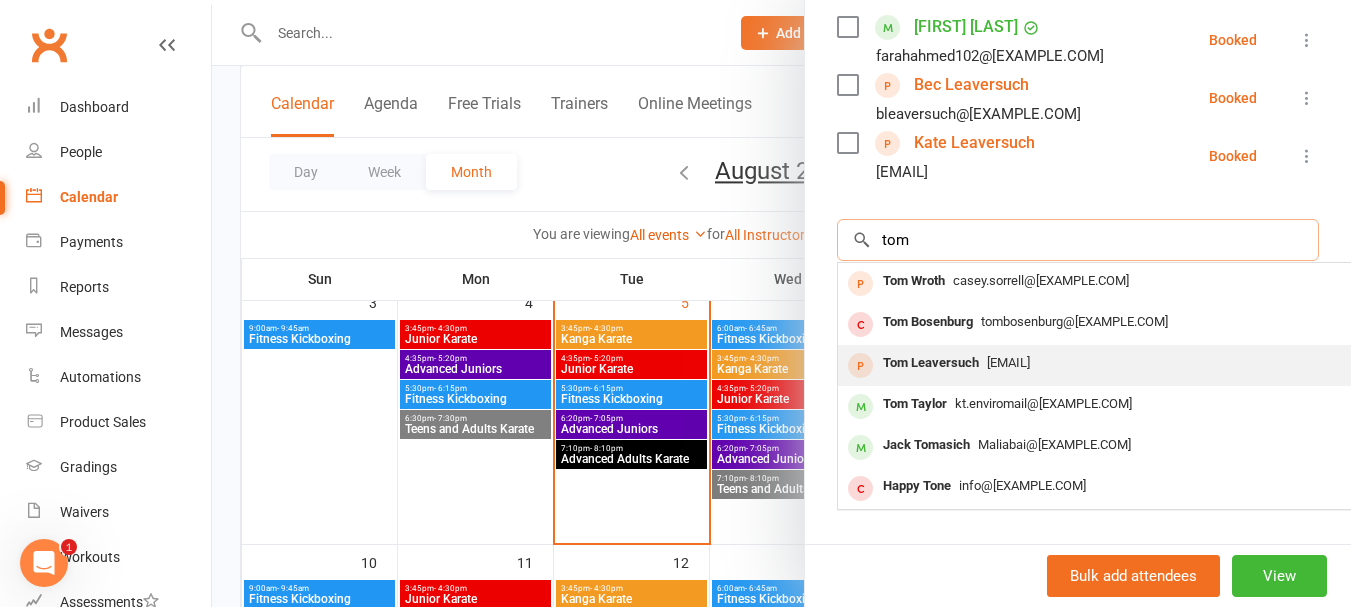 type on "tom" 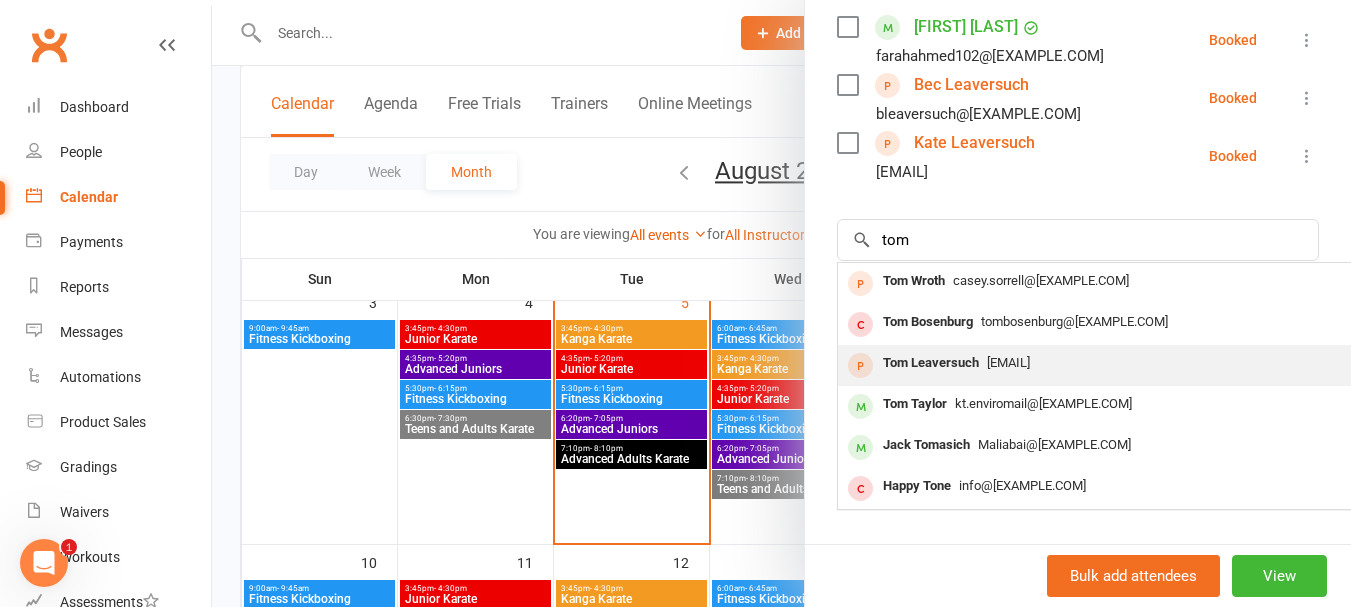 click on "Tom Leaversuch" at bounding box center [931, 363] 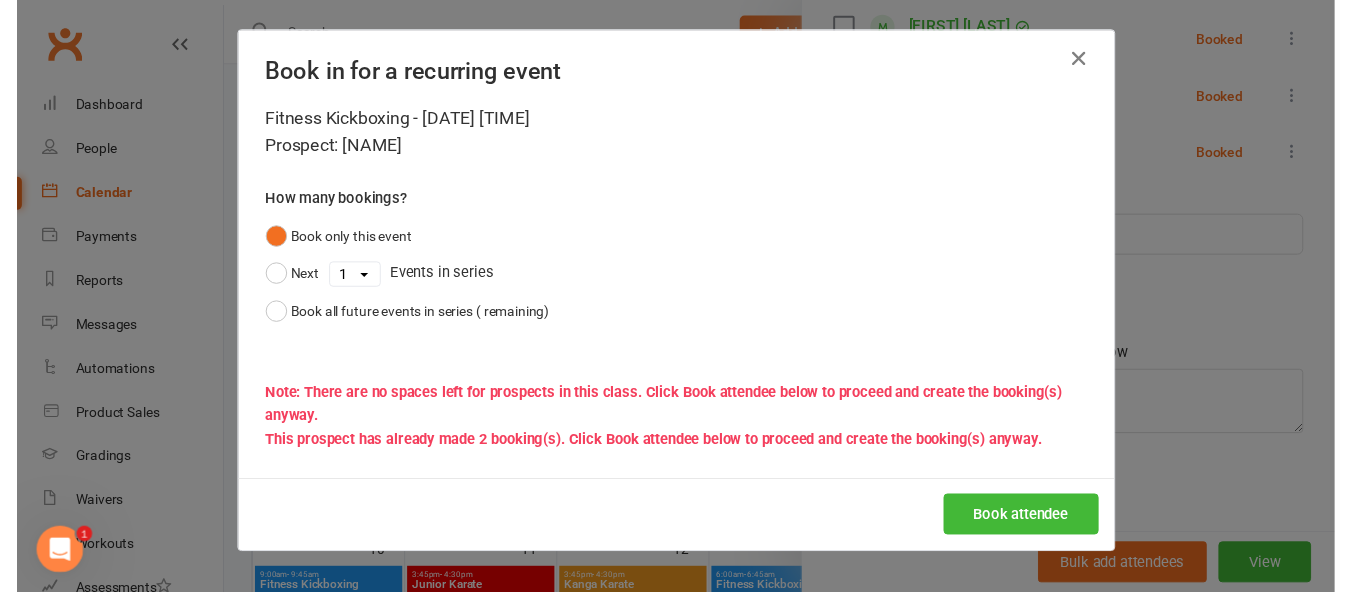 scroll, scrollTop: 387, scrollLeft: 0, axis: vertical 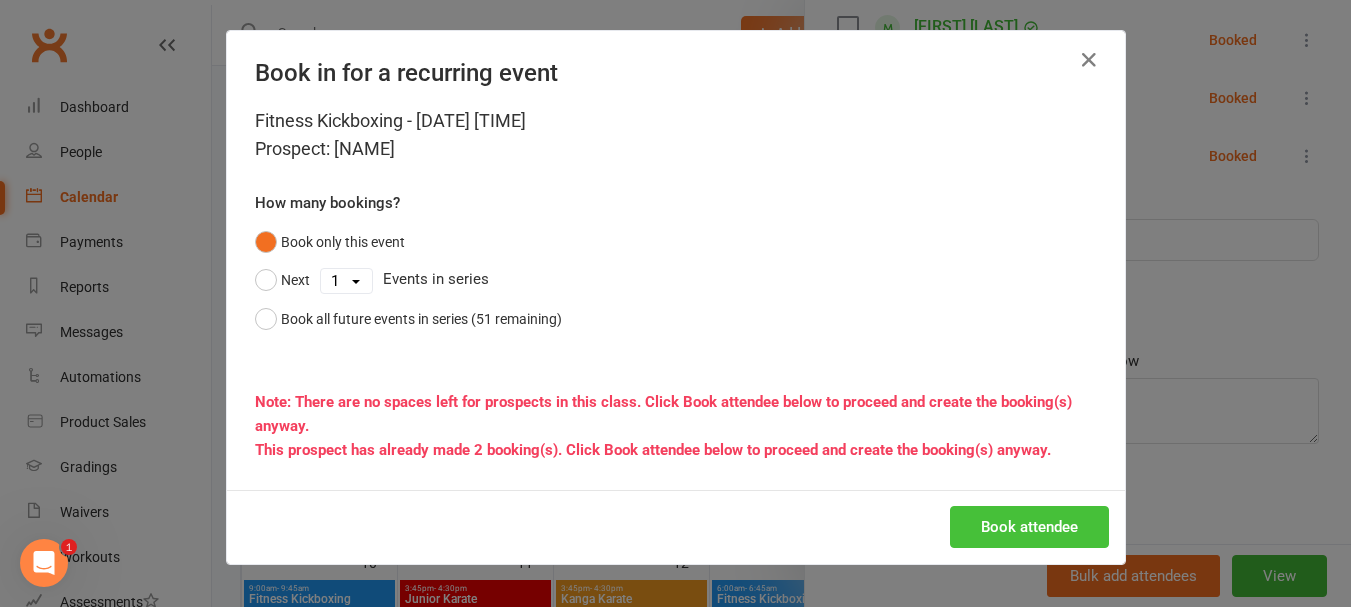 click on "Book attendee" at bounding box center (1029, 527) 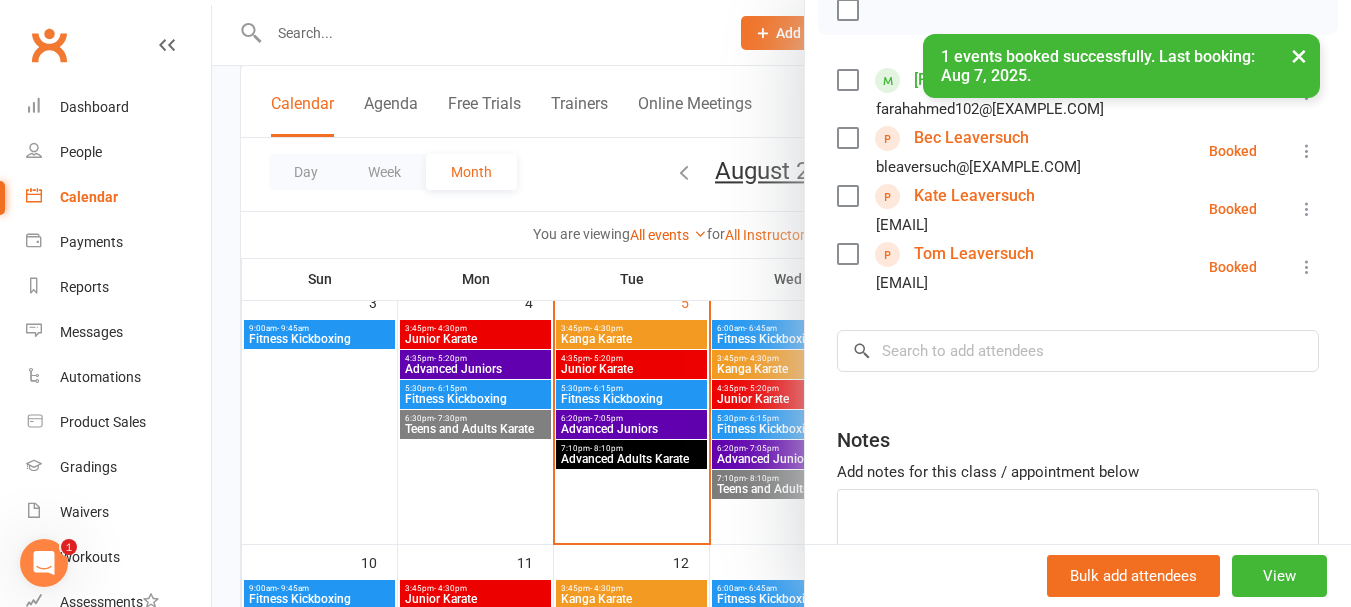 scroll, scrollTop: 100, scrollLeft: 0, axis: vertical 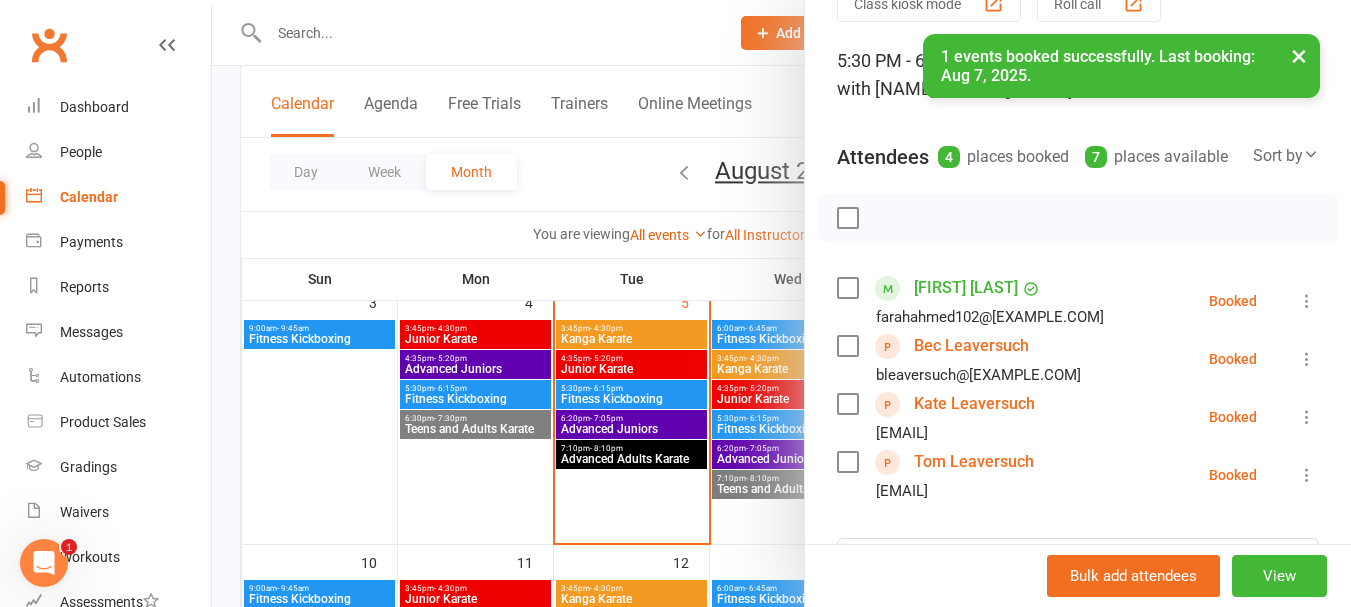 click at bounding box center (781, 303) 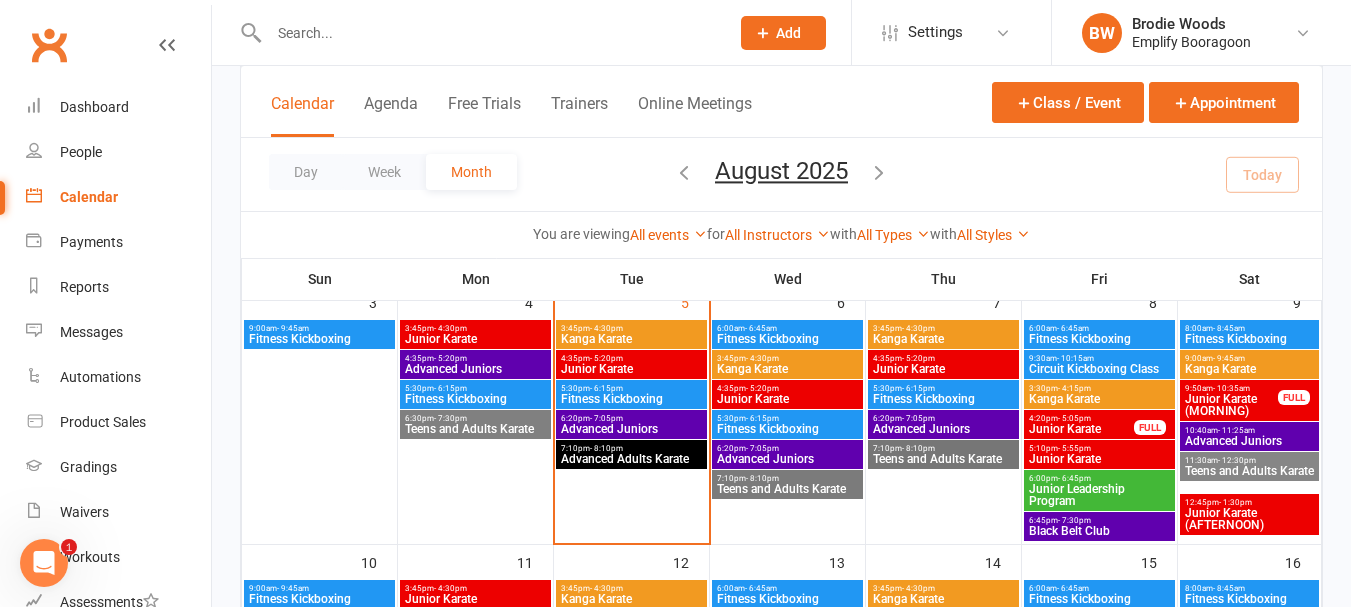 click at bounding box center (489, 33) 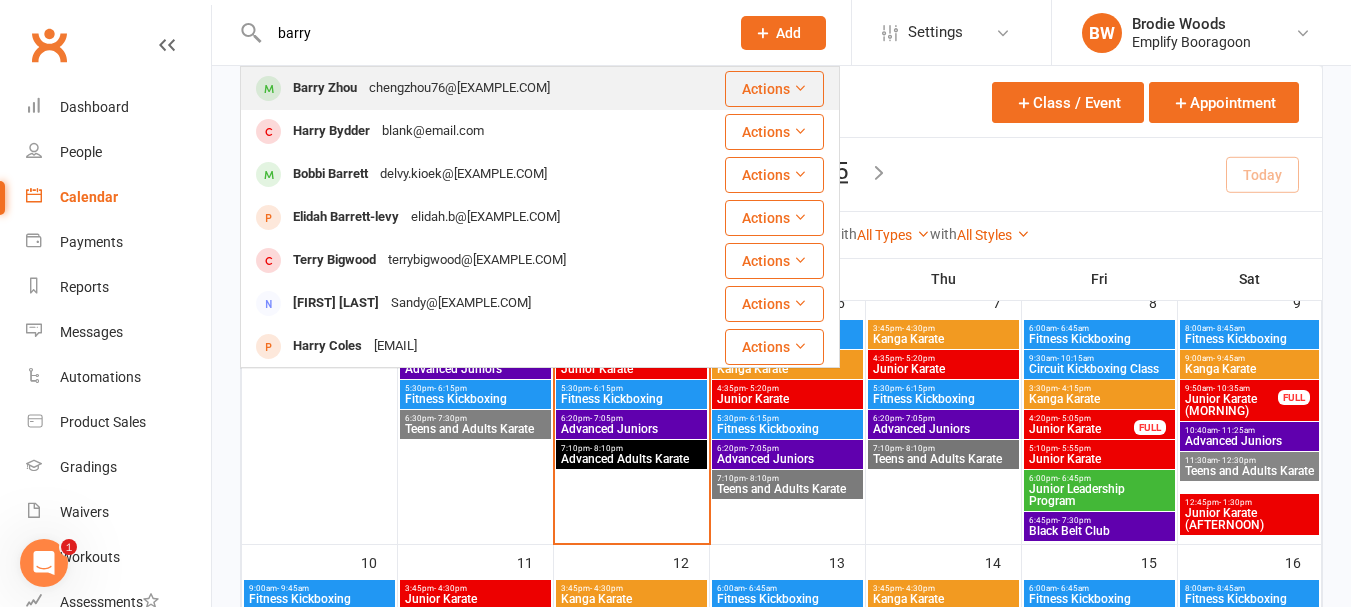 type on "barry" 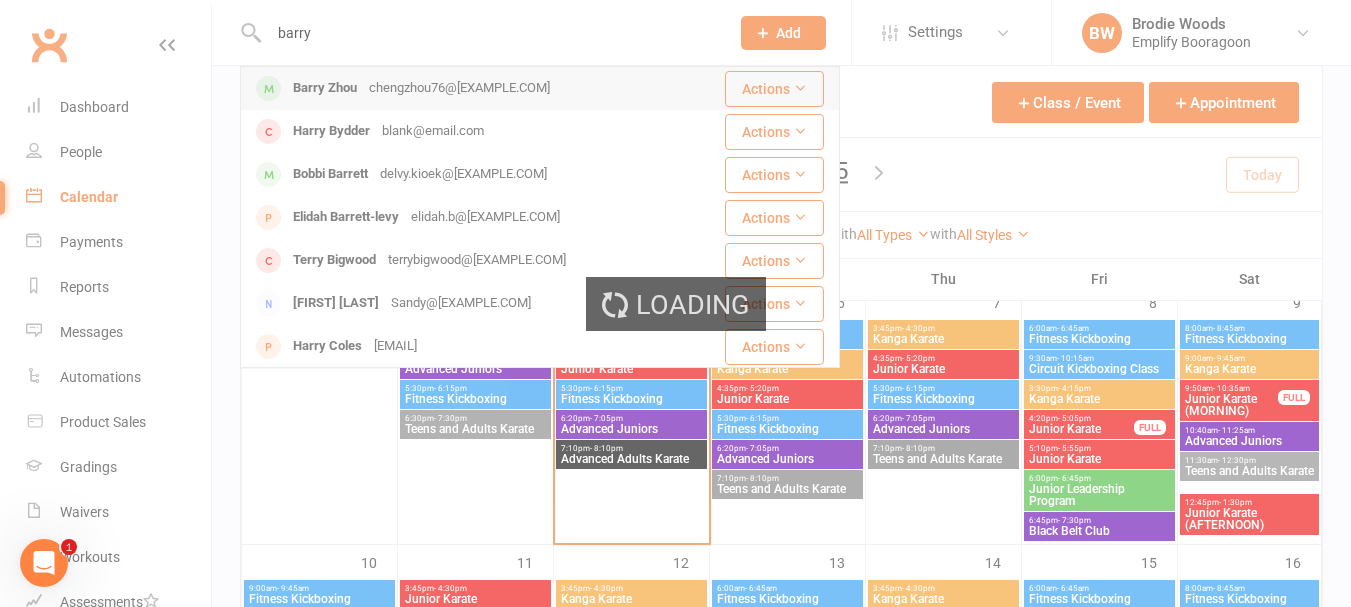 type 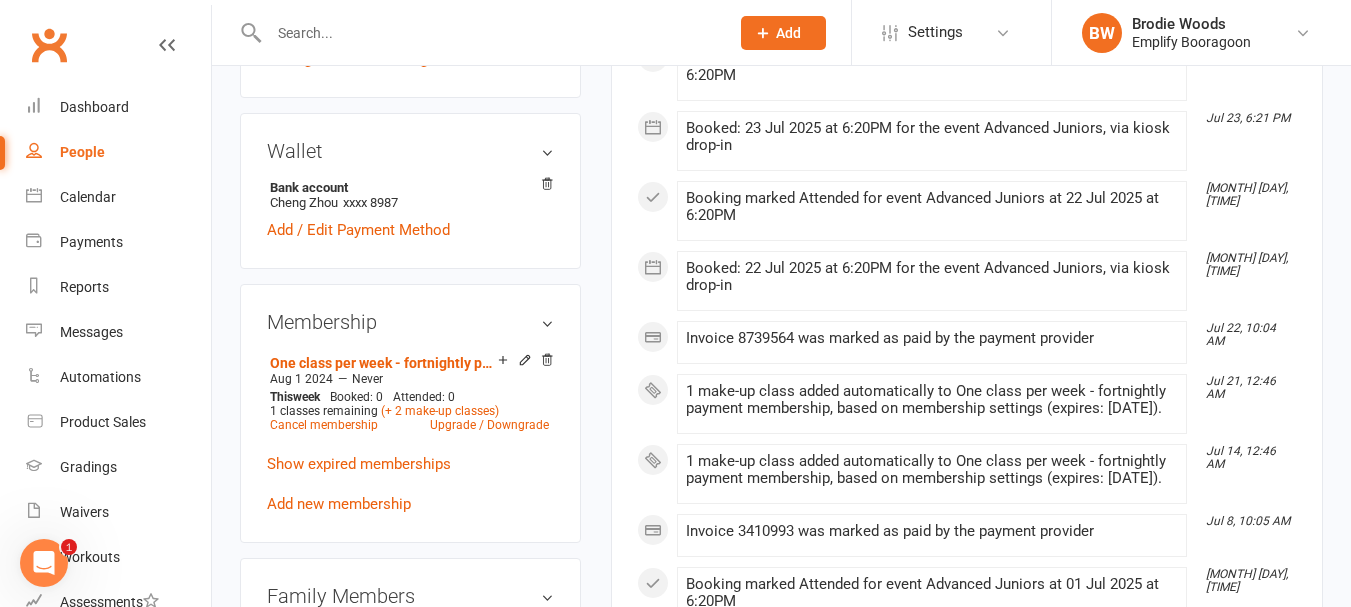 scroll, scrollTop: 0, scrollLeft: 0, axis: both 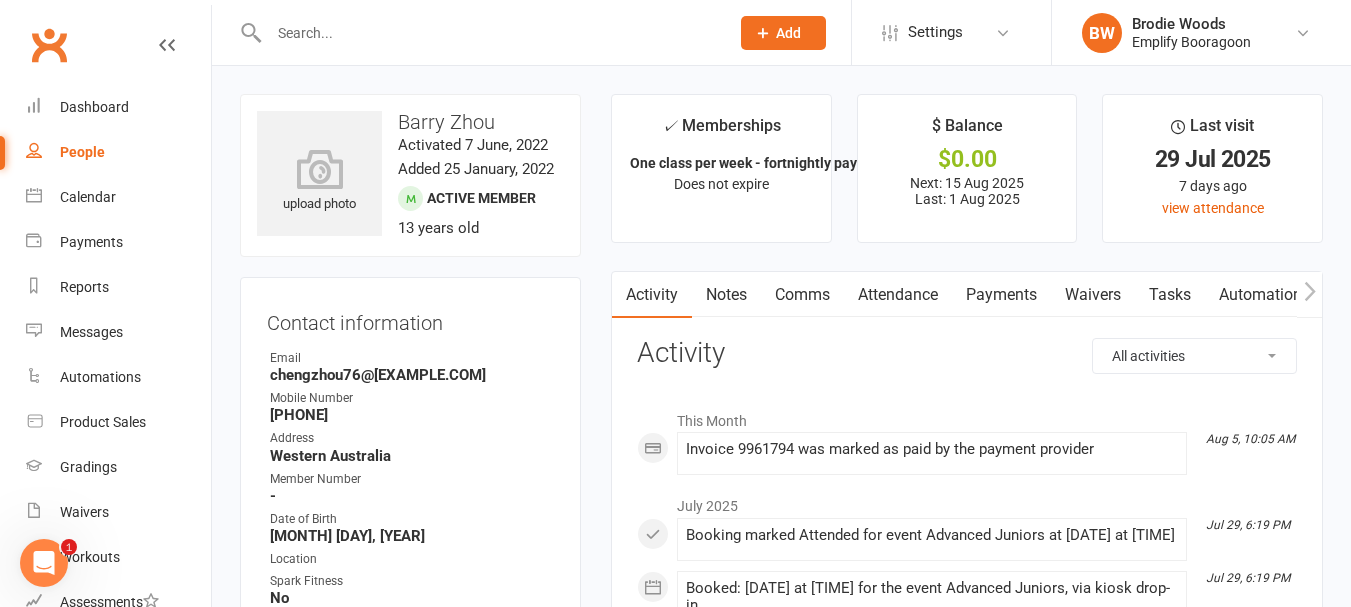 click on "Attendance" at bounding box center (898, 295) 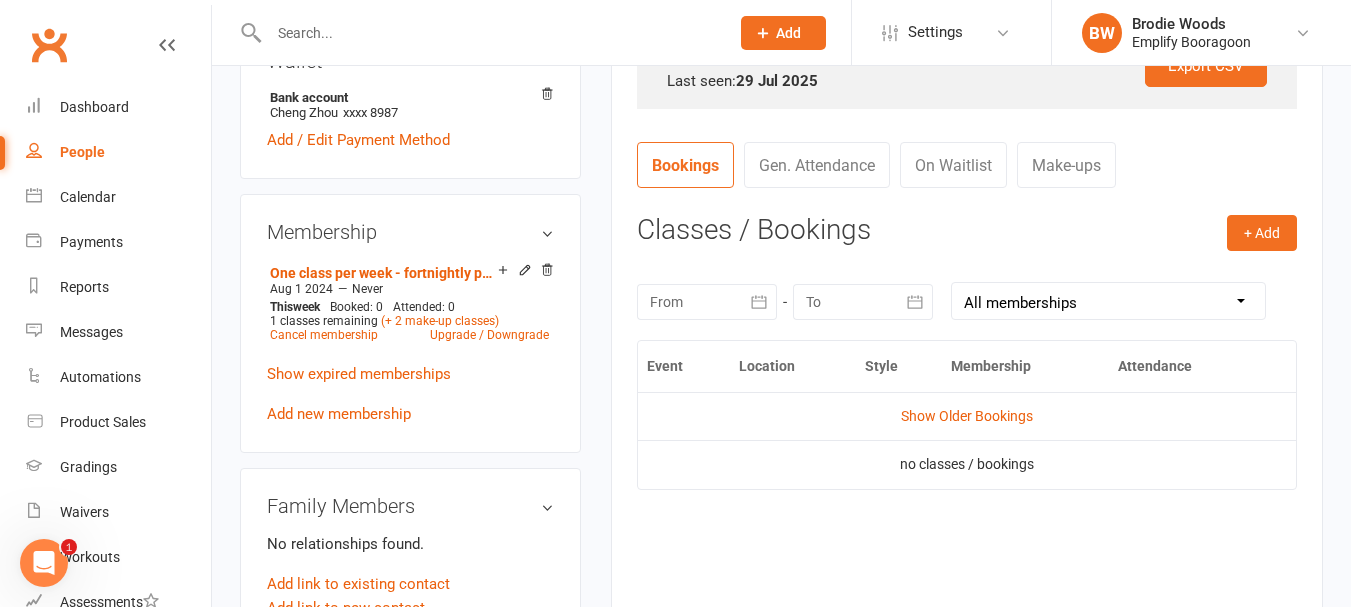 scroll, scrollTop: 700, scrollLeft: 0, axis: vertical 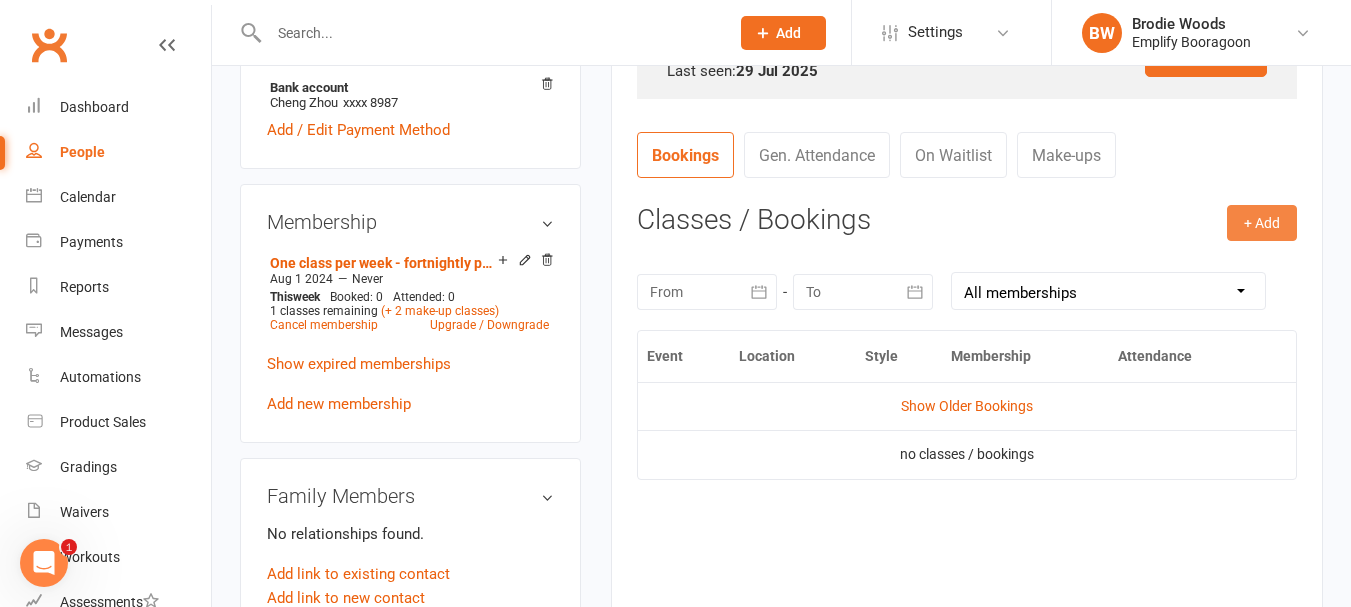 click on "+ Add" at bounding box center [1262, 223] 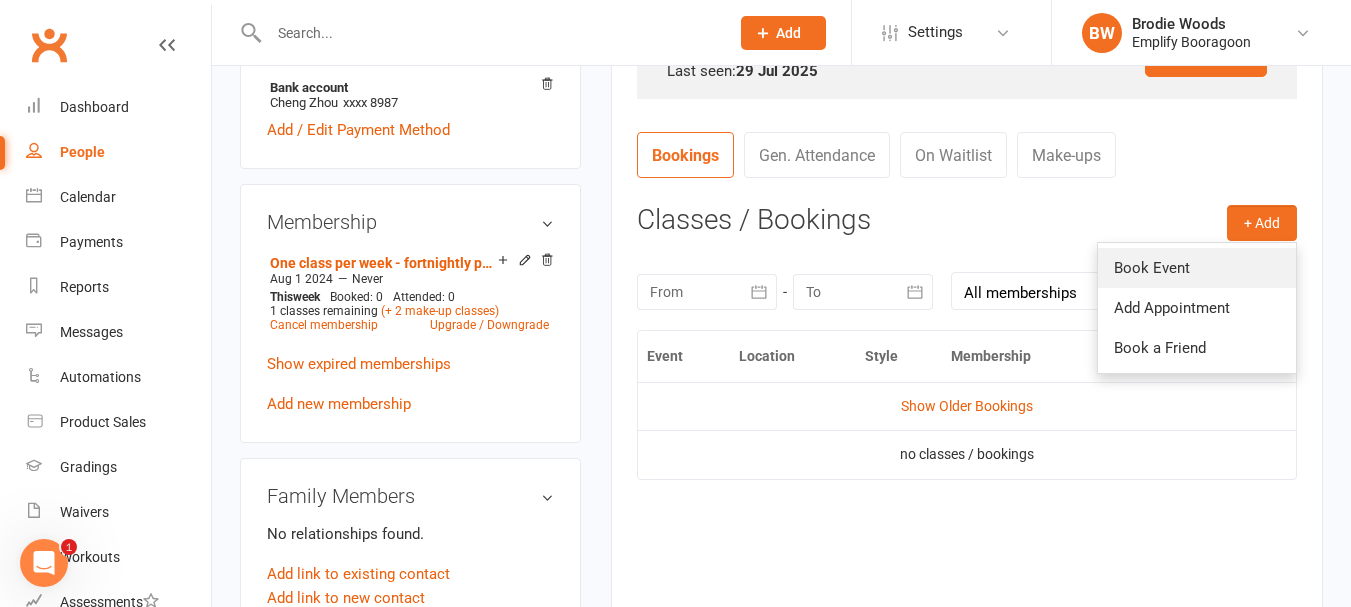 click on "Book Event" at bounding box center [1197, 268] 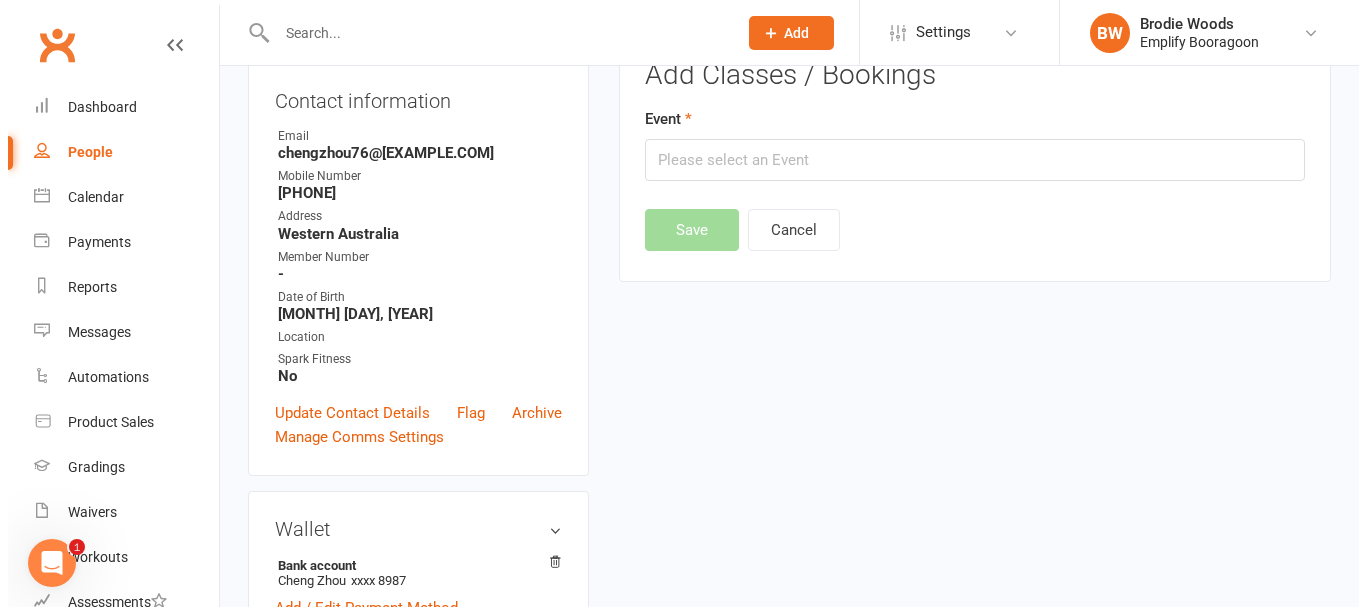 scroll, scrollTop: 171, scrollLeft: 0, axis: vertical 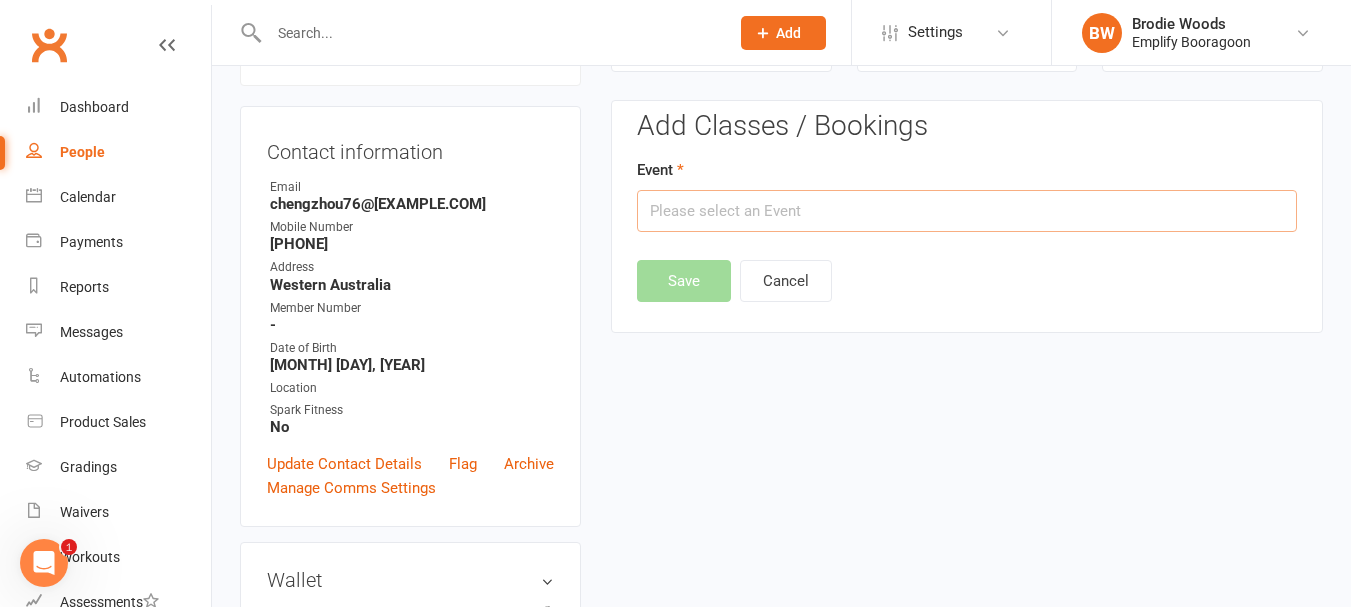 click at bounding box center (967, 211) 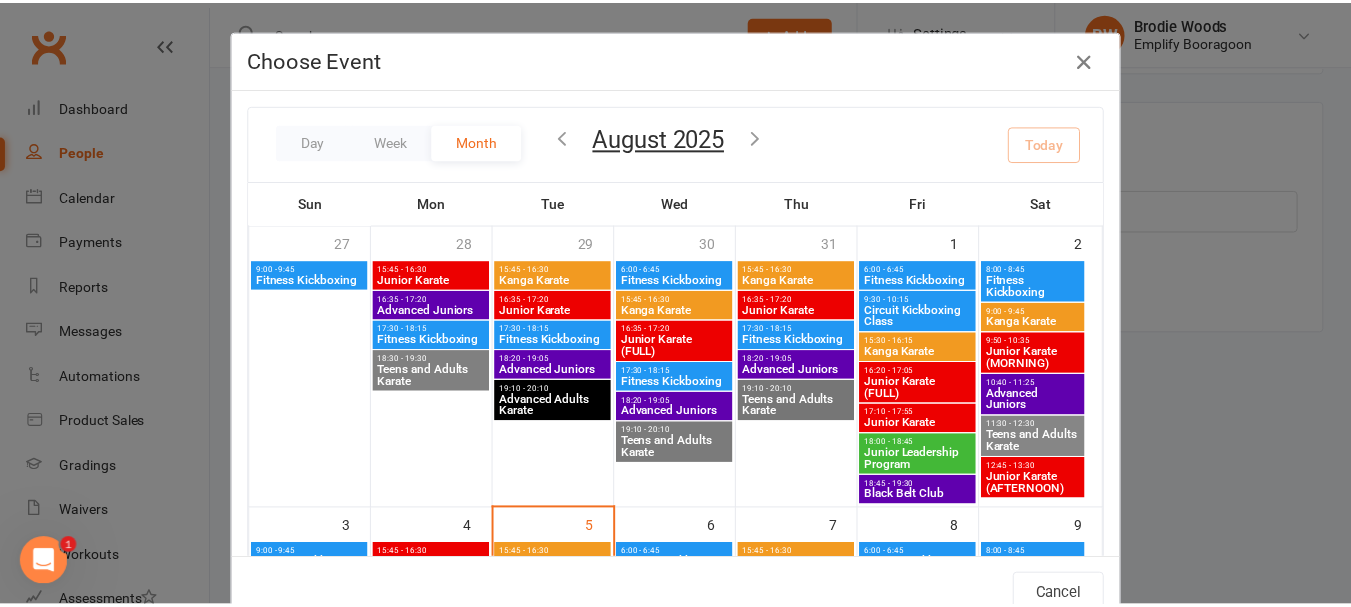 scroll, scrollTop: 200, scrollLeft: 0, axis: vertical 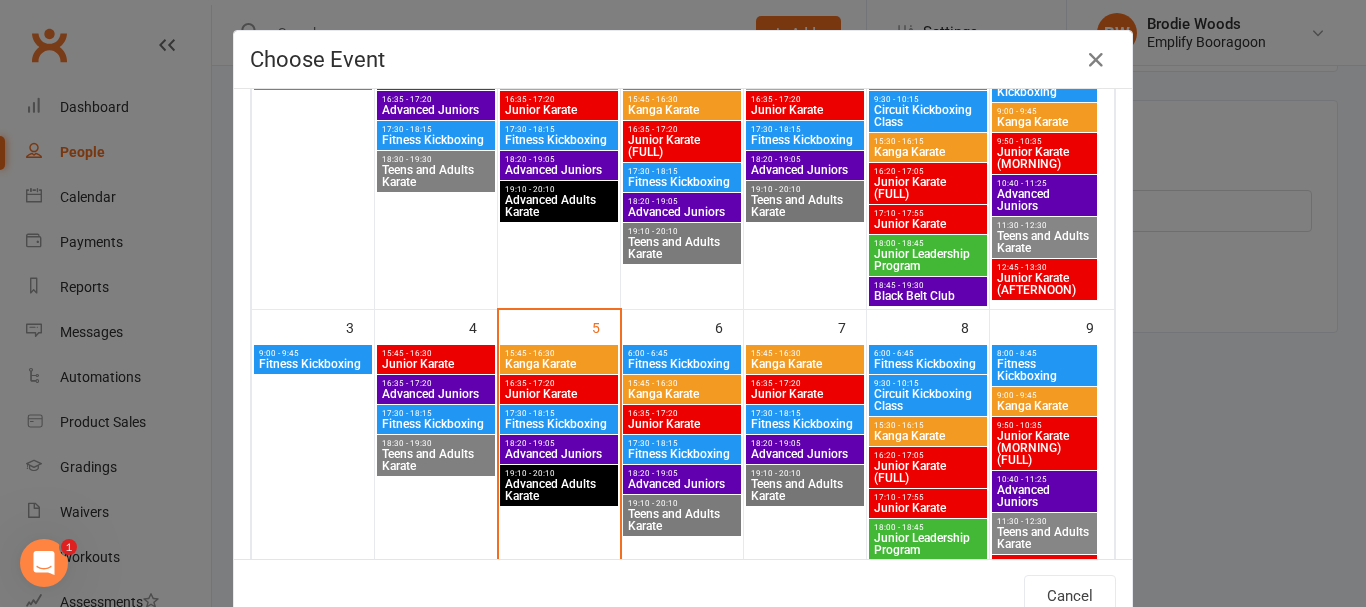 click on "Advanced Juniors" at bounding box center [682, 484] 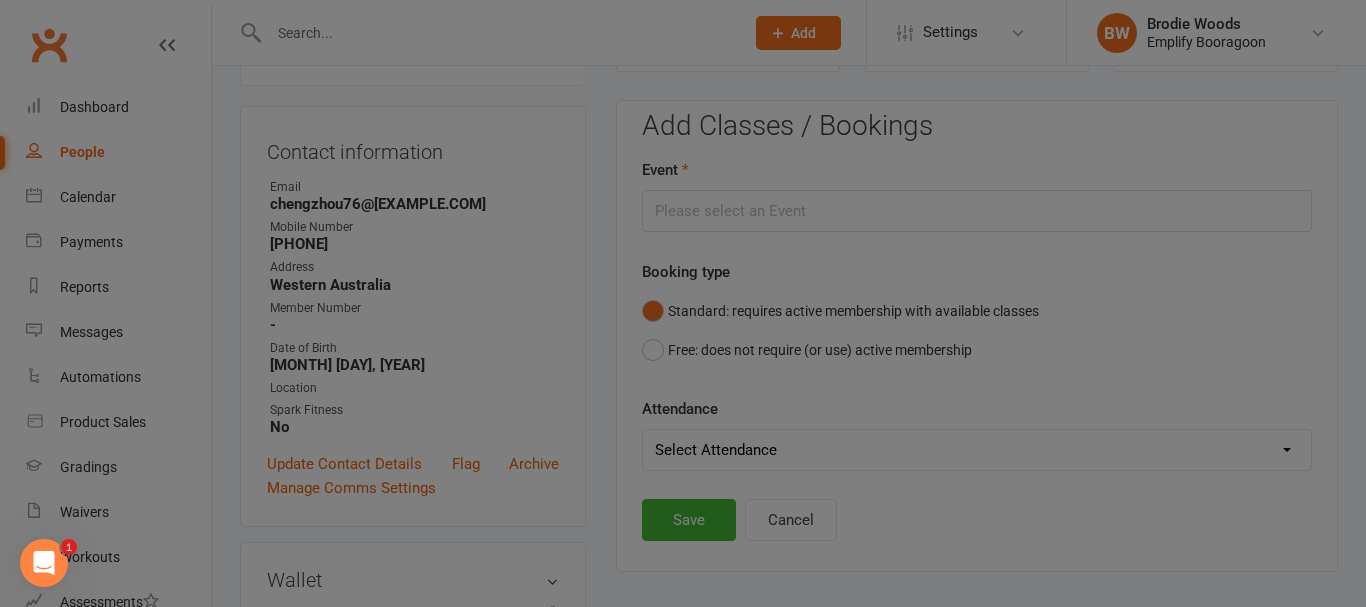 type on "Advanced Juniors - Aug 6, 2025 6:20:00 PM" 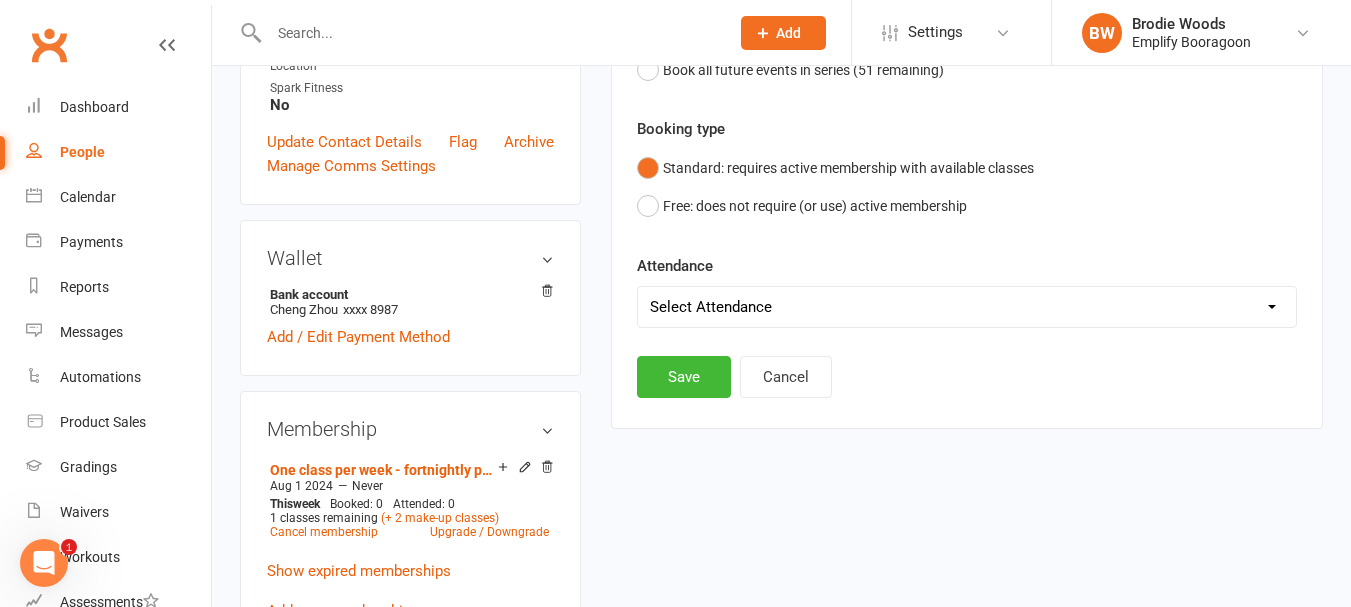 scroll, scrollTop: 500, scrollLeft: 0, axis: vertical 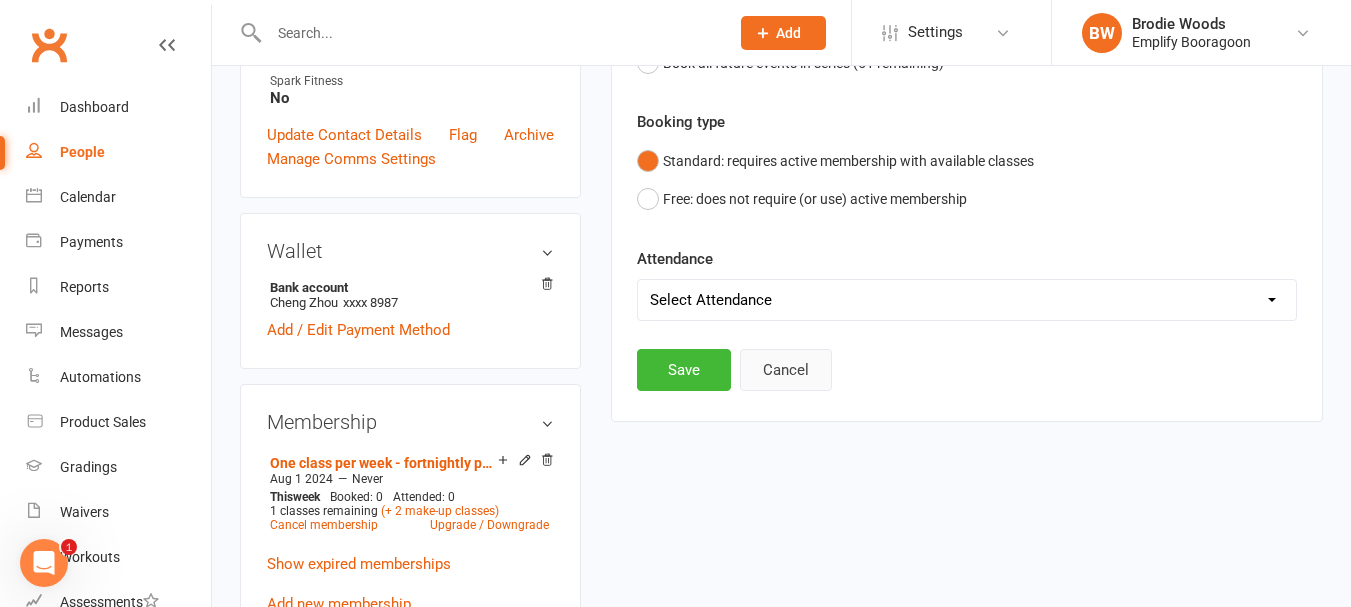 click on "Cancel" at bounding box center (786, 370) 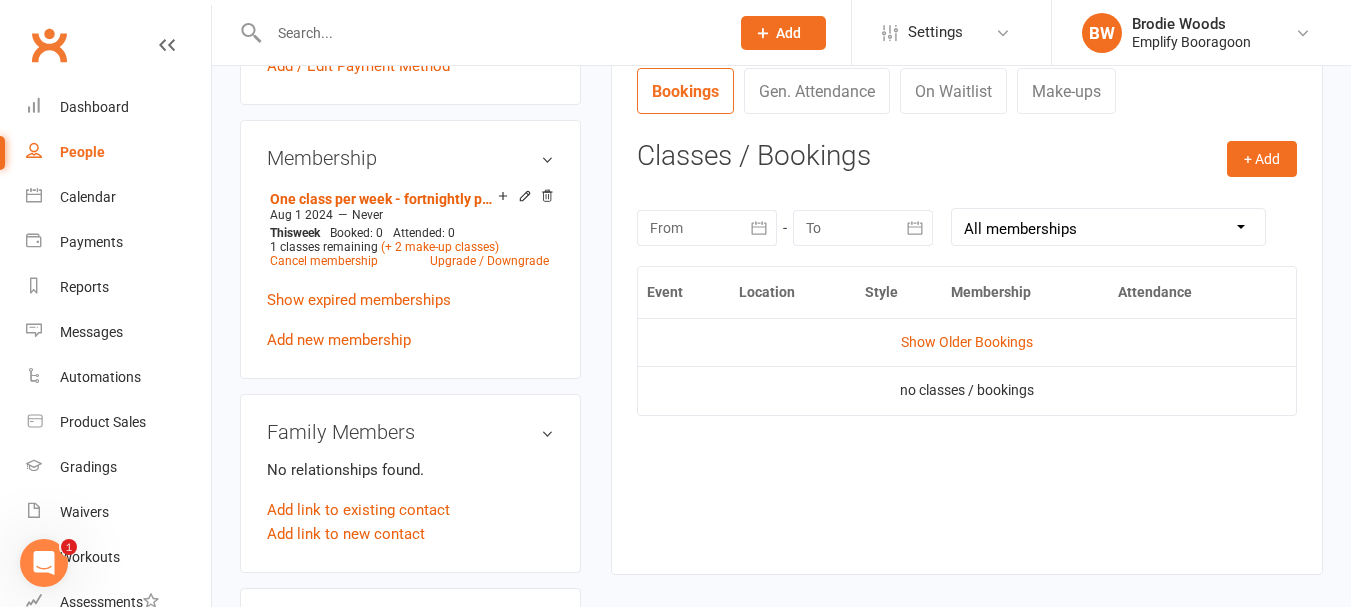 scroll, scrollTop: 900, scrollLeft: 0, axis: vertical 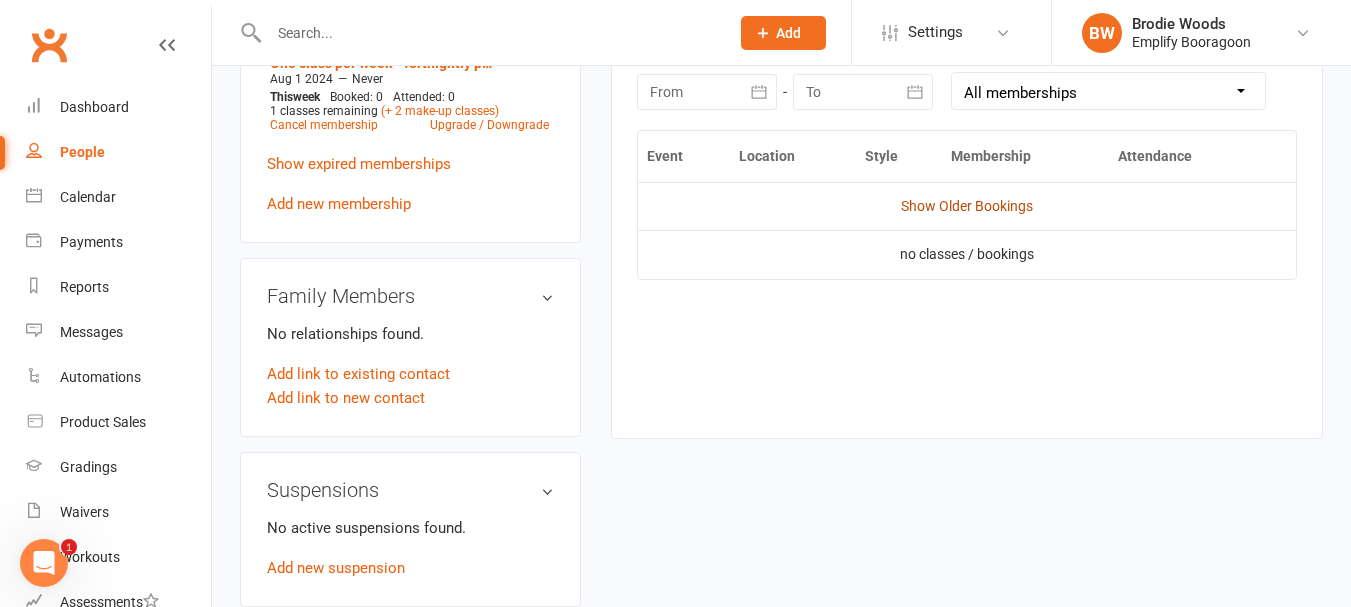click on "Show Older Bookings" at bounding box center (967, 206) 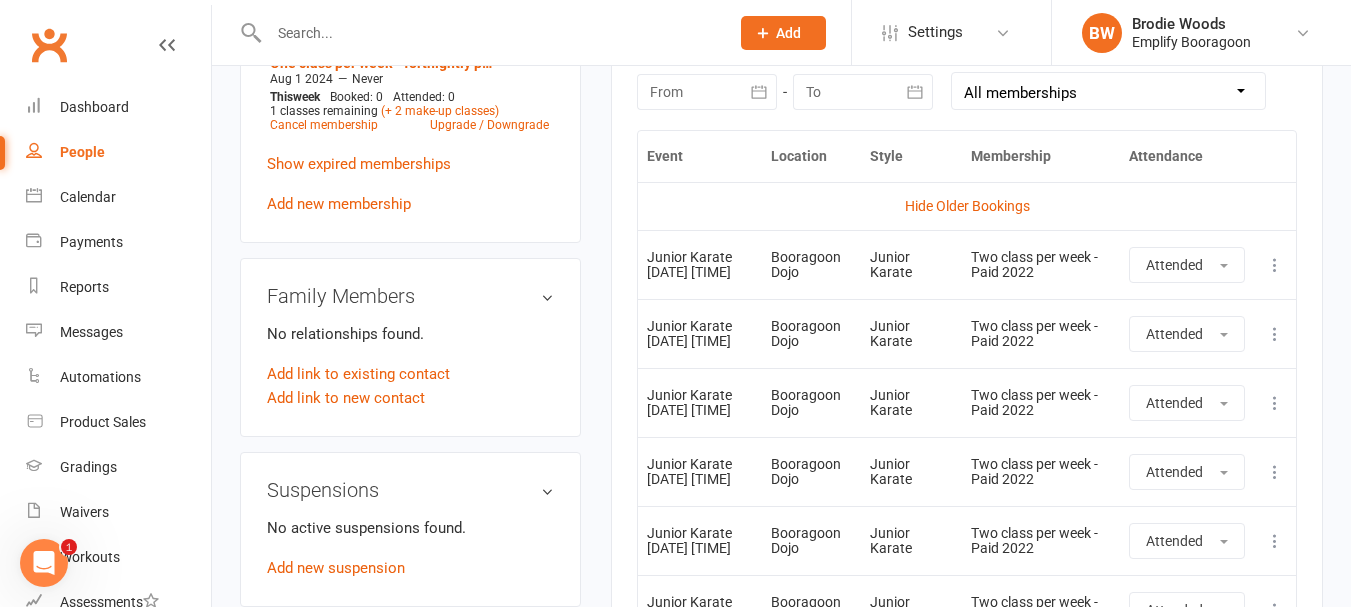 scroll, scrollTop: 0, scrollLeft: 0, axis: both 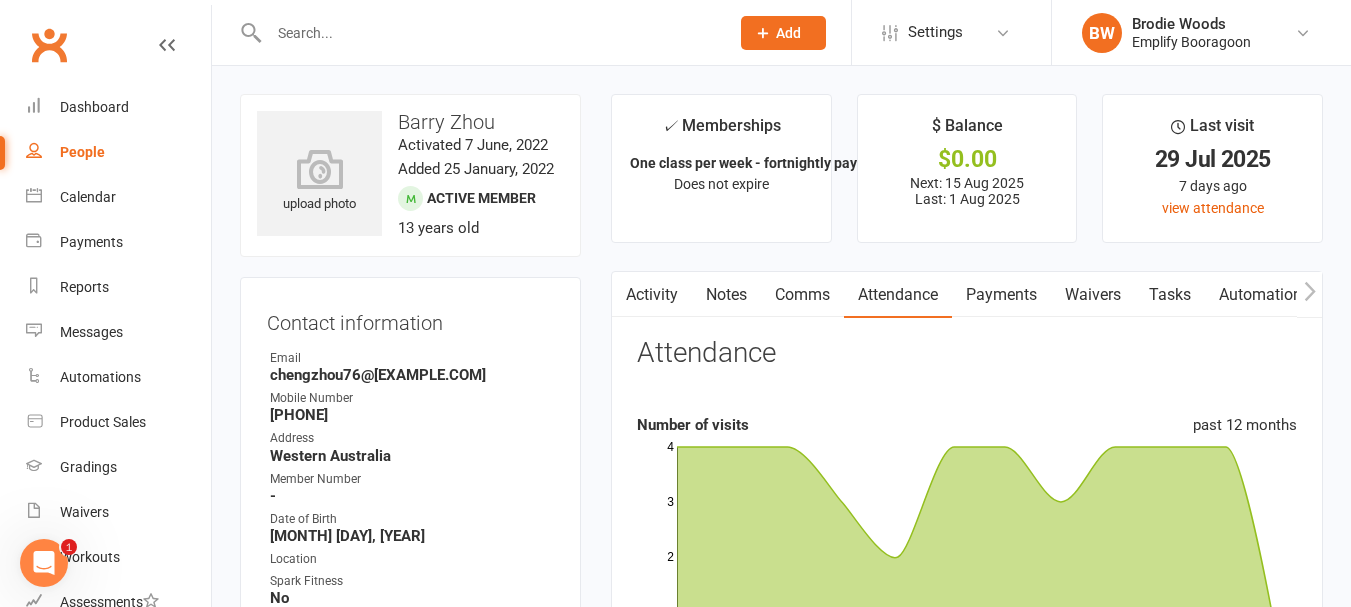 click on "Activity" at bounding box center [652, 295] 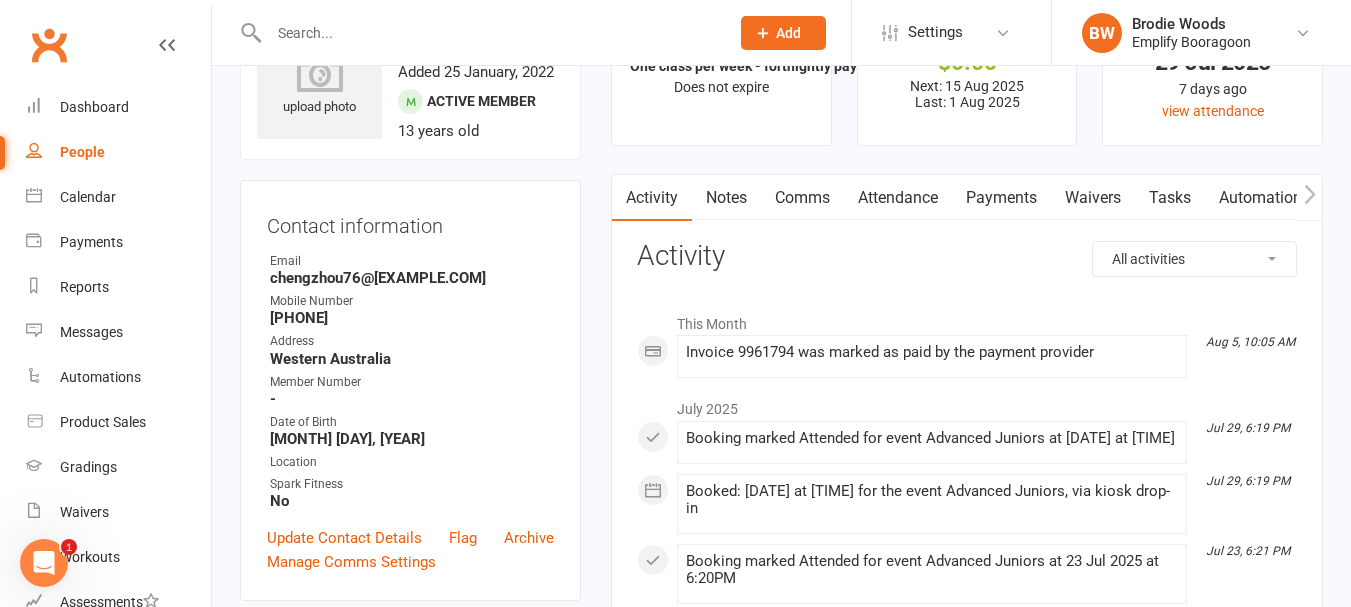scroll, scrollTop: 100, scrollLeft: 0, axis: vertical 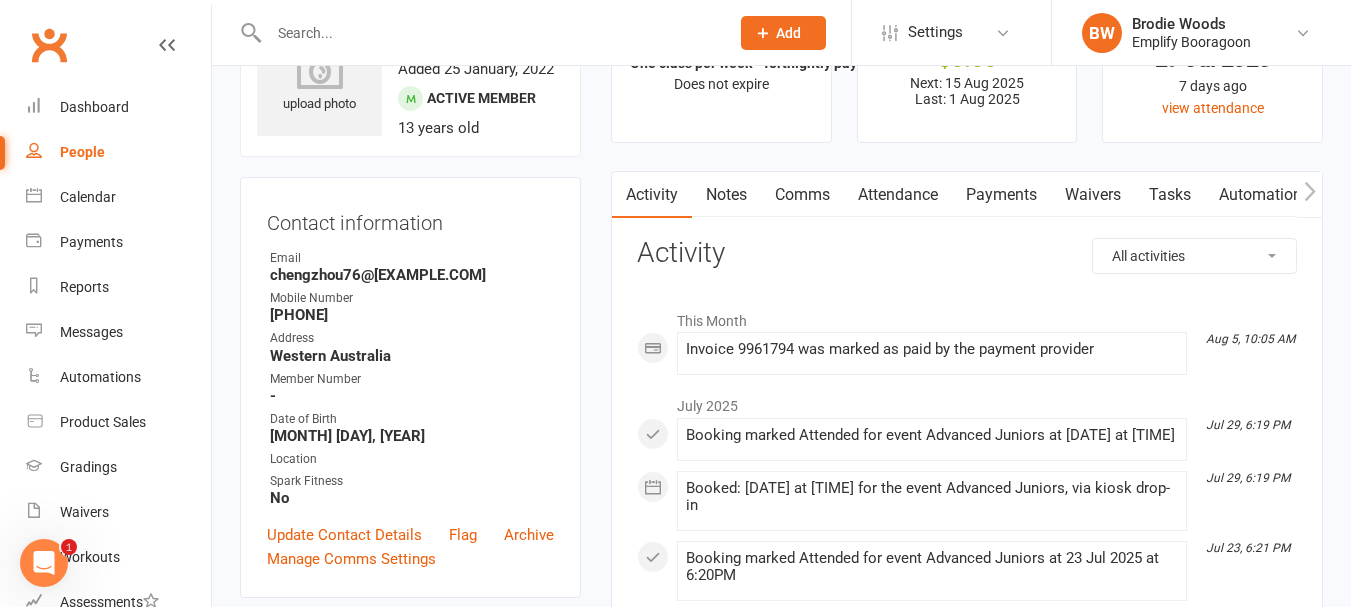 click on "Attendance" at bounding box center [898, 195] 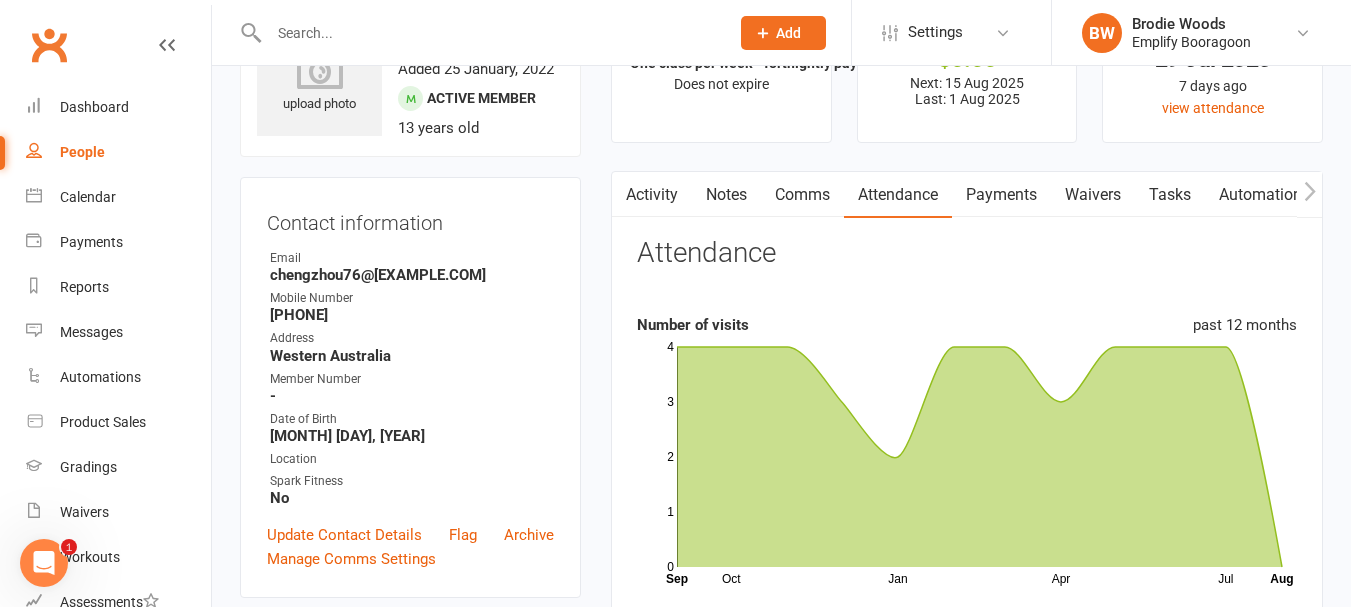 click on "Activity" at bounding box center [652, 195] 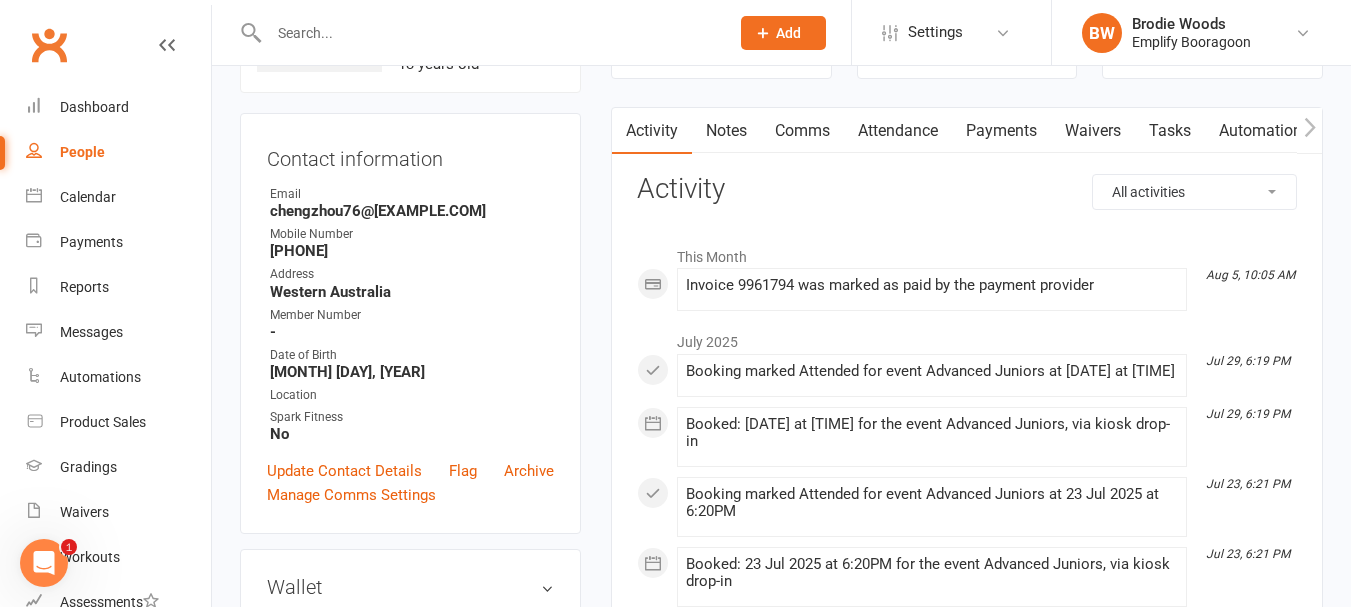 scroll, scrollTop: 0, scrollLeft: 0, axis: both 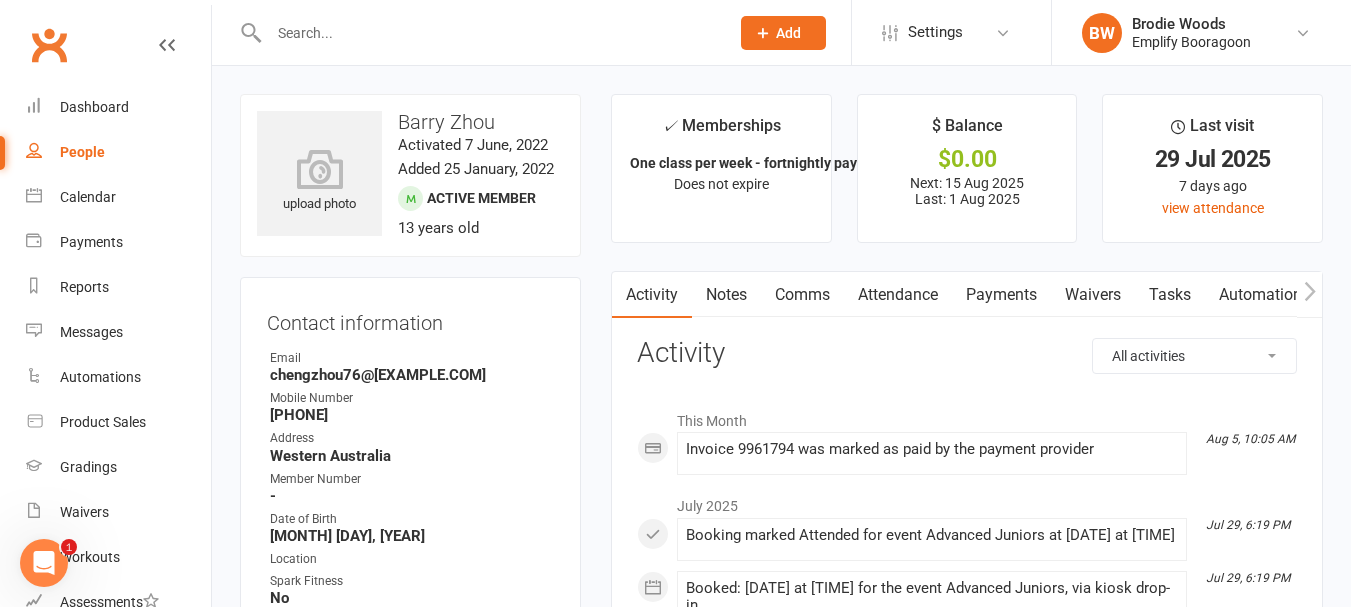 click at bounding box center (1309, 294) 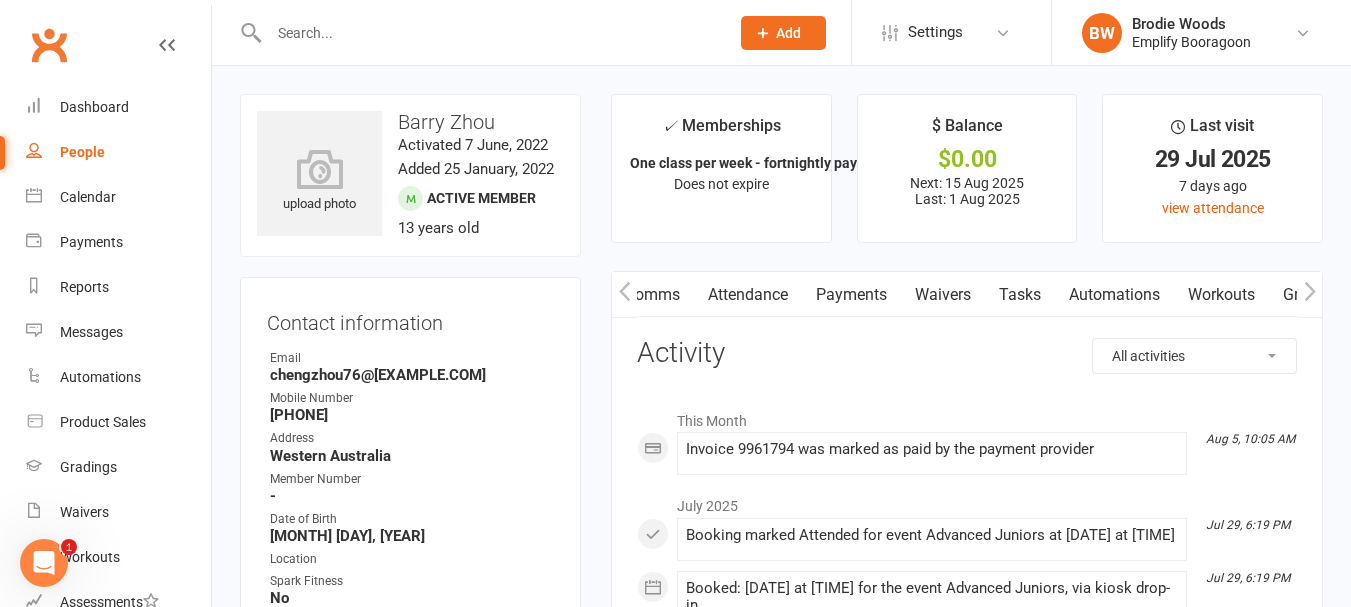 click at bounding box center (1309, 294) 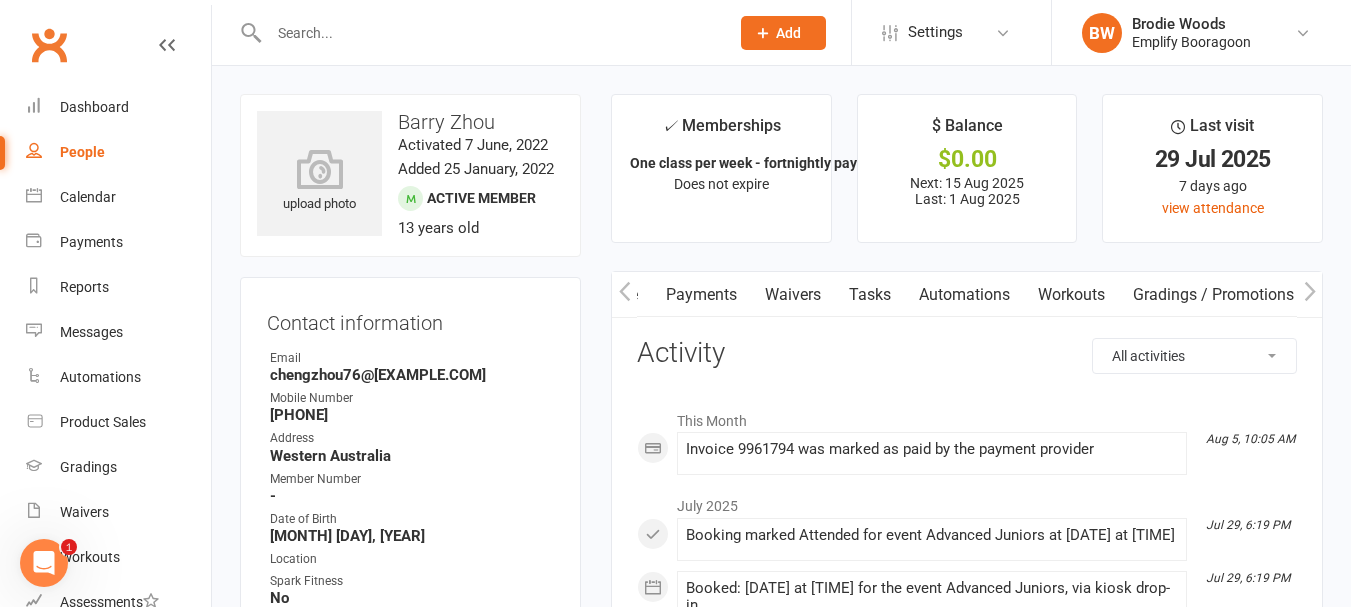 click at bounding box center (1309, 294) 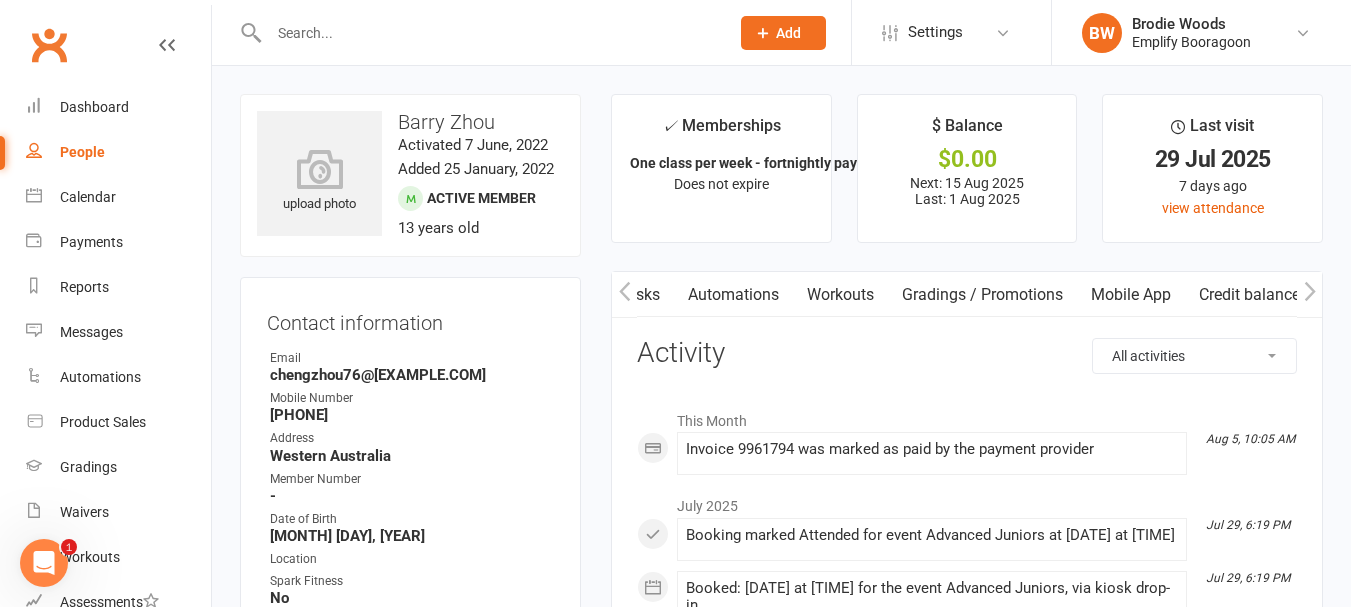 scroll, scrollTop: 0, scrollLeft: 531, axis: horizontal 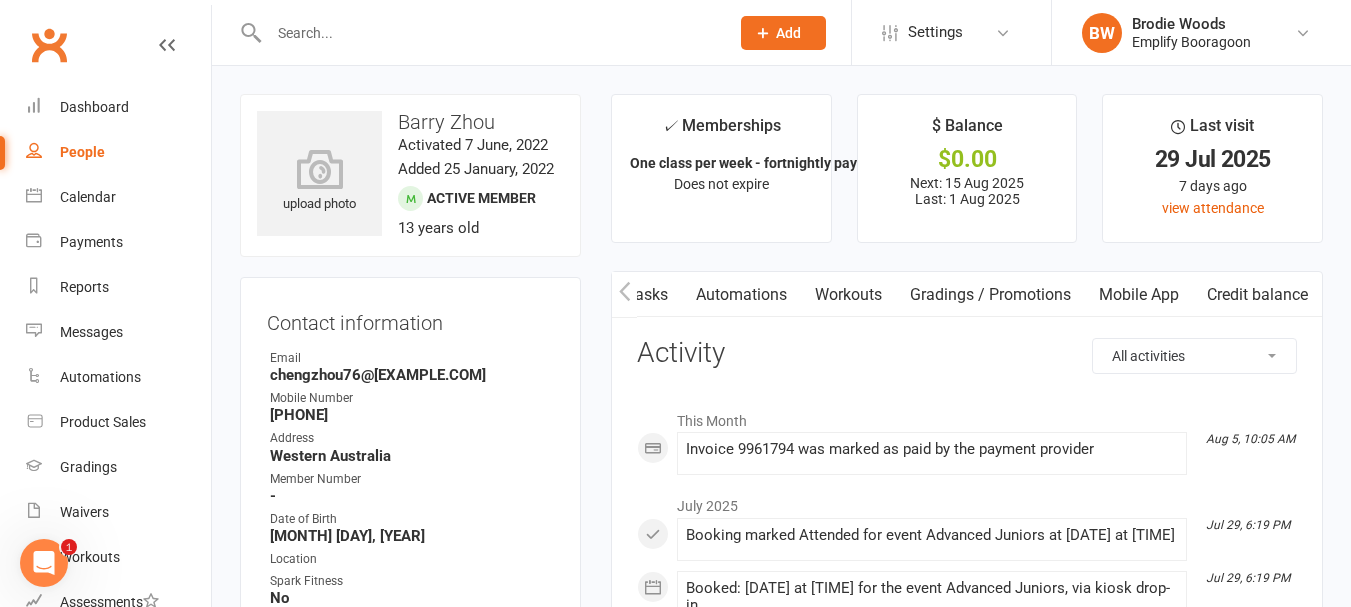 click on "Mobile App" at bounding box center (1139, 295) 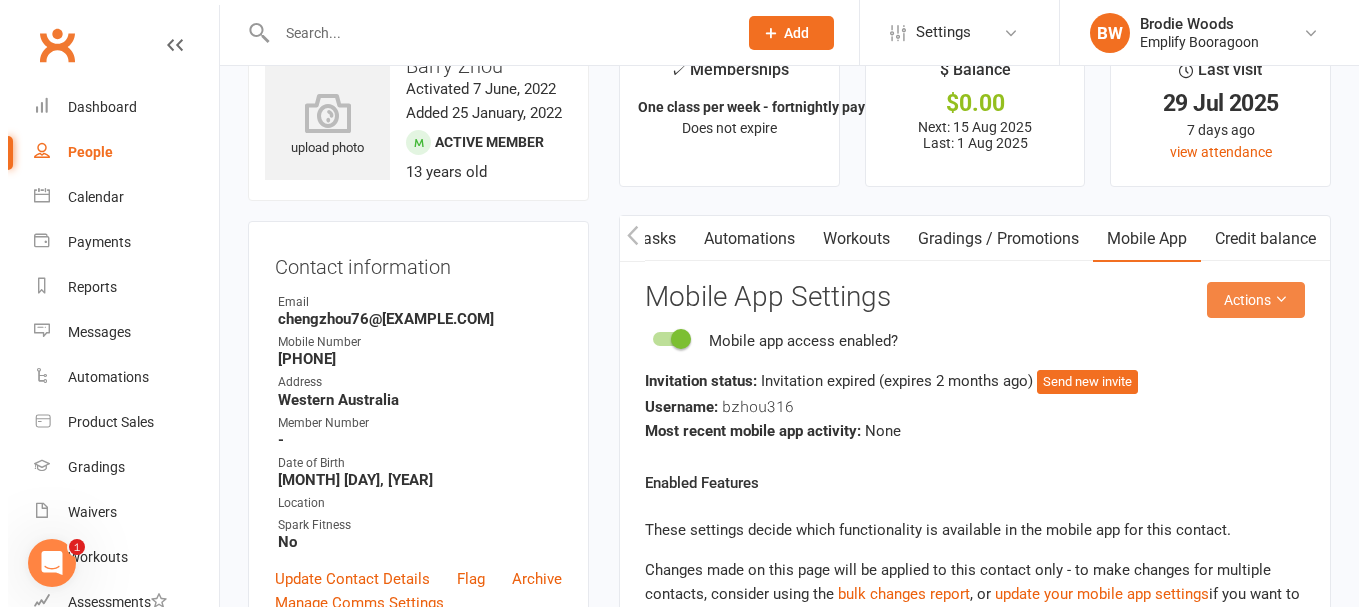 scroll, scrollTop: 100, scrollLeft: 0, axis: vertical 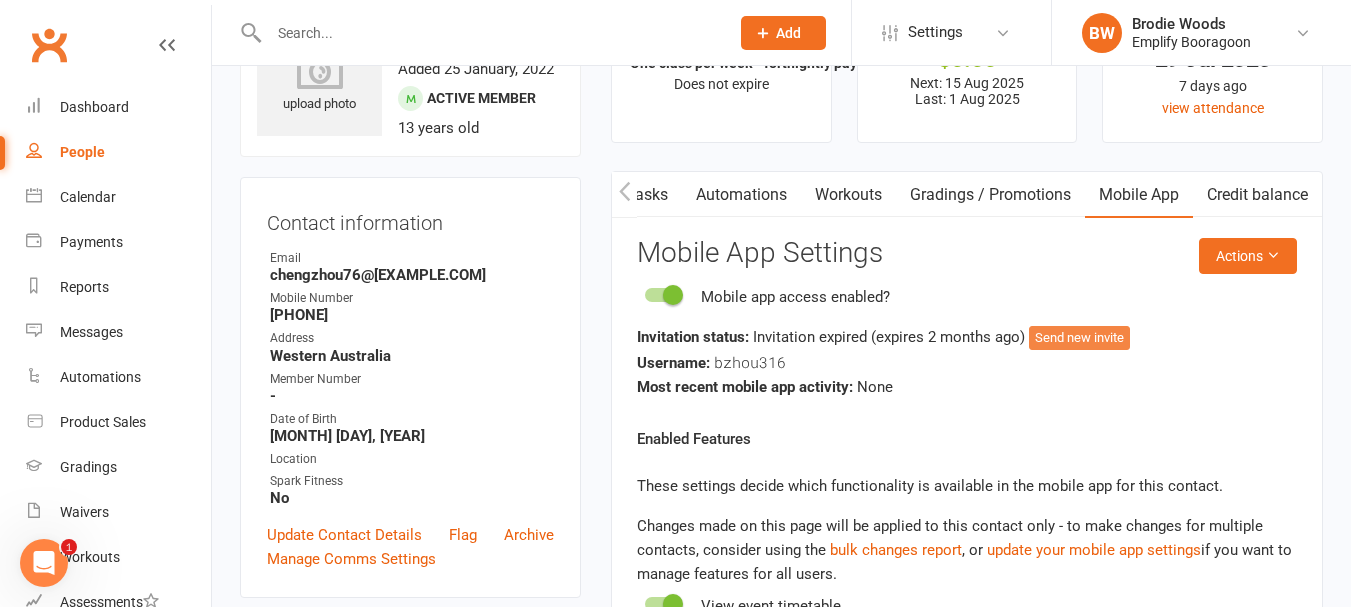 click on "Send new invite" at bounding box center [1079, 338] 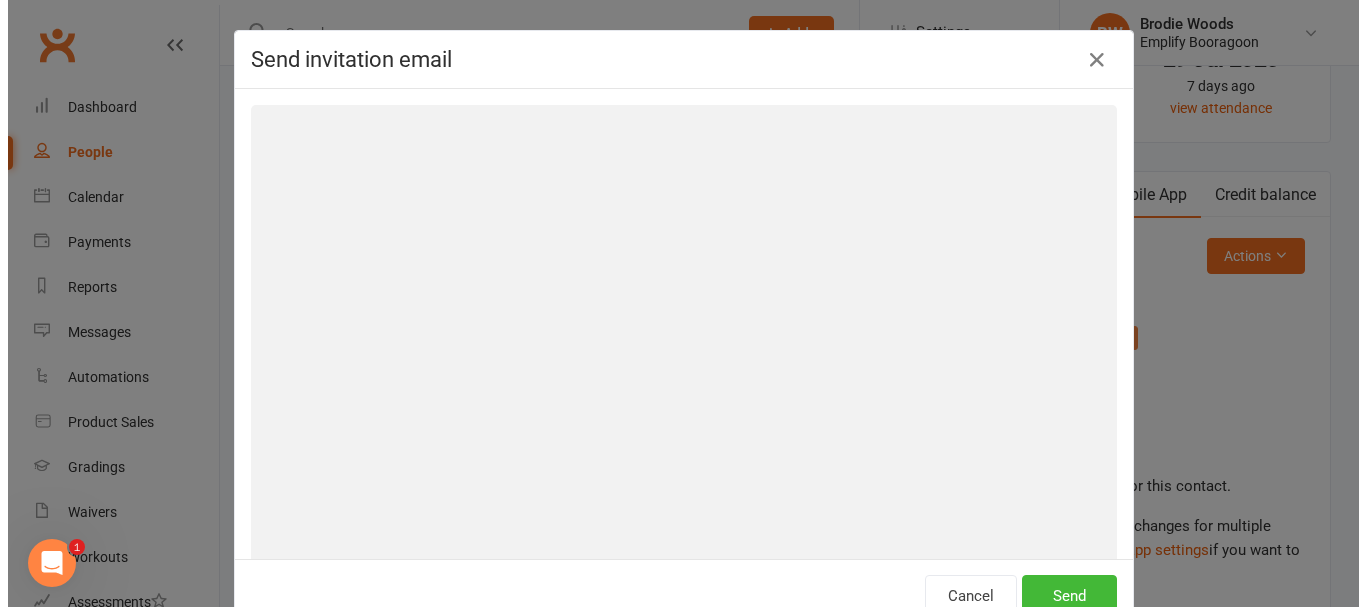 scroll, scrollTop: 0, scrollLeft: 521, axis: horizontal 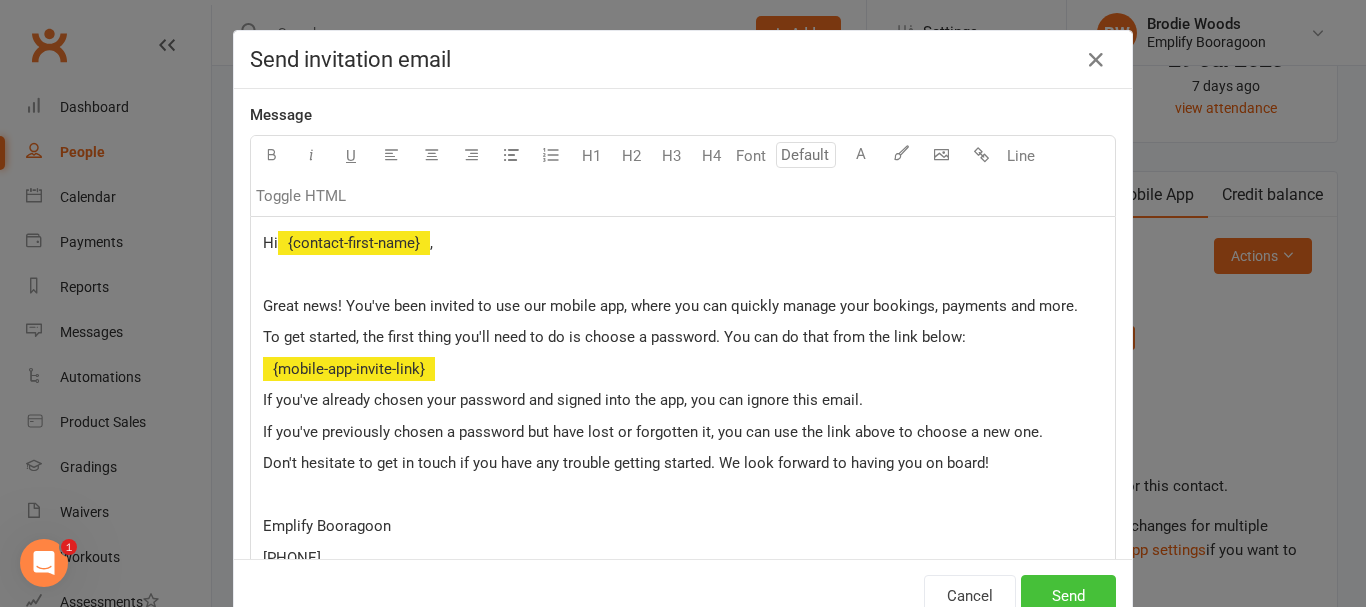 click on "Send" at bounding box center (1068, 596) 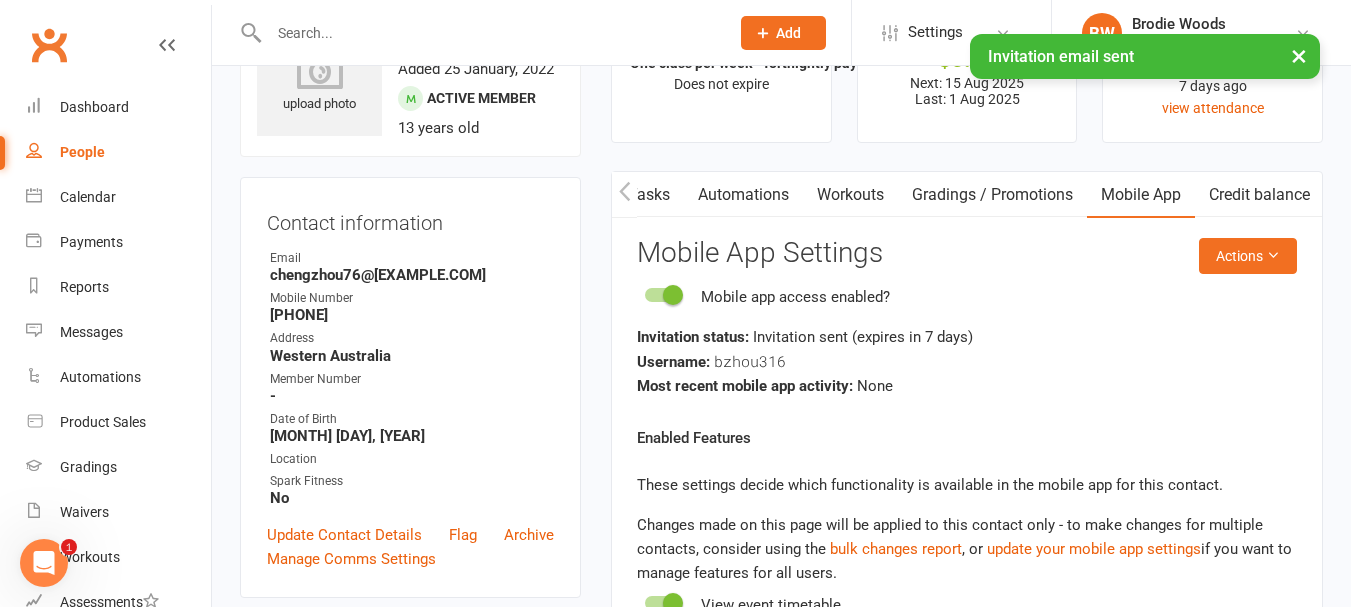 click 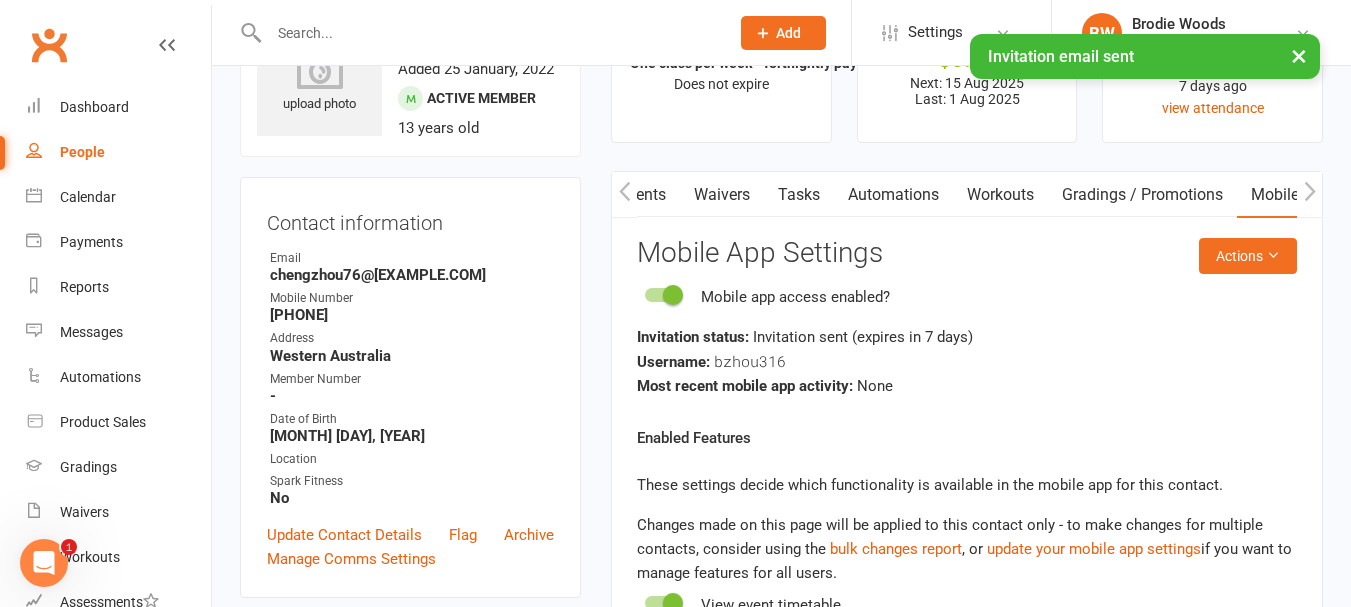 click 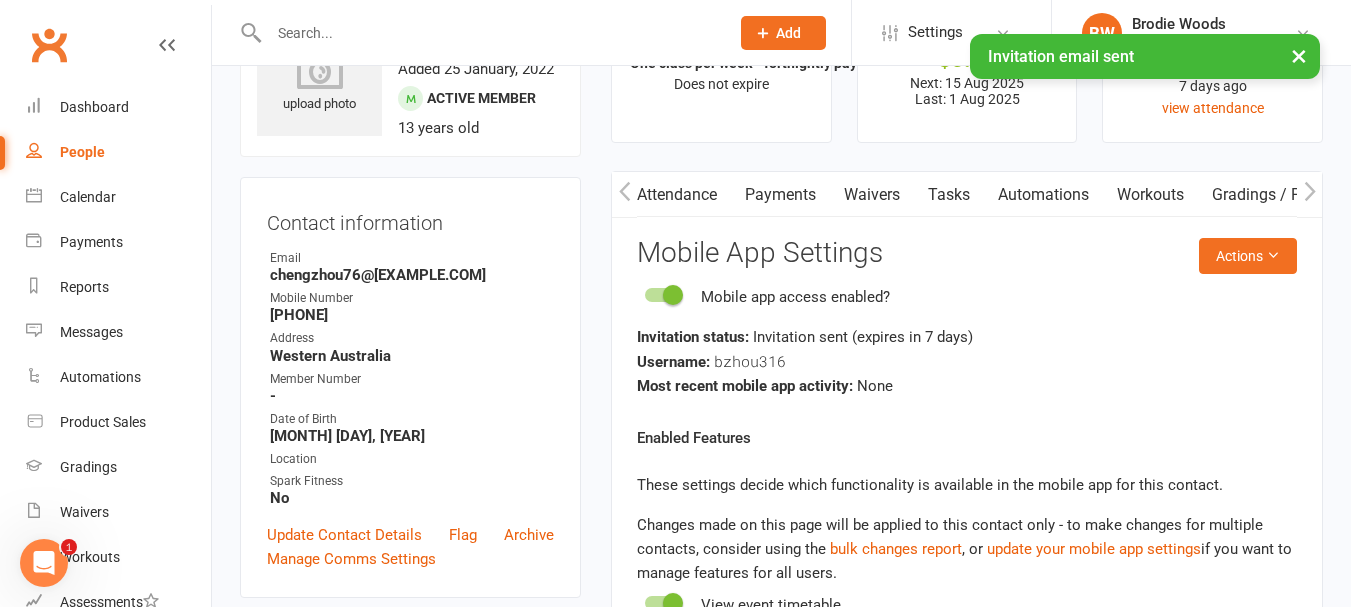 click on "Attendance" at bounding box center [677, 195] 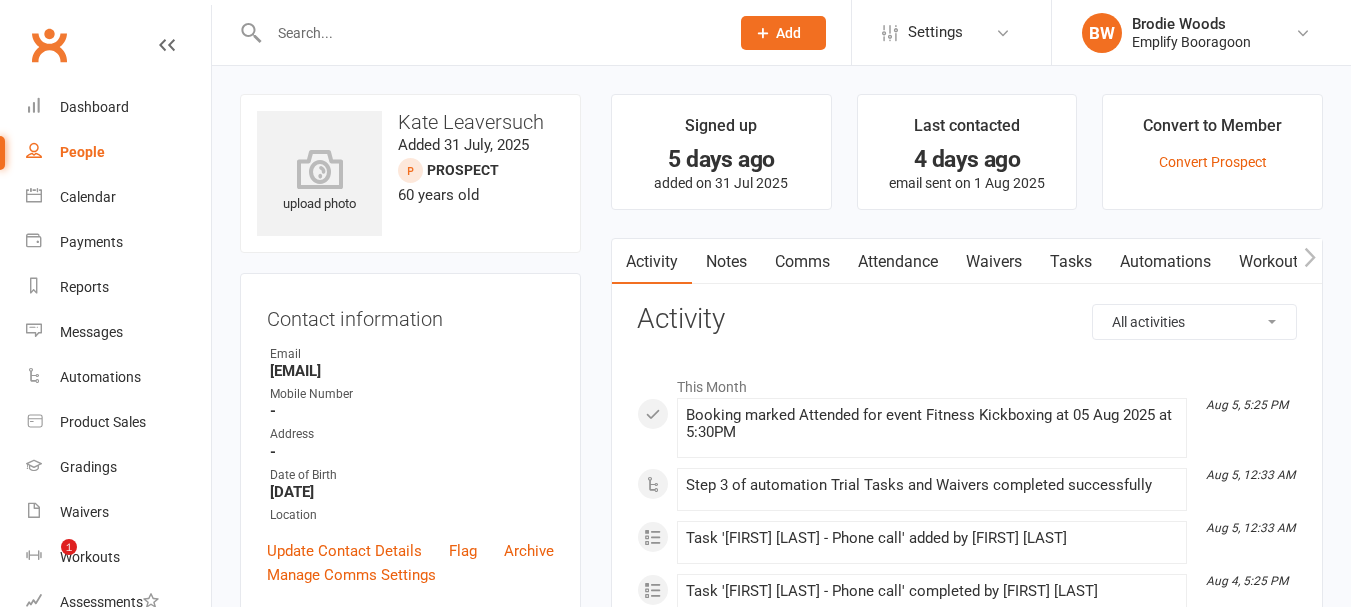 scroll, scrollTop: 0, scrollLeft: 0, axis: both 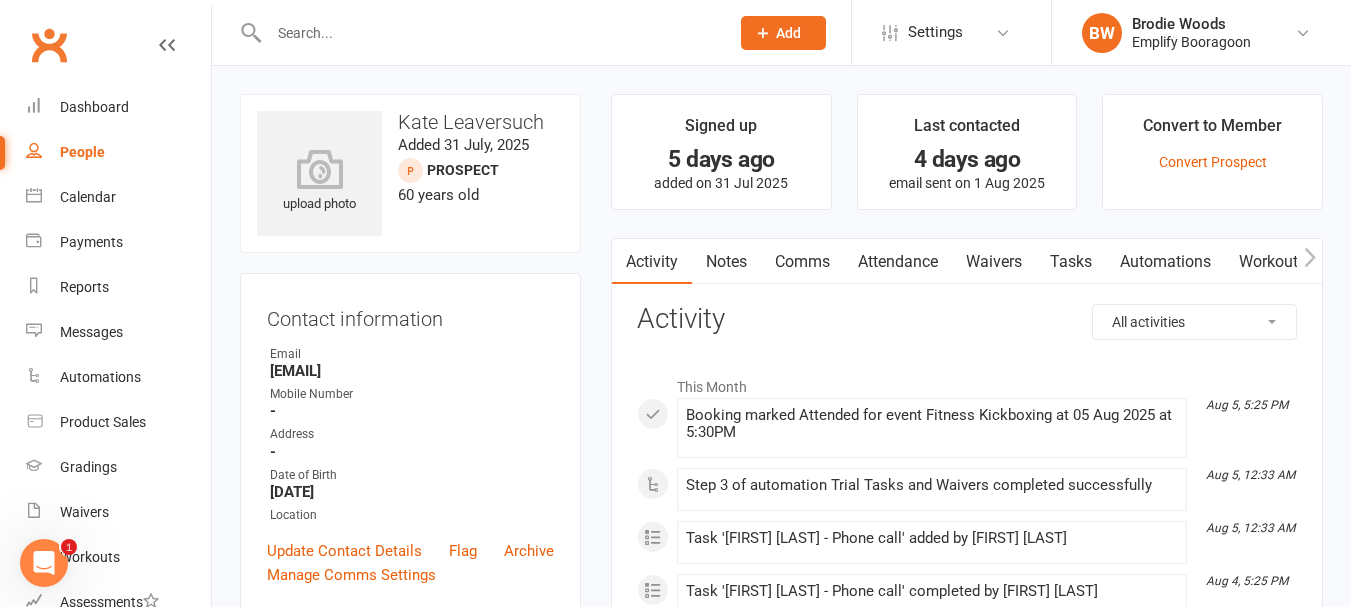 click on "Waivers" at bounding box center (994, 262) 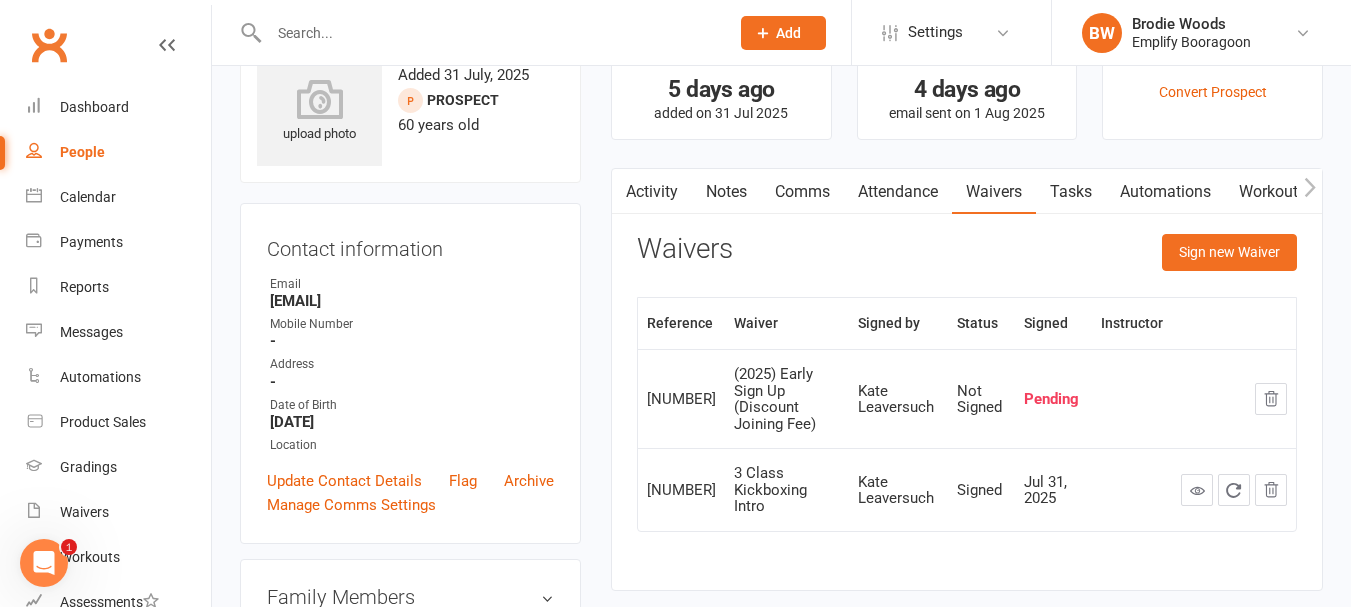 scroll, scrollTop: 100, scrollLeft: 0, axis: vertical 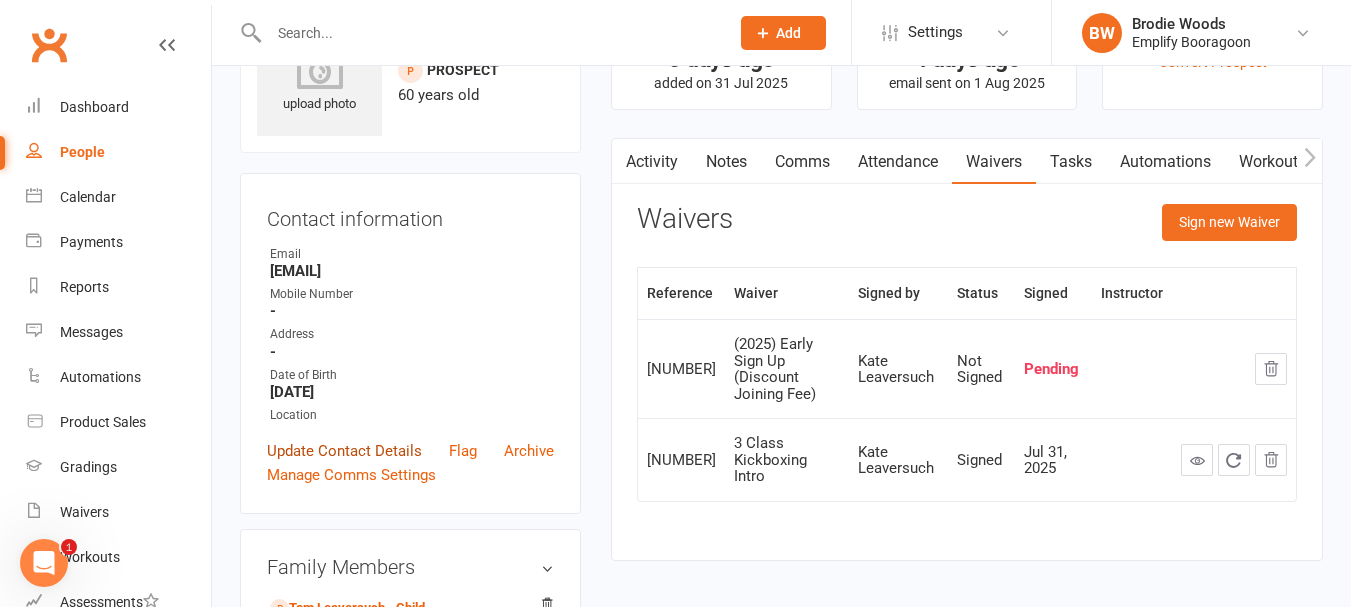 click on "Update Contact Details" at bounding box center [344, 451] 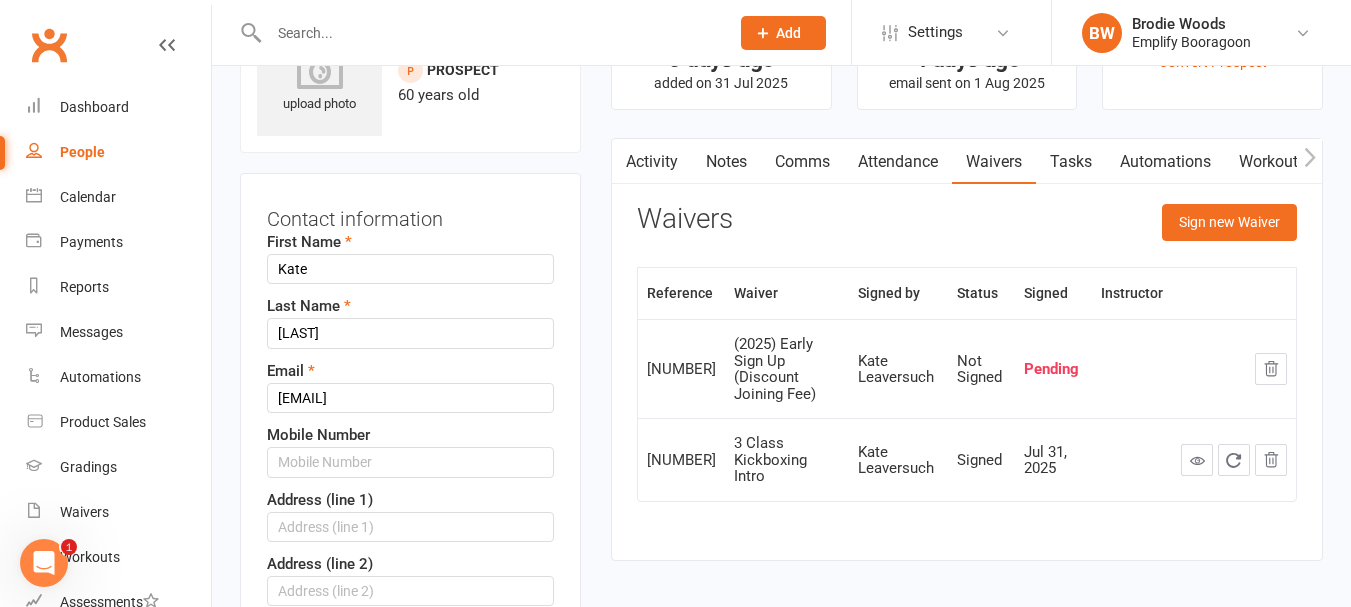 scroll, scrollTop: 94, scrollLeft: 0, axis: vertical 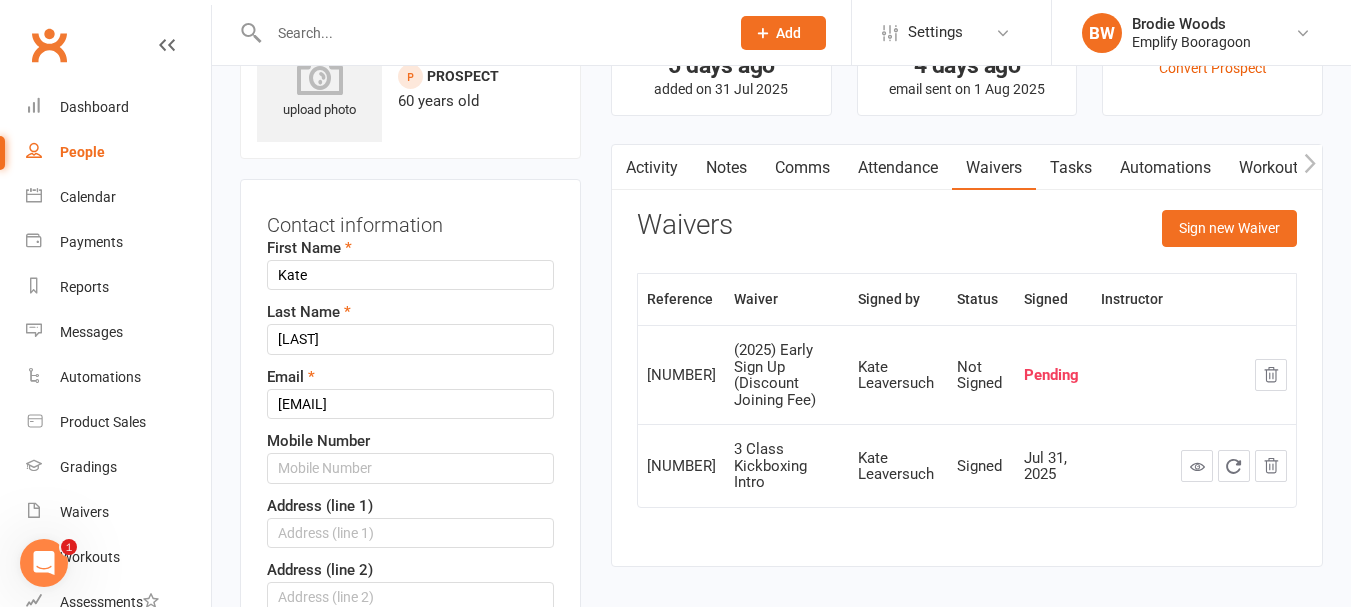click on "Contact information First Name  [FIRST]
Last Name  [LAST]
Email  [EMAIL]
Mobile Number
Address (line 1)
Address (line 2)
City / Suburb
State
Postcode
Date of Birth  [DATE]
1961 - 1980
1961
1962
1963
1964
1965
1966
1967
1968
1969
1970
1971
1972
1973
1974
1975
1976
1977
1978
1979
1980
×
Owner  Select Owner Front Desk Scott O'Donnell Brodie Woods Mark Neveri Aimee B Matt Krouzecky Paris Patman Lucas Waddams Emplify Admin Flin Rozario Jamieson
Prospect Status  Select Not Ready" at bounding box center (410, 661) 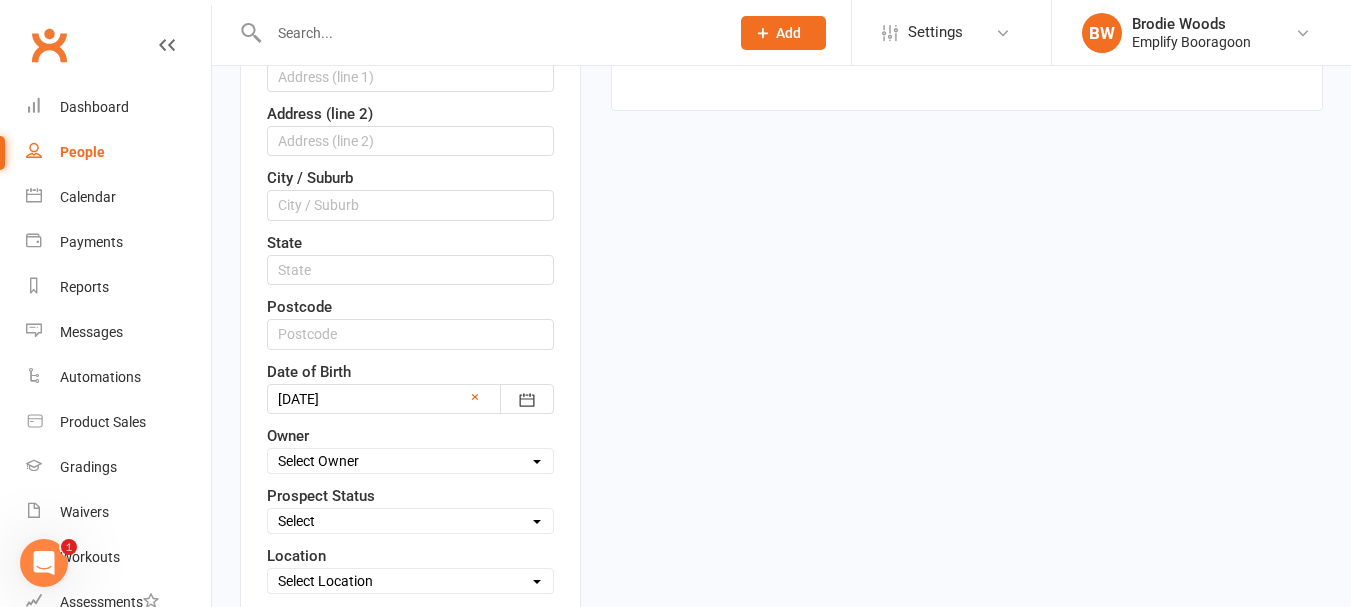 scroll, scrollTop: 594, scrollLeft: 0, axis: vertical 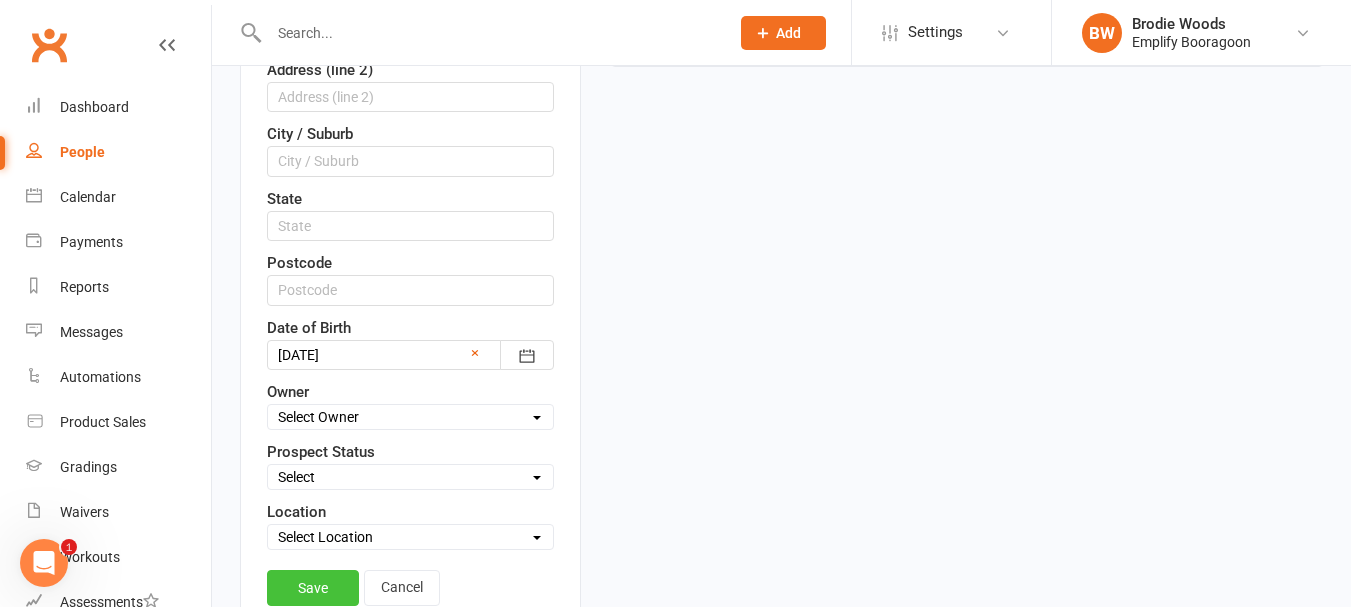 click on "Save" at bounding box center [313, 588] 